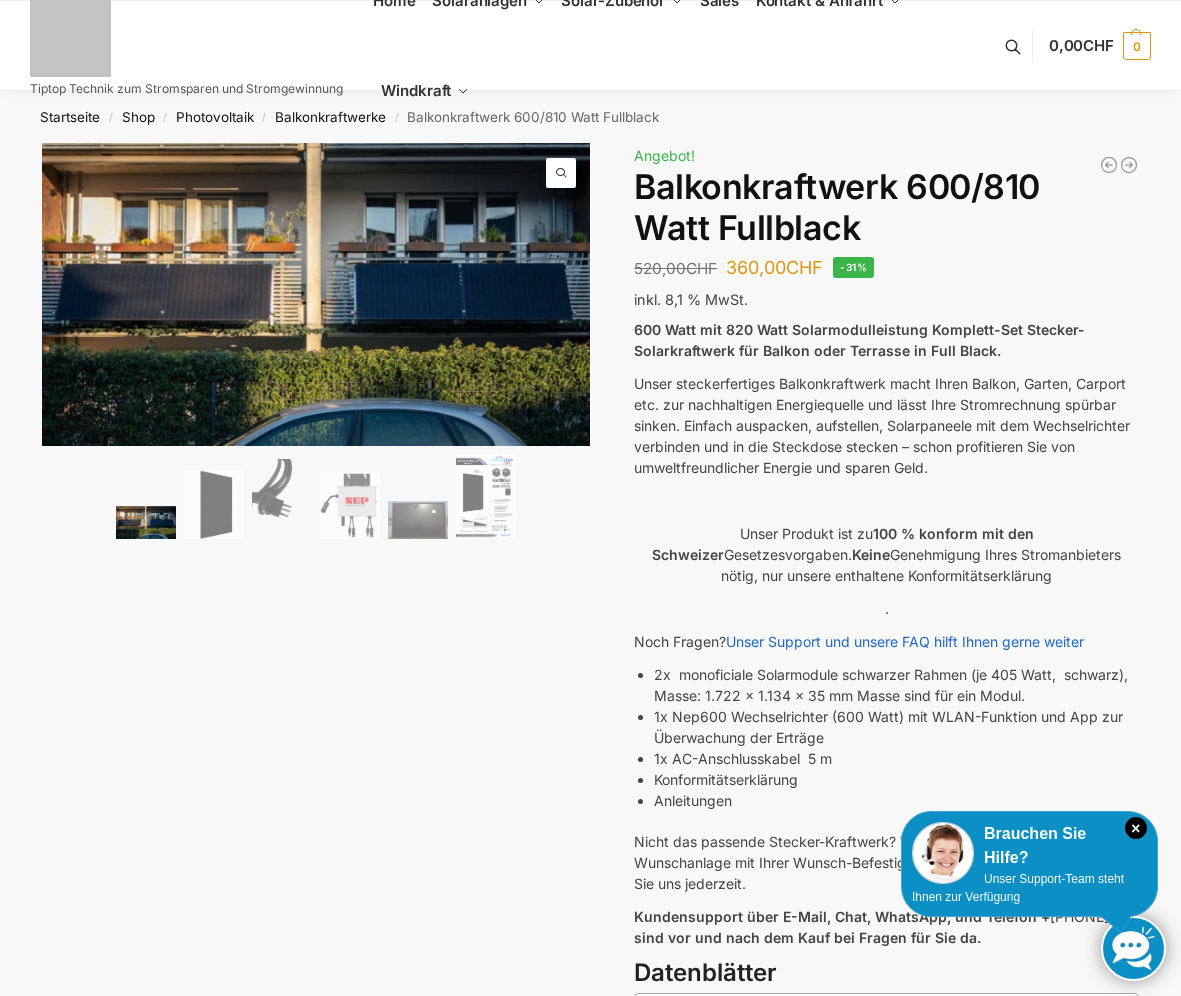 scroll, scrollTop: 0, scrollLeft: 0, axis: both 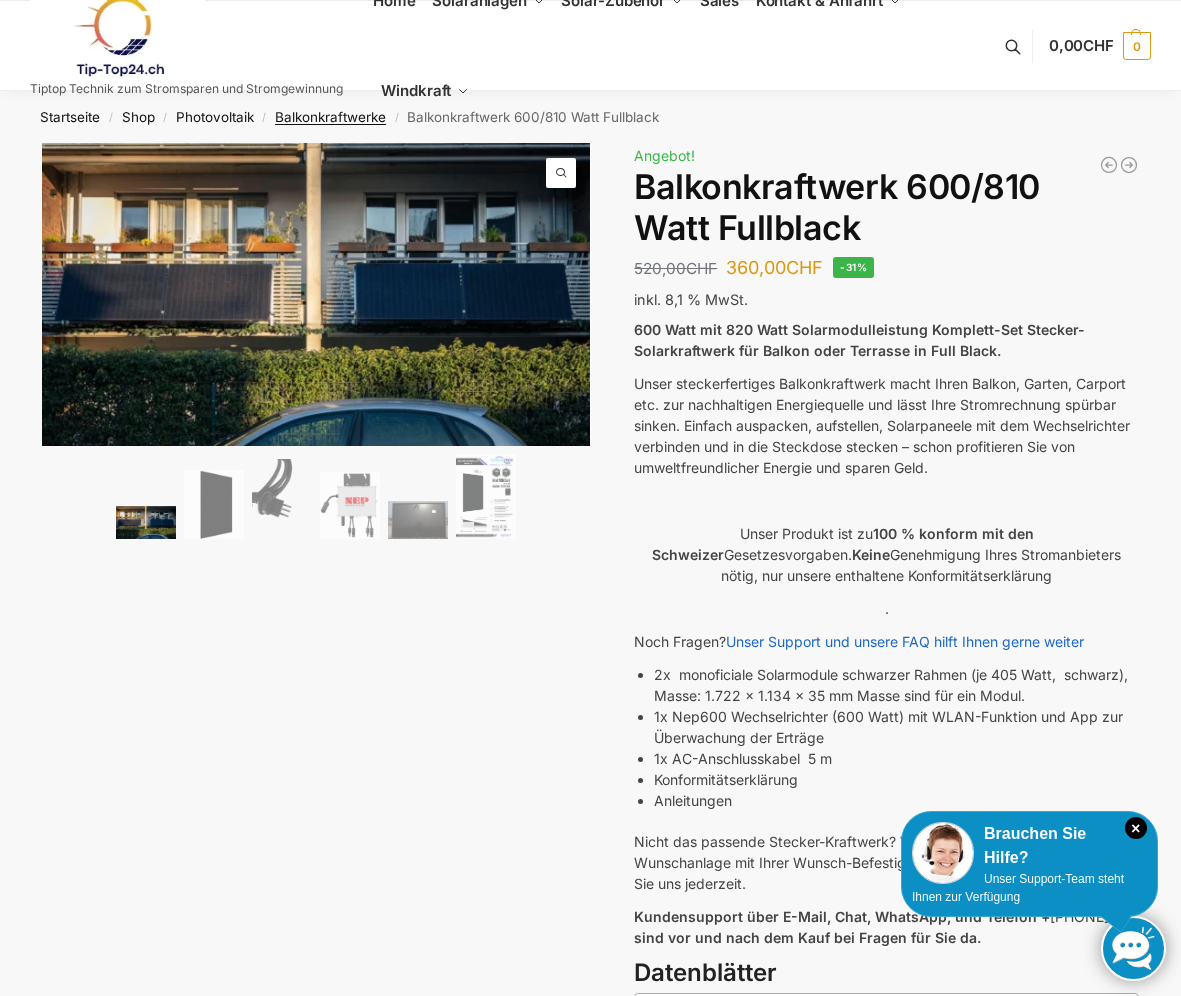 click on "Balkonkraftwerke" at bounding box center [330, 117] 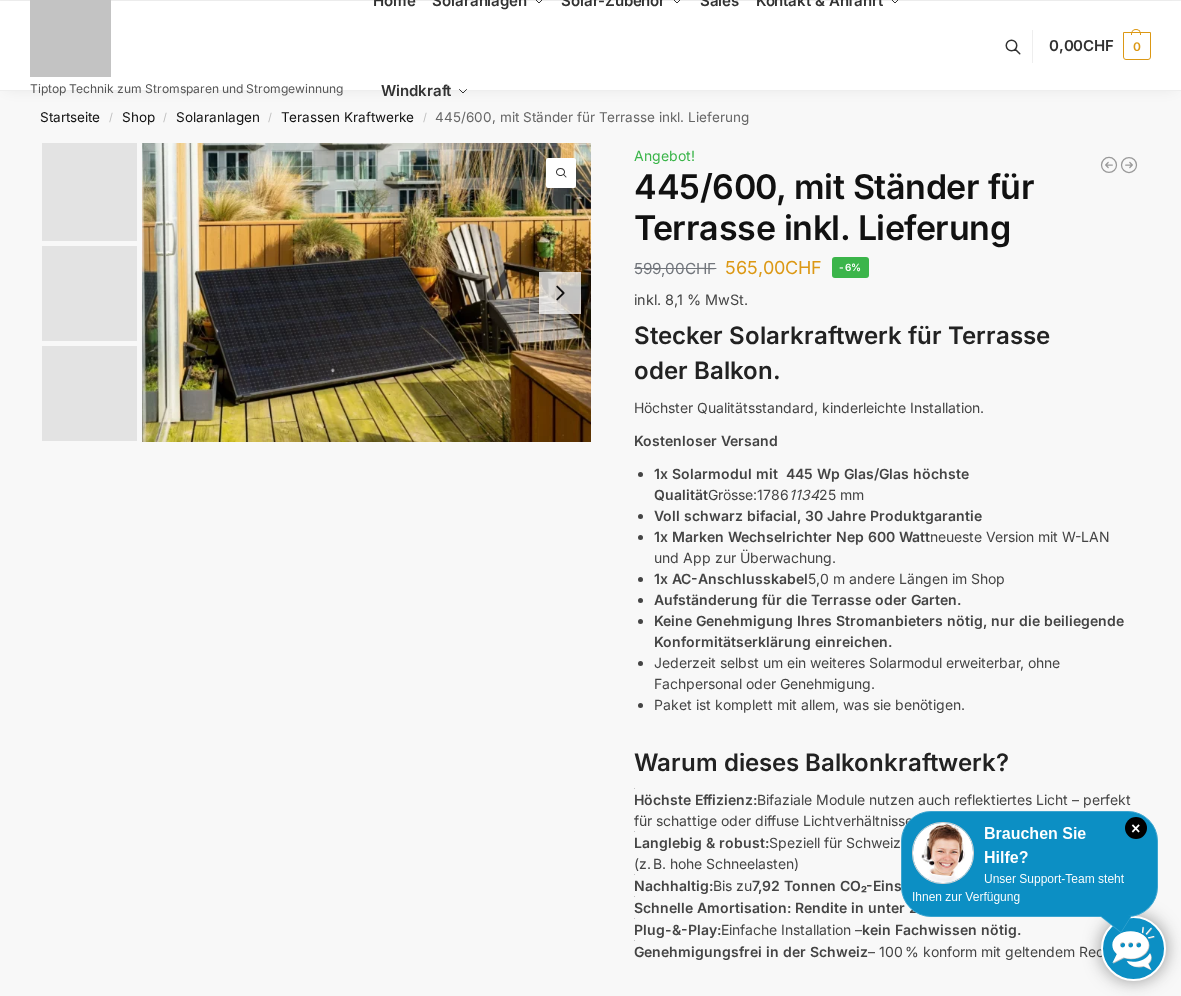 scroll, scrollTop: 0, scrollLeft: 0, axis: both 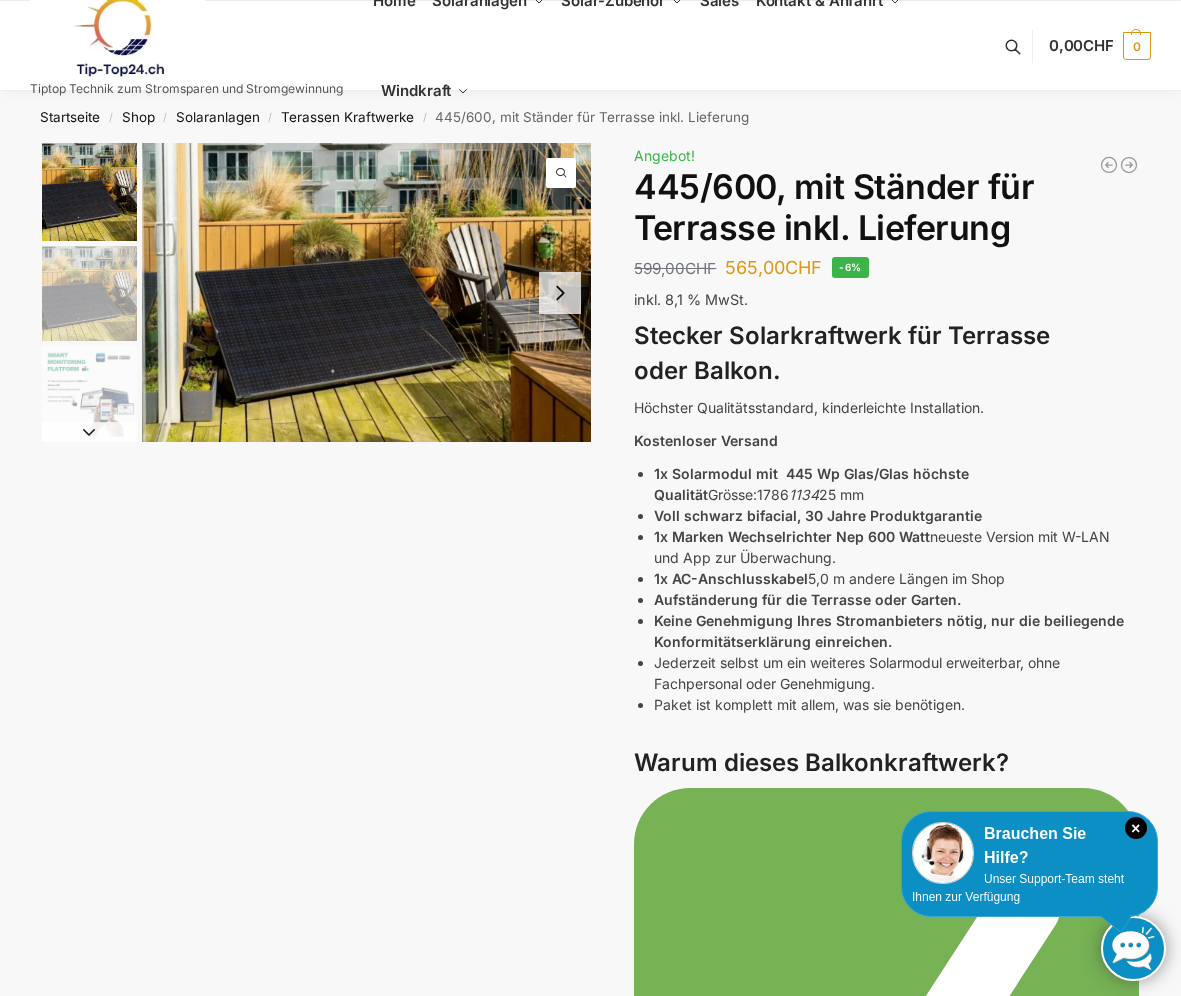 click at bounding box center [89, 293] 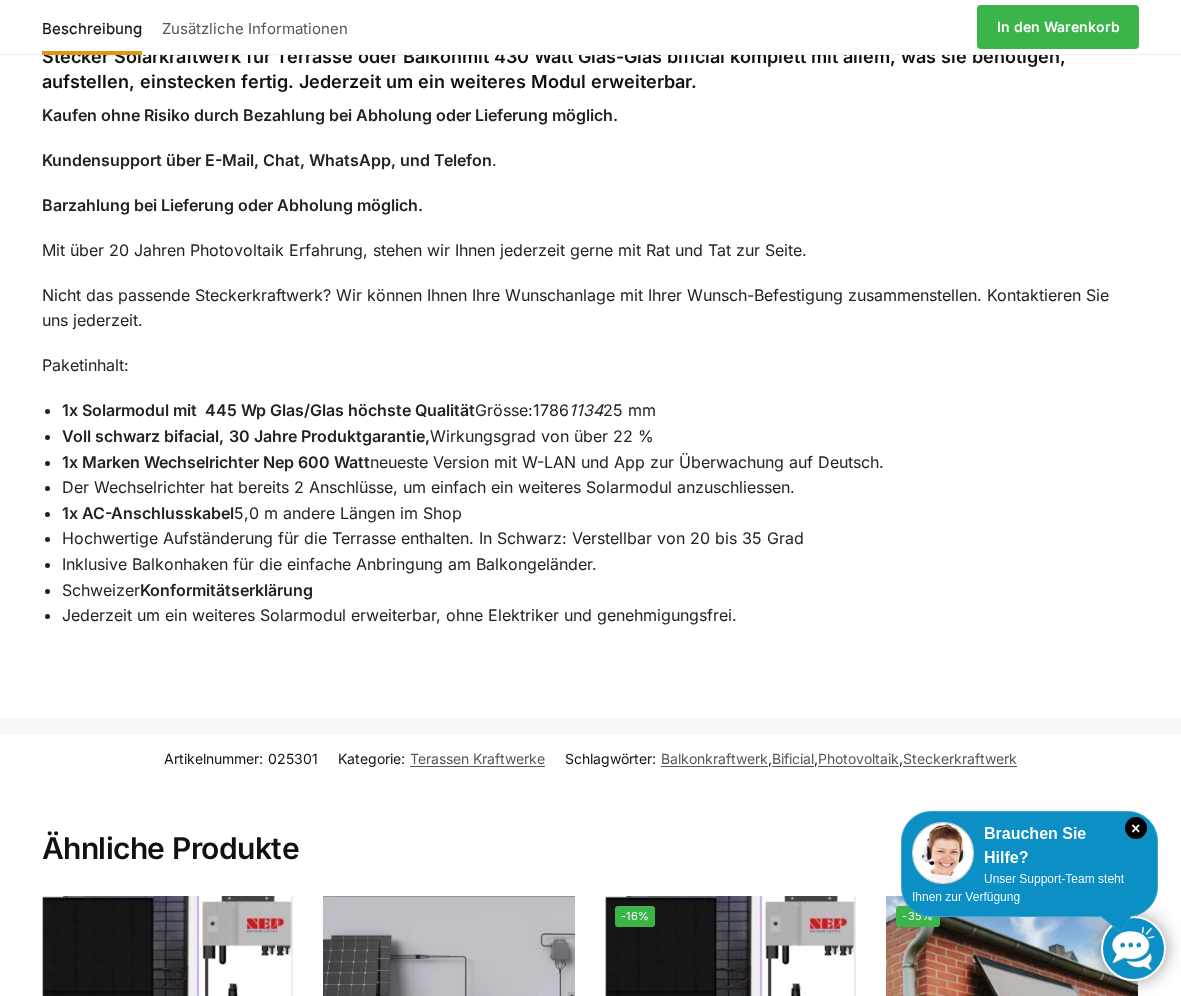 scroll, scrollTop: 9120, scrollLeft: 0, axis: vertical 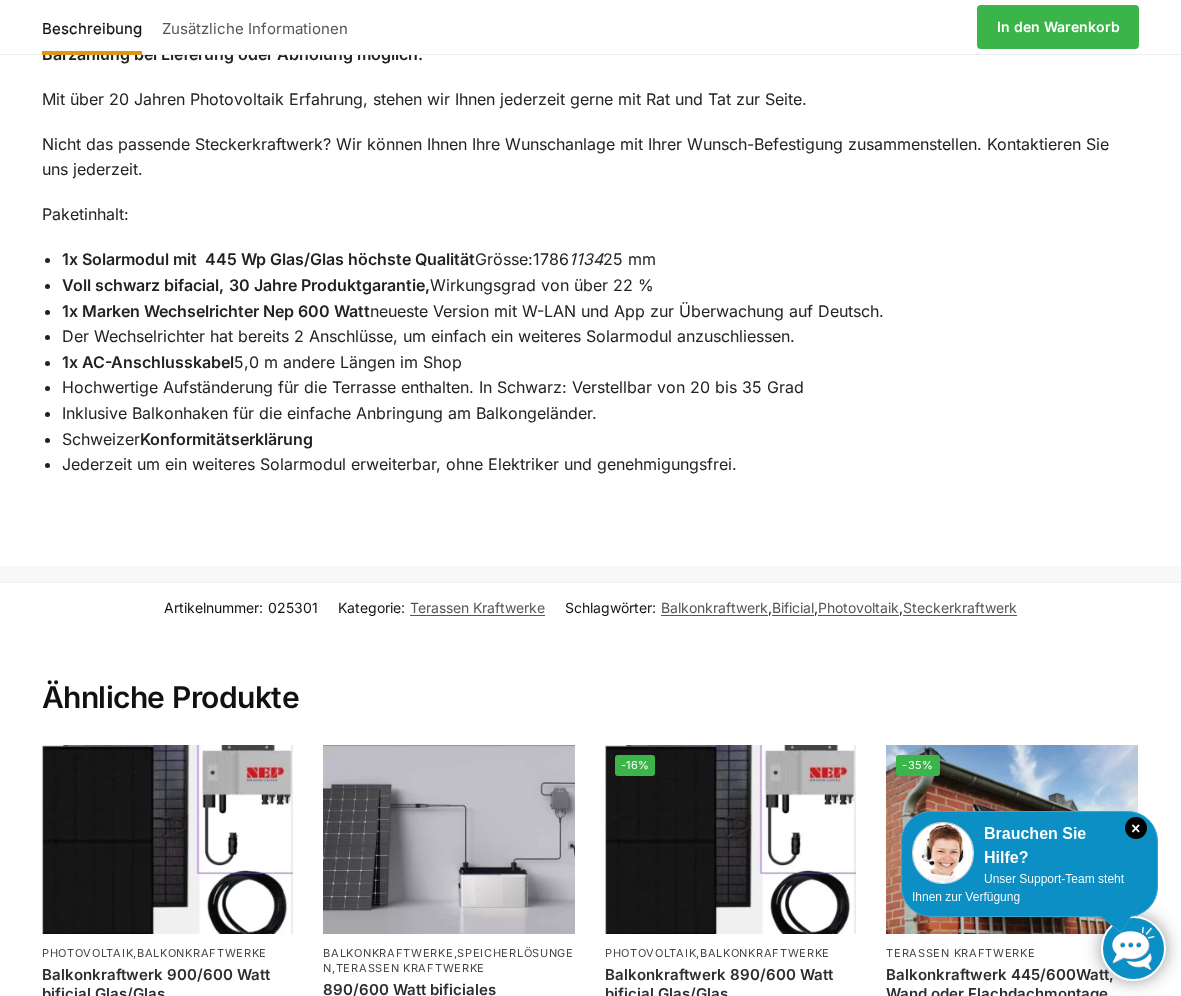 type 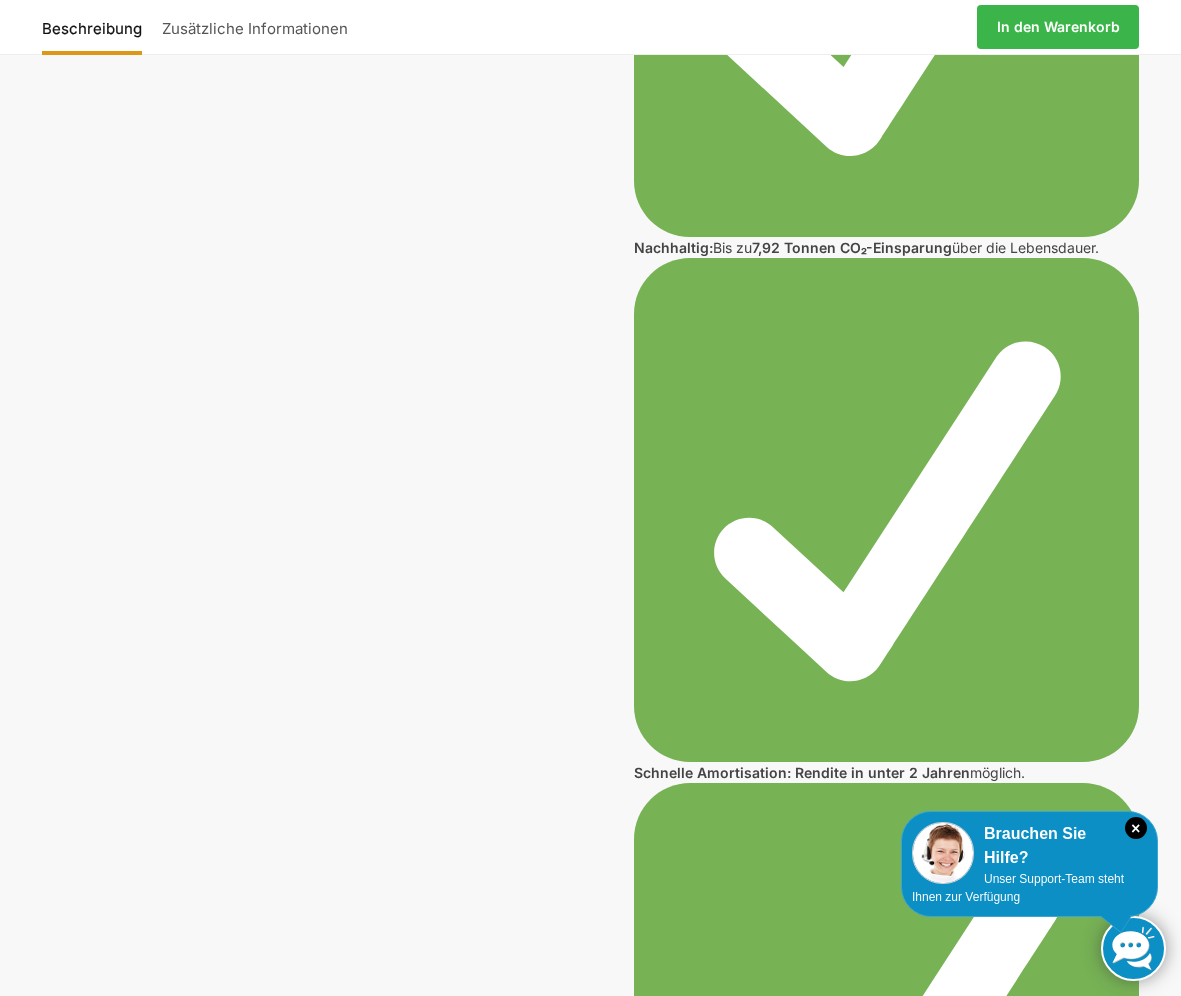 scroll, scrollTop: 0, scrollLeft: 0, axis: both 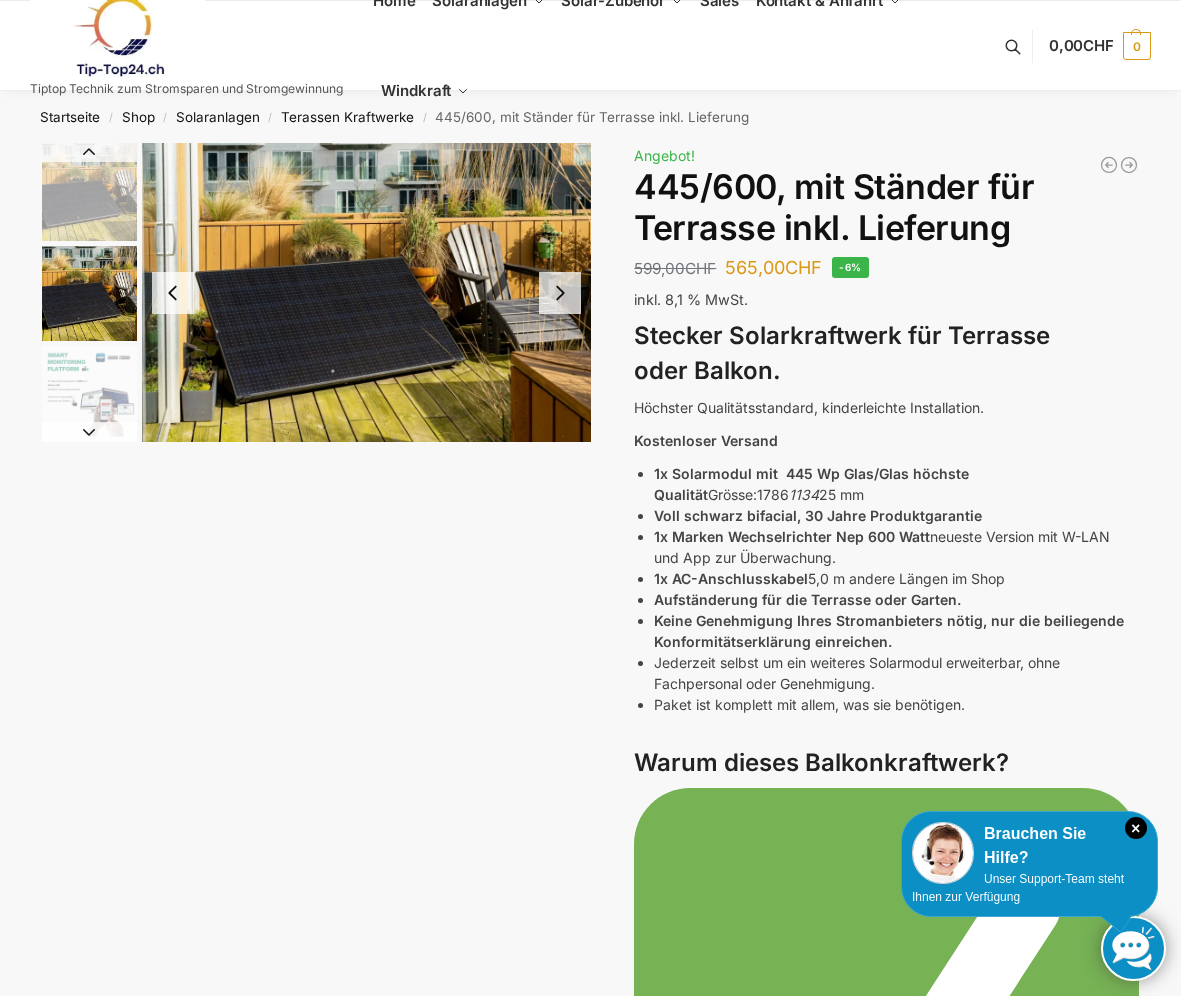 click at bounding box center [560, 293] 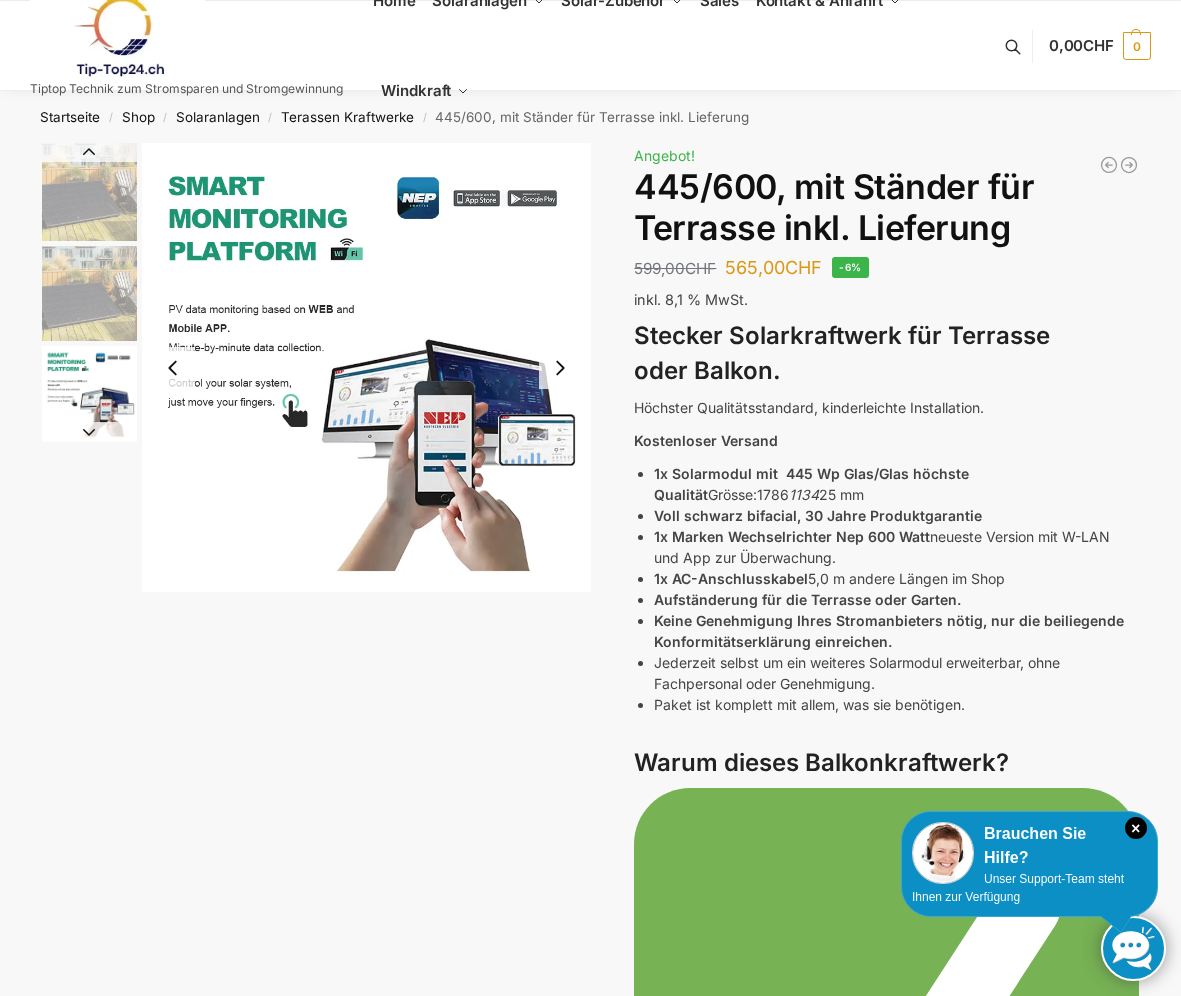 click at bounding box center [366, 367] 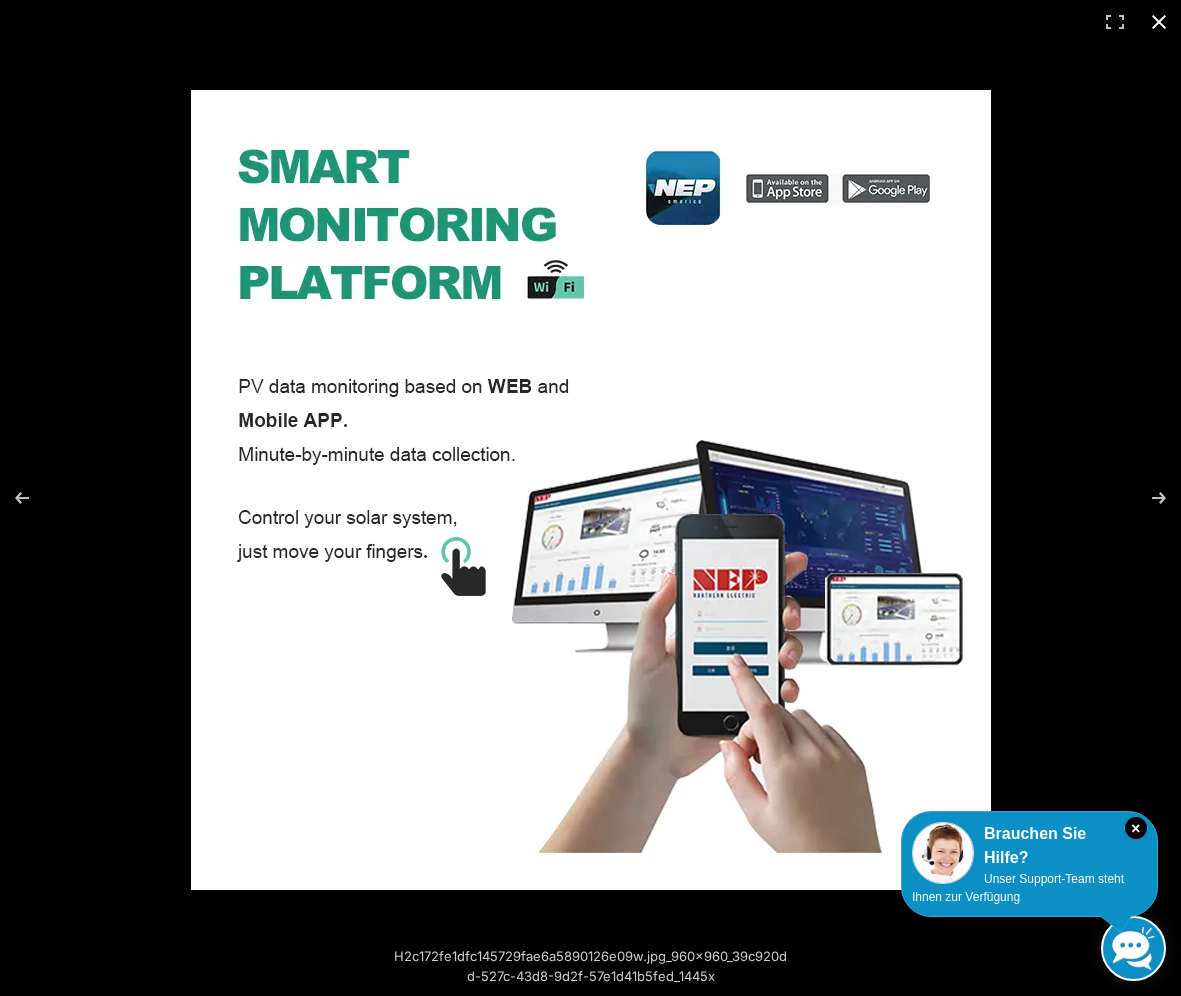 click at bounding box center (1159, 22) 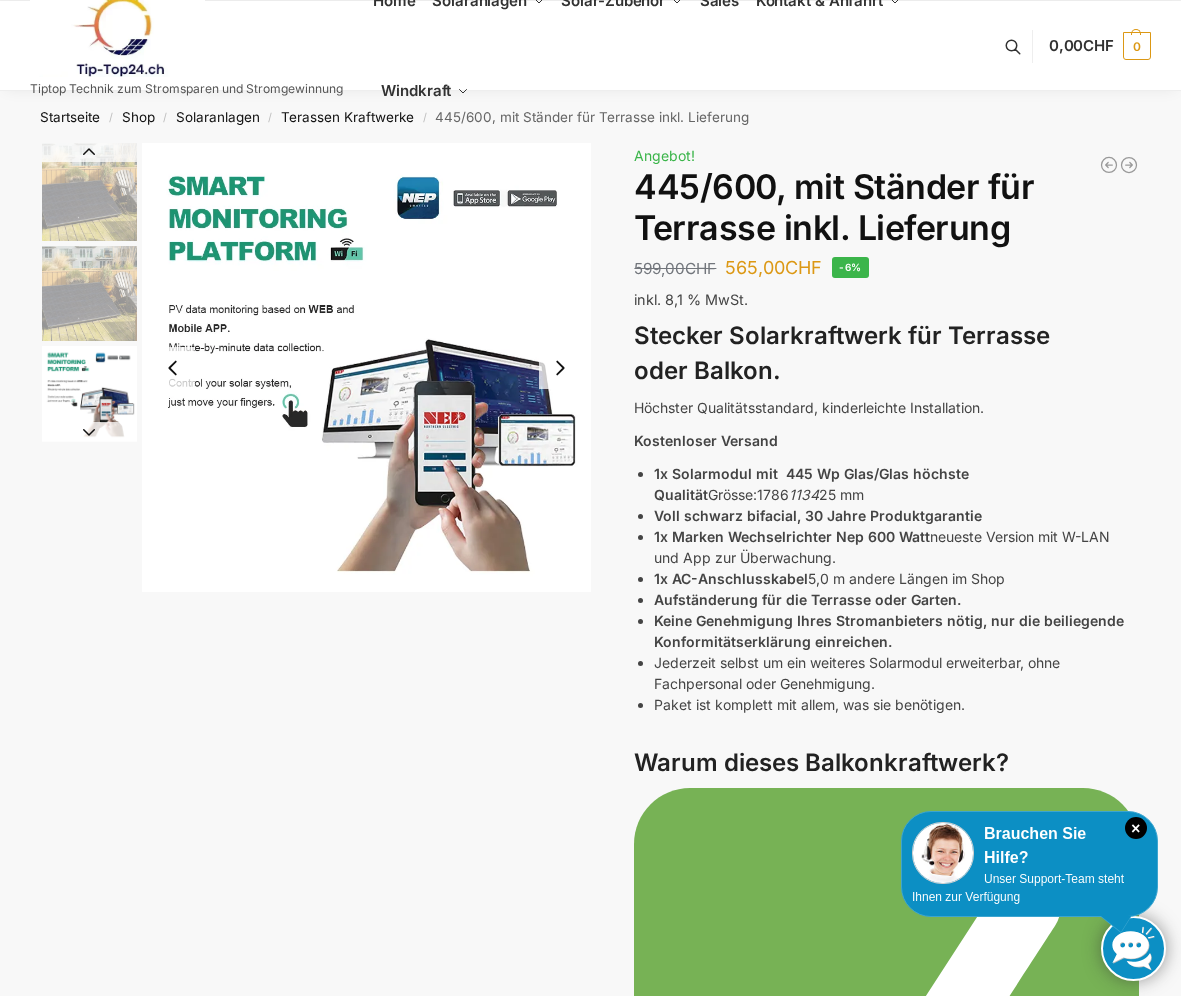 click at bounding box center [89, 432] 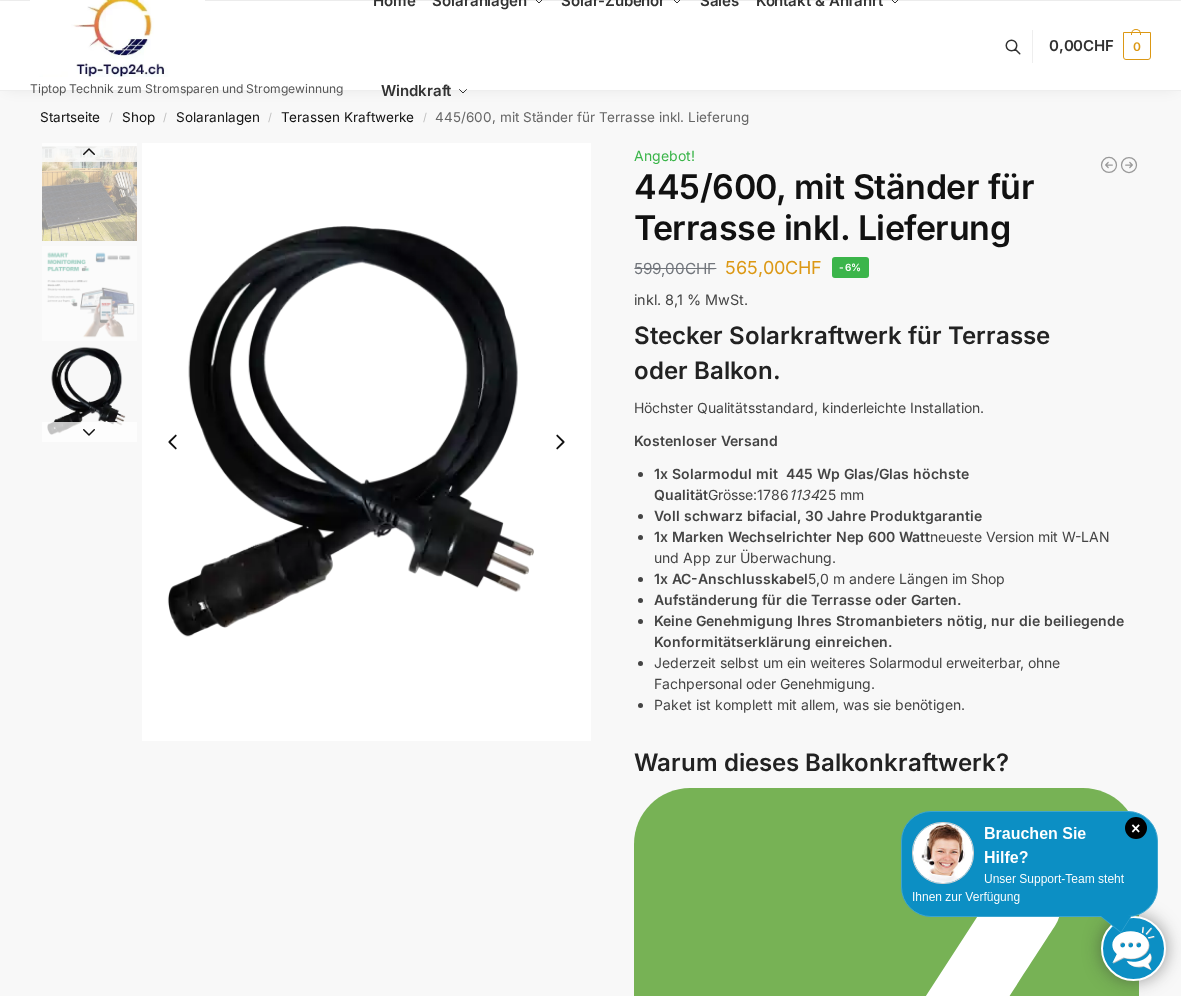 click at bounding box center (89, 432) 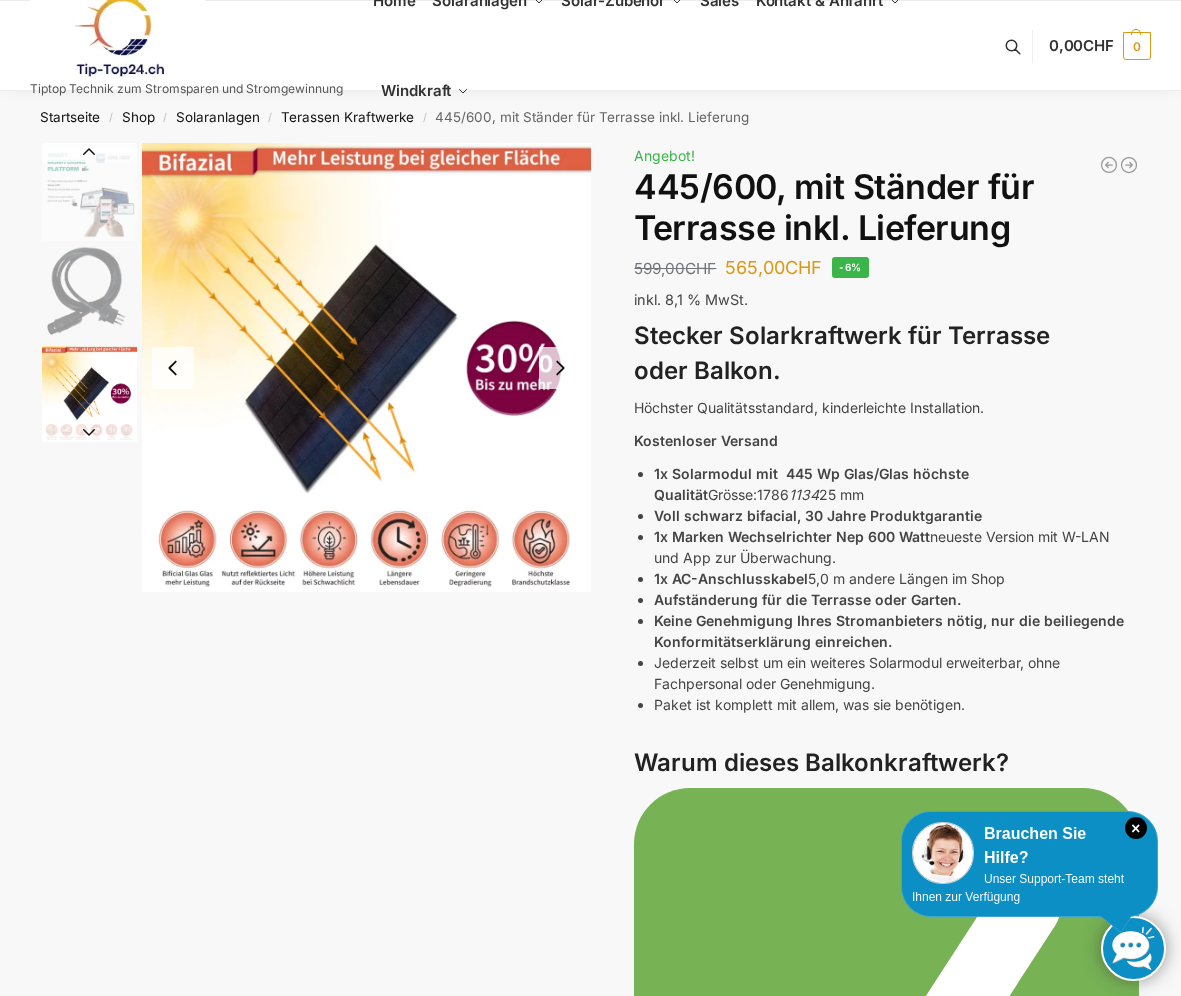 click at bounding box center [89, 432] 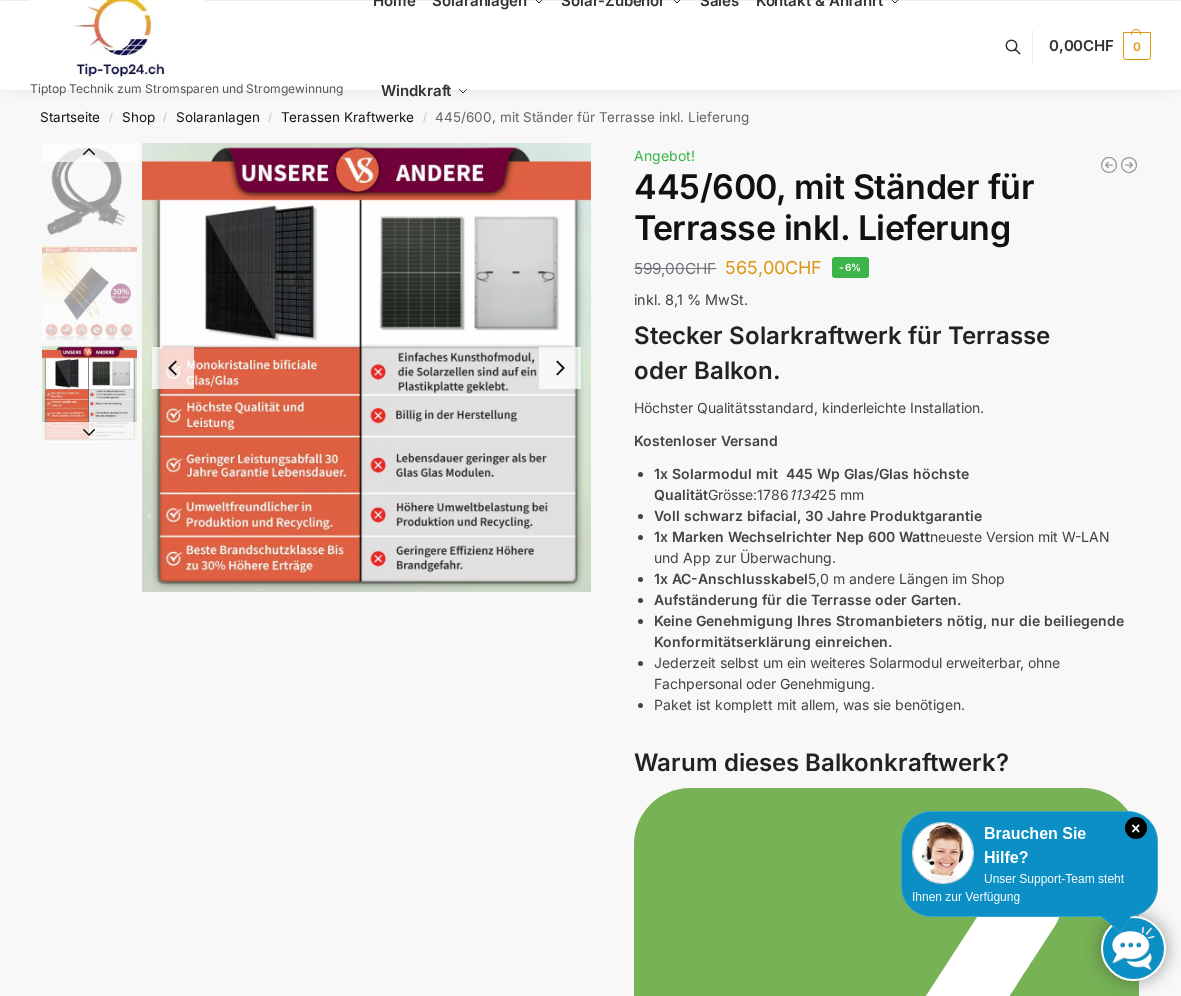 click at bounding box center (89, 293) 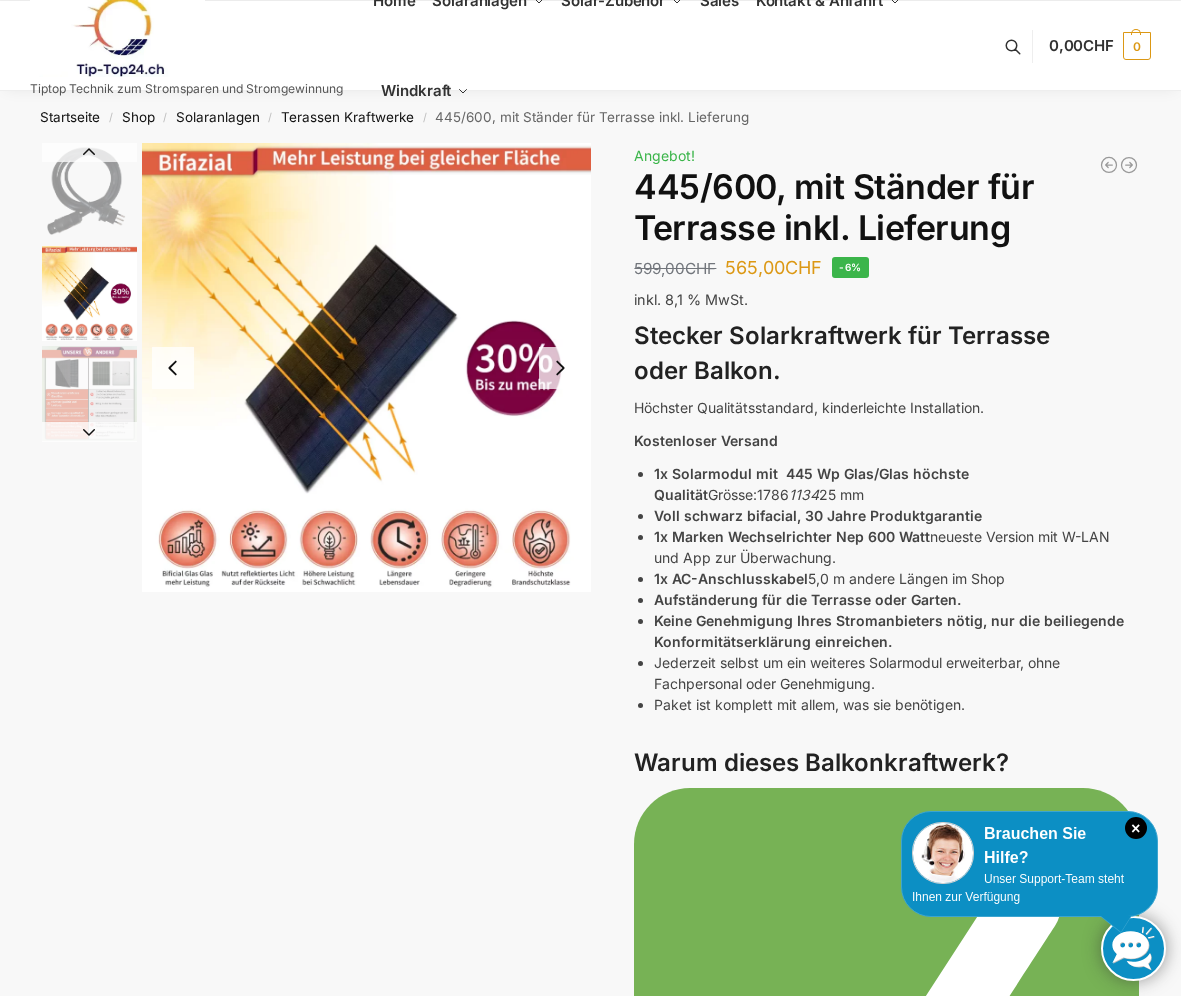 click at bounding box center (89, 393) 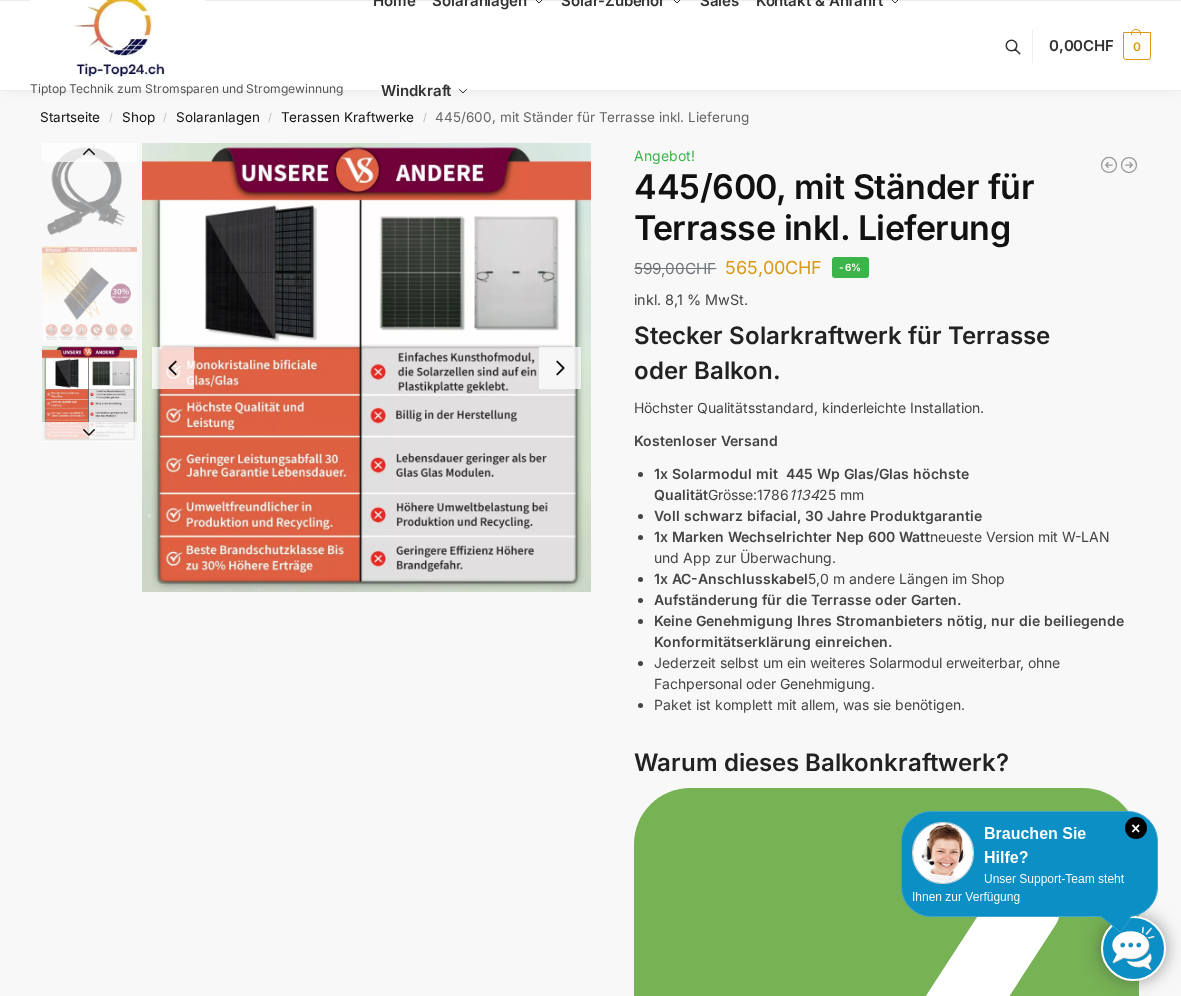 click at bounding box center (89, 432) 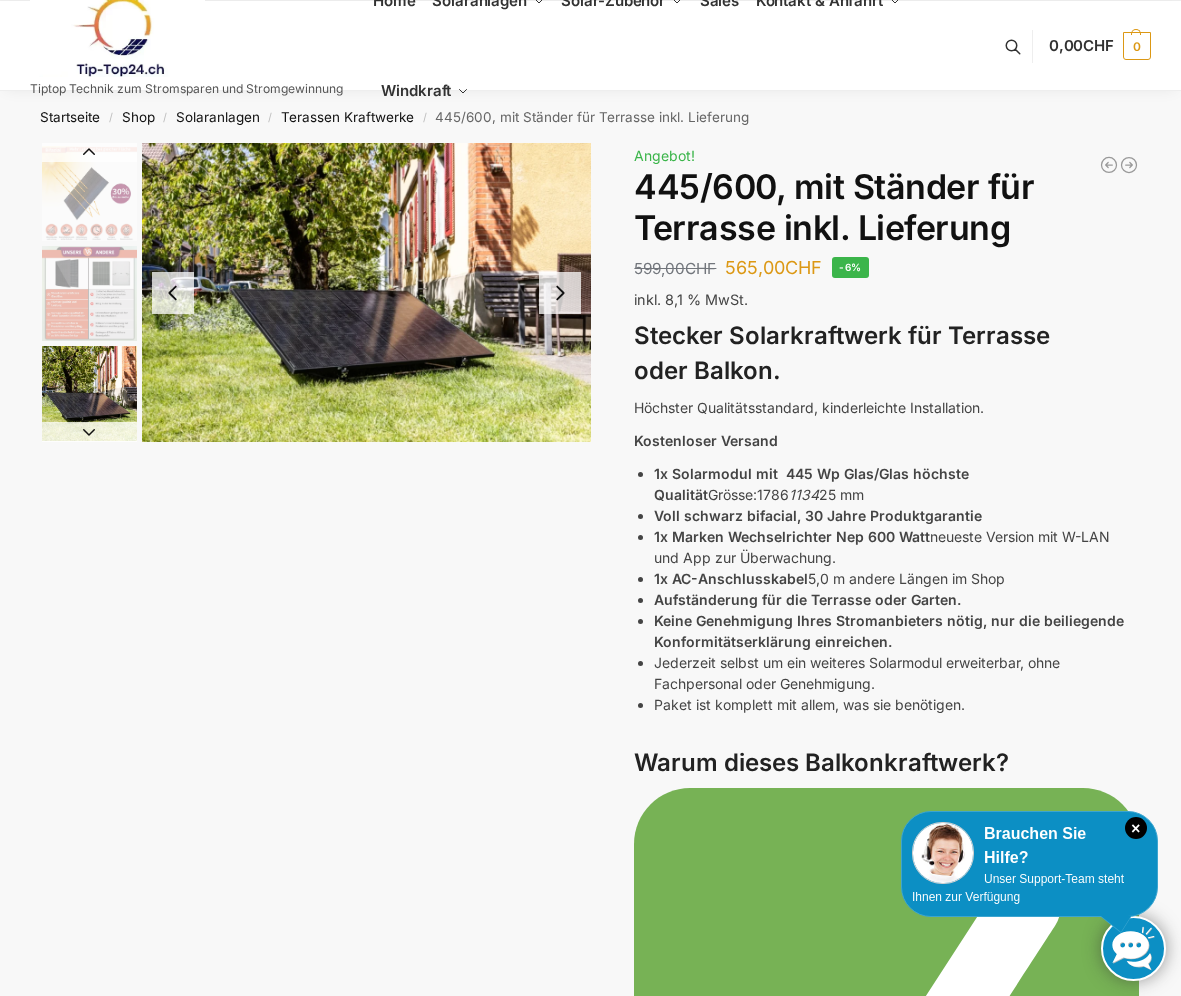 click at bounding box center (89, 432) 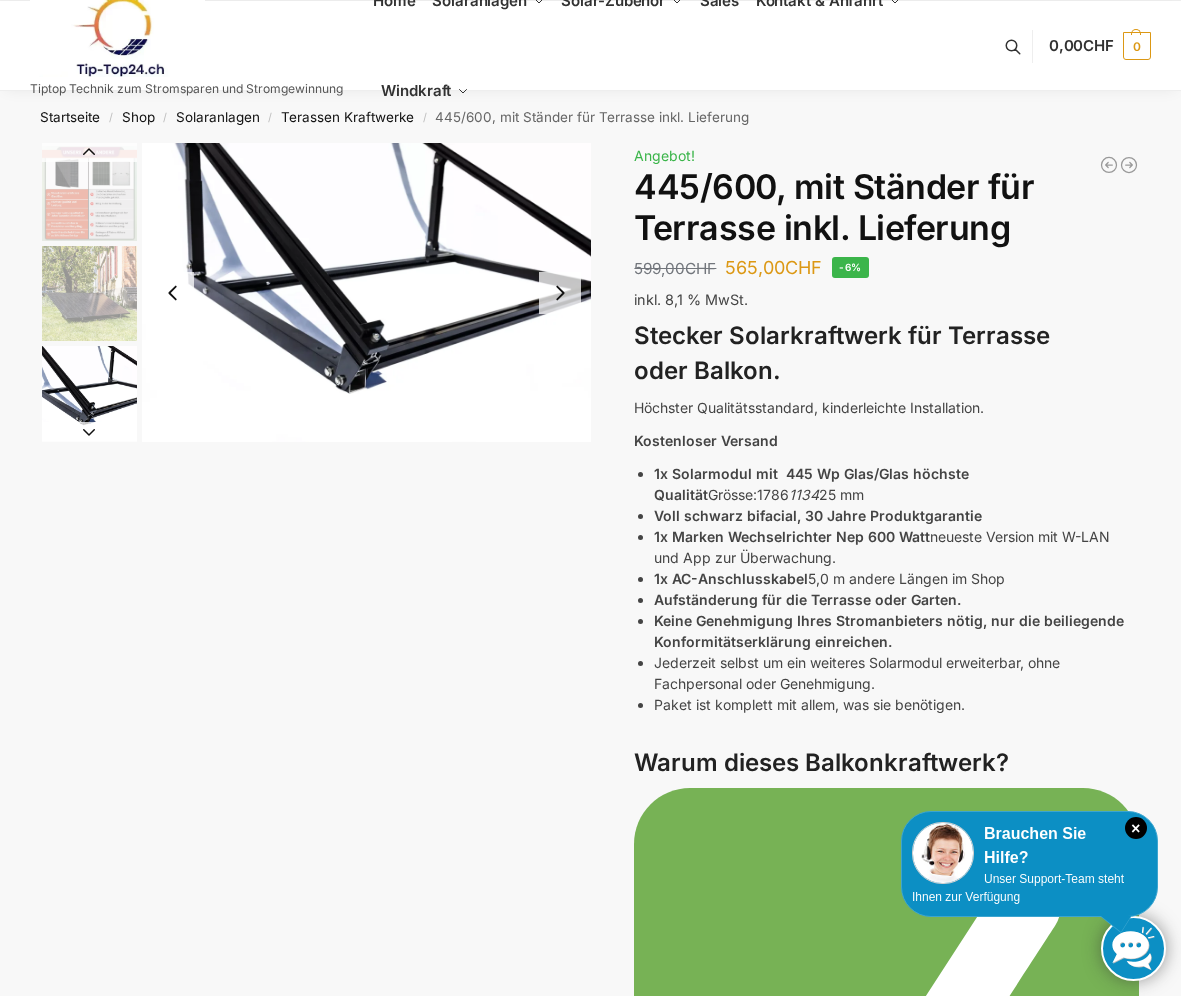 click at bounding box center (89, 432) 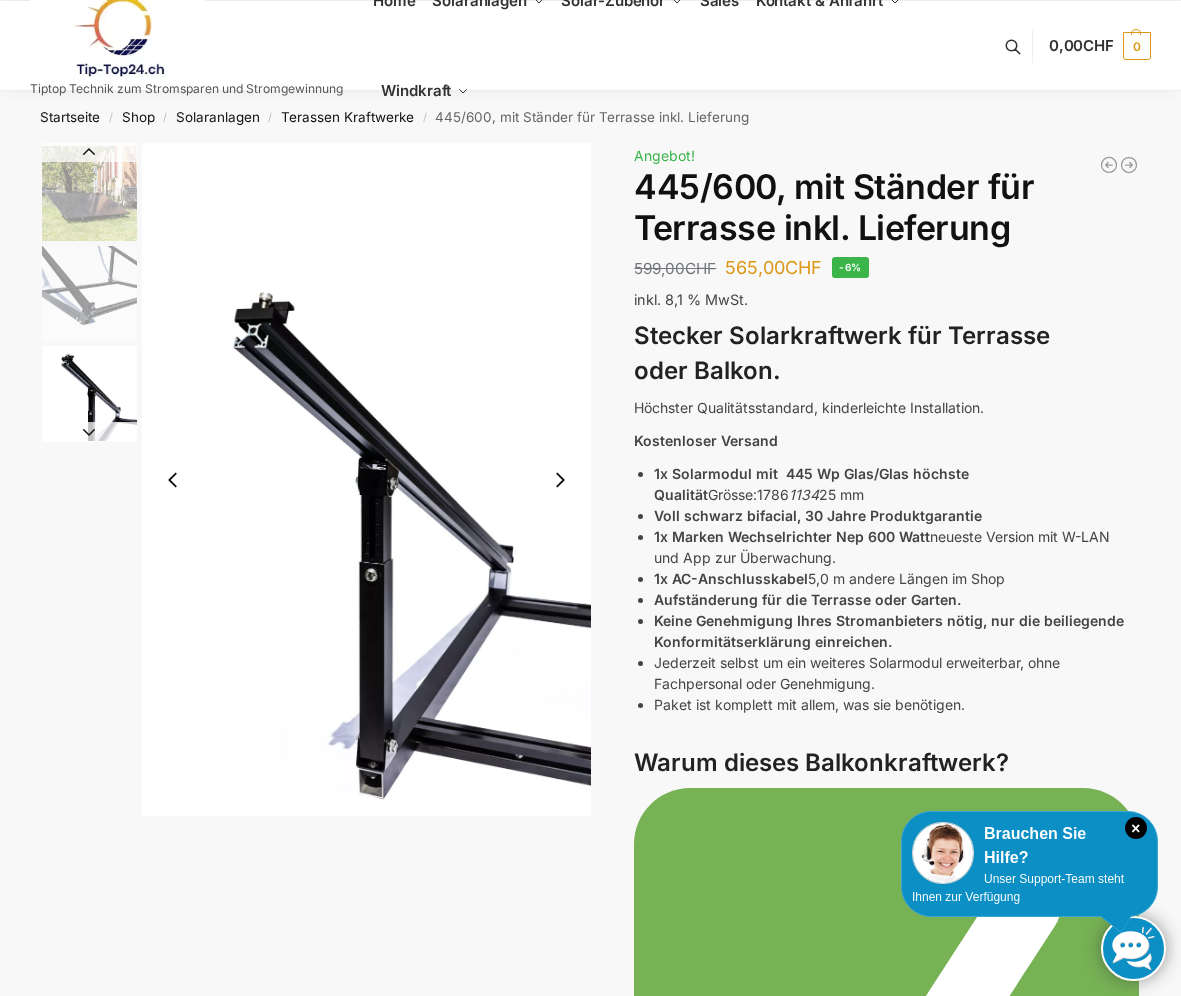 click at bounding box center (89, 432) 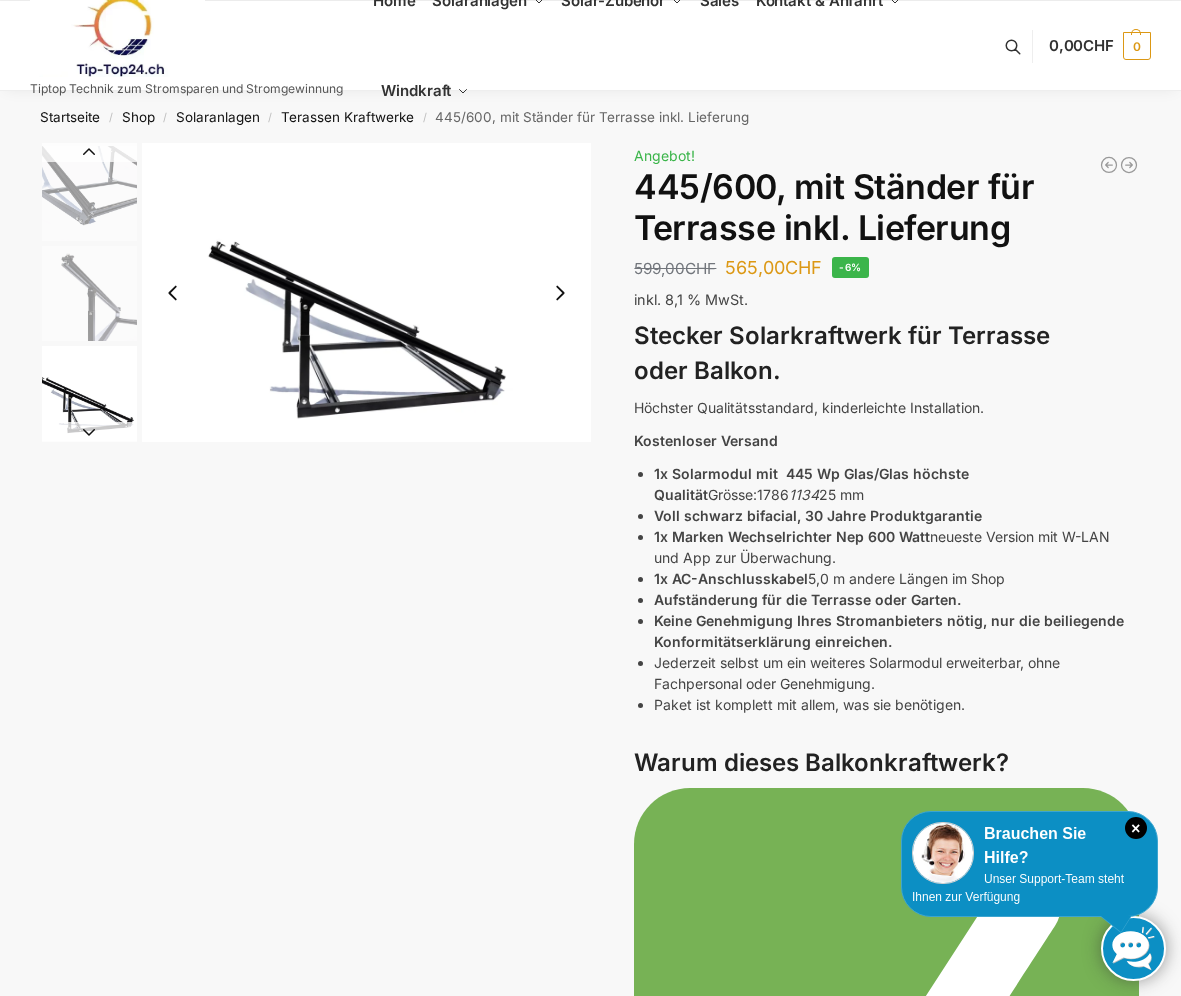 click at bounding box center [89, 432] 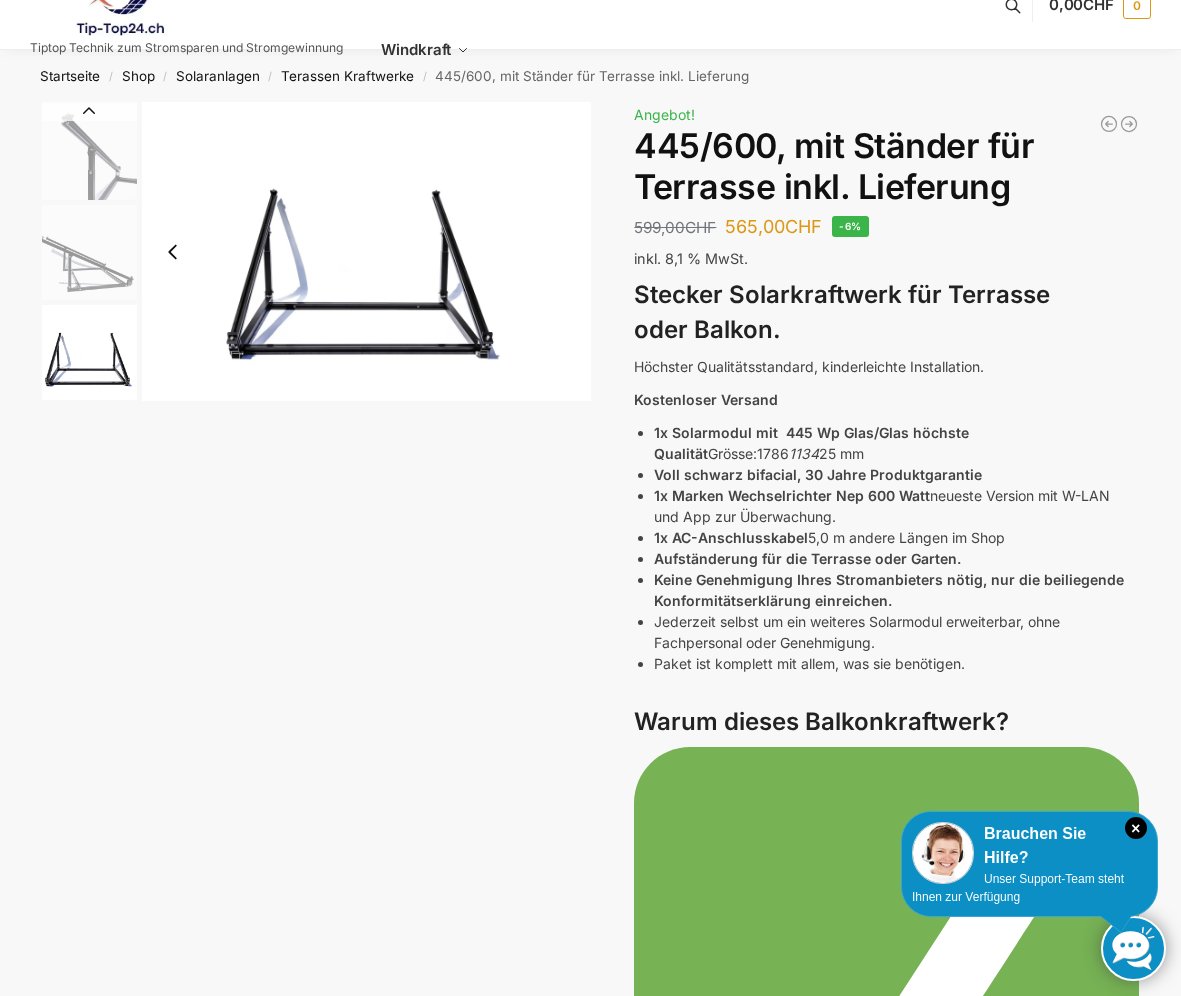 scroll, scrollTop: 0, scrollLeft: 0, axis: both 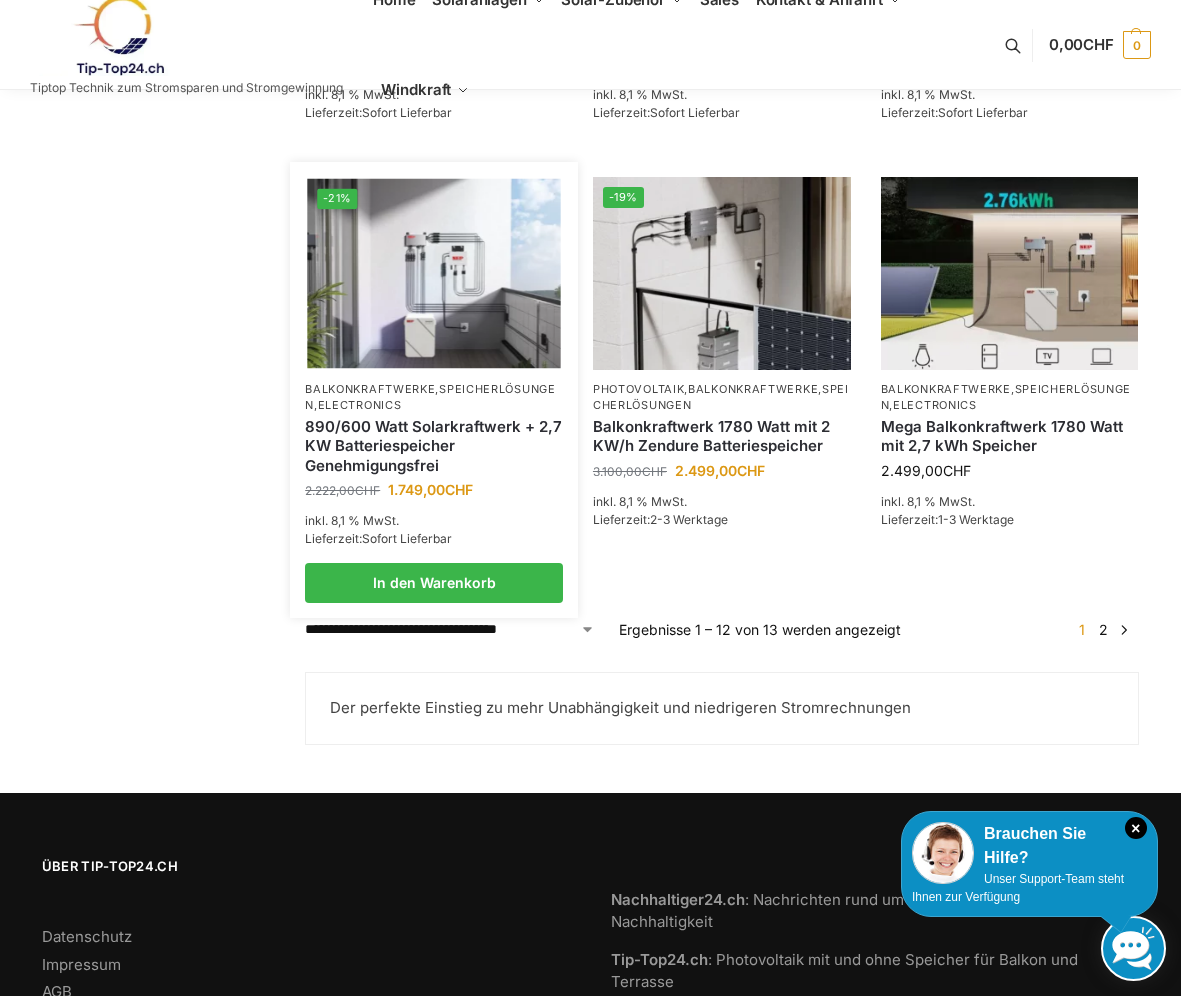 click on "890/600 Watt Solarkraftwerk + 2,7 KW Batteriespeicher Genehmigungsfrei" at bounding box center (434, 446) 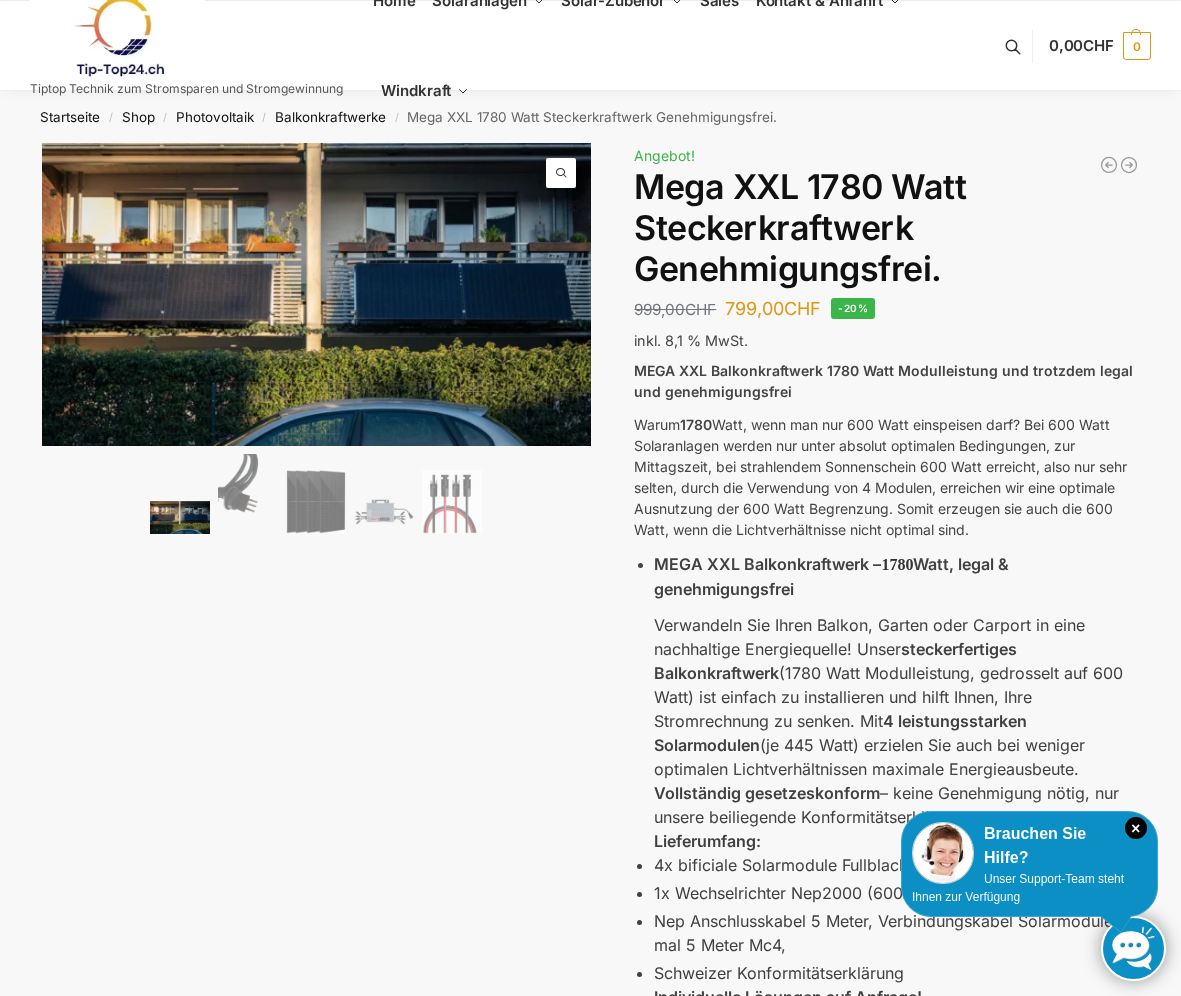 scroll, scrollTop: 0, scrollLeft: 0, axis: both 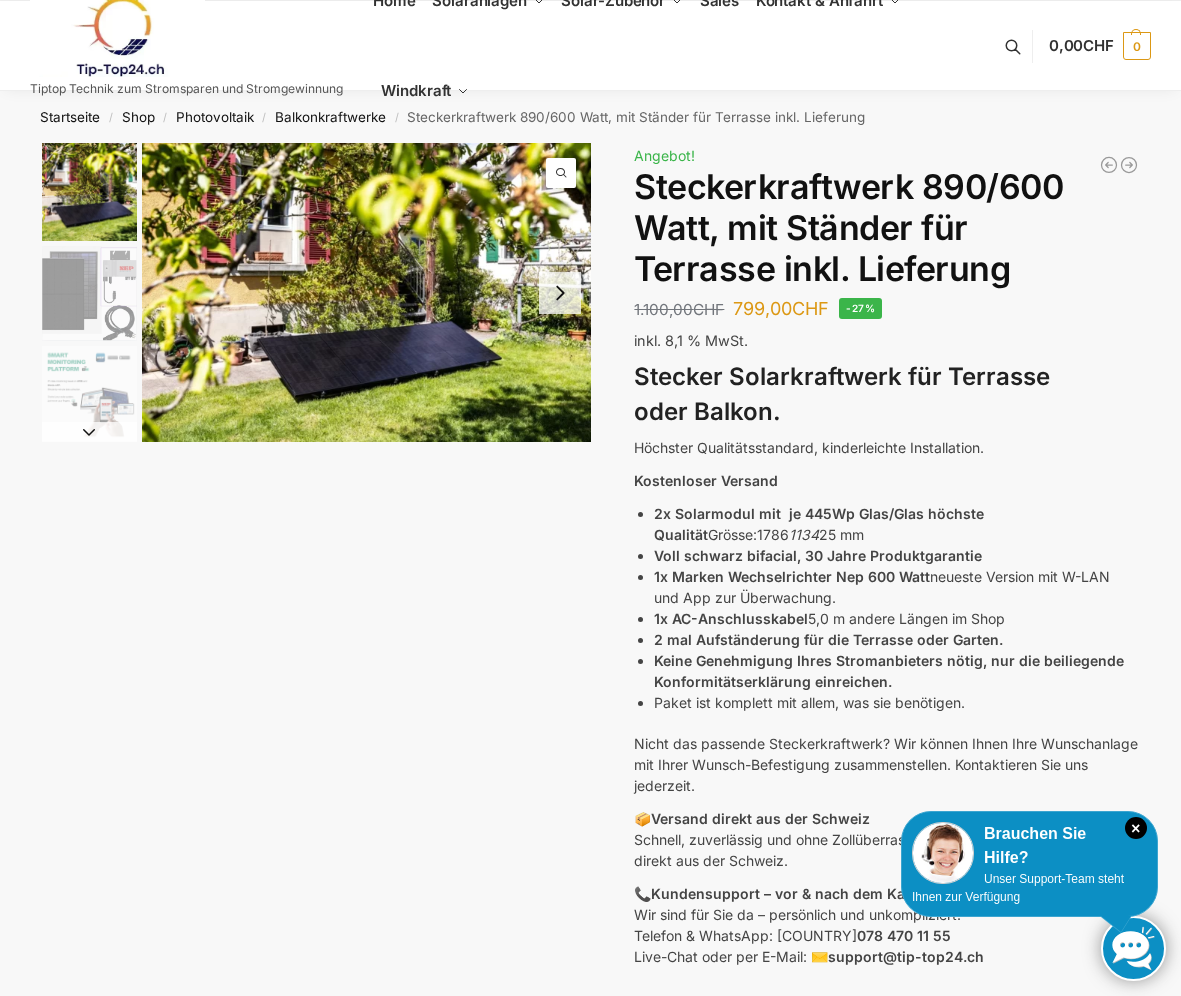 click at bounding box center (89, 293) 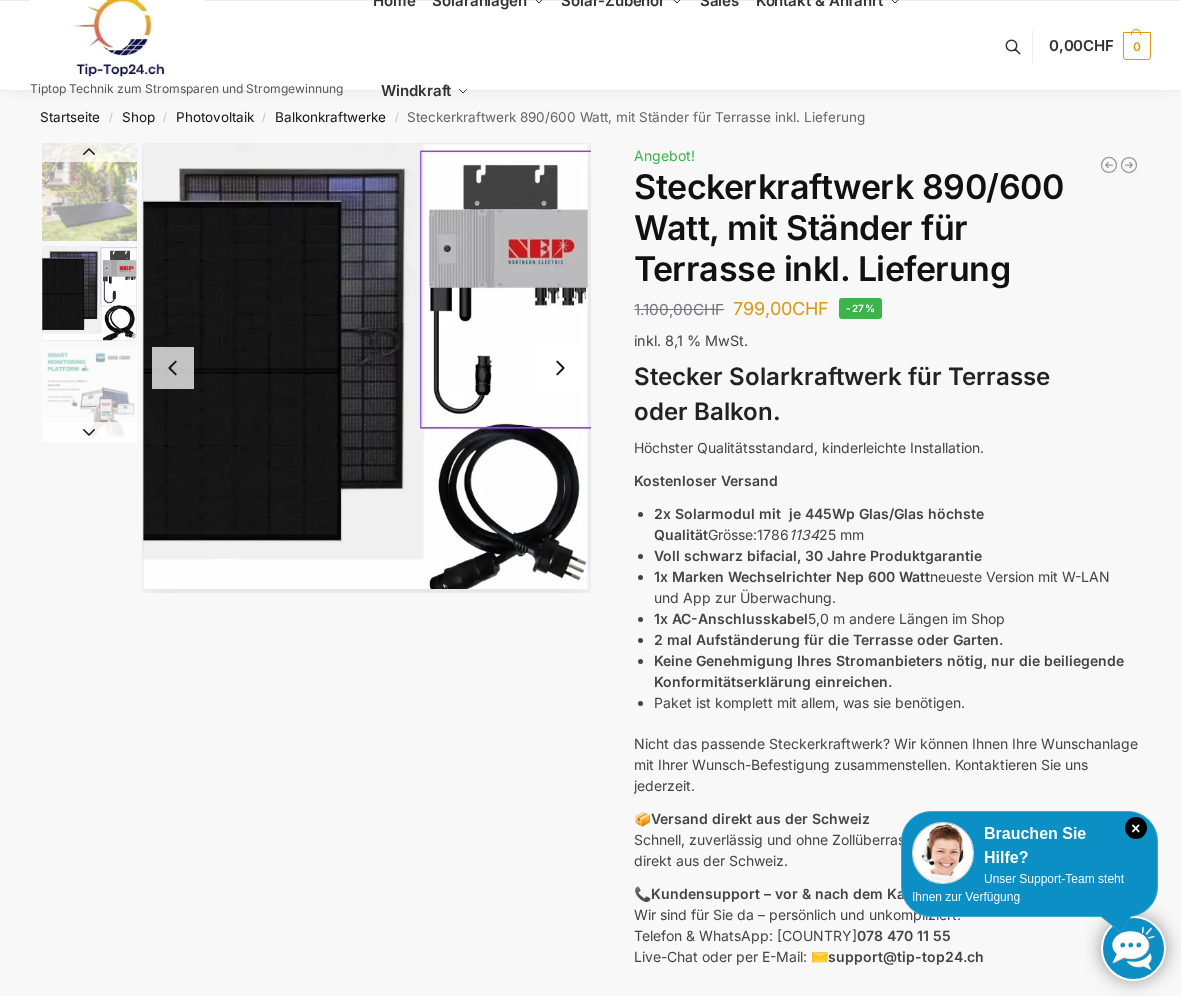 click at bounding box center (89, 393) 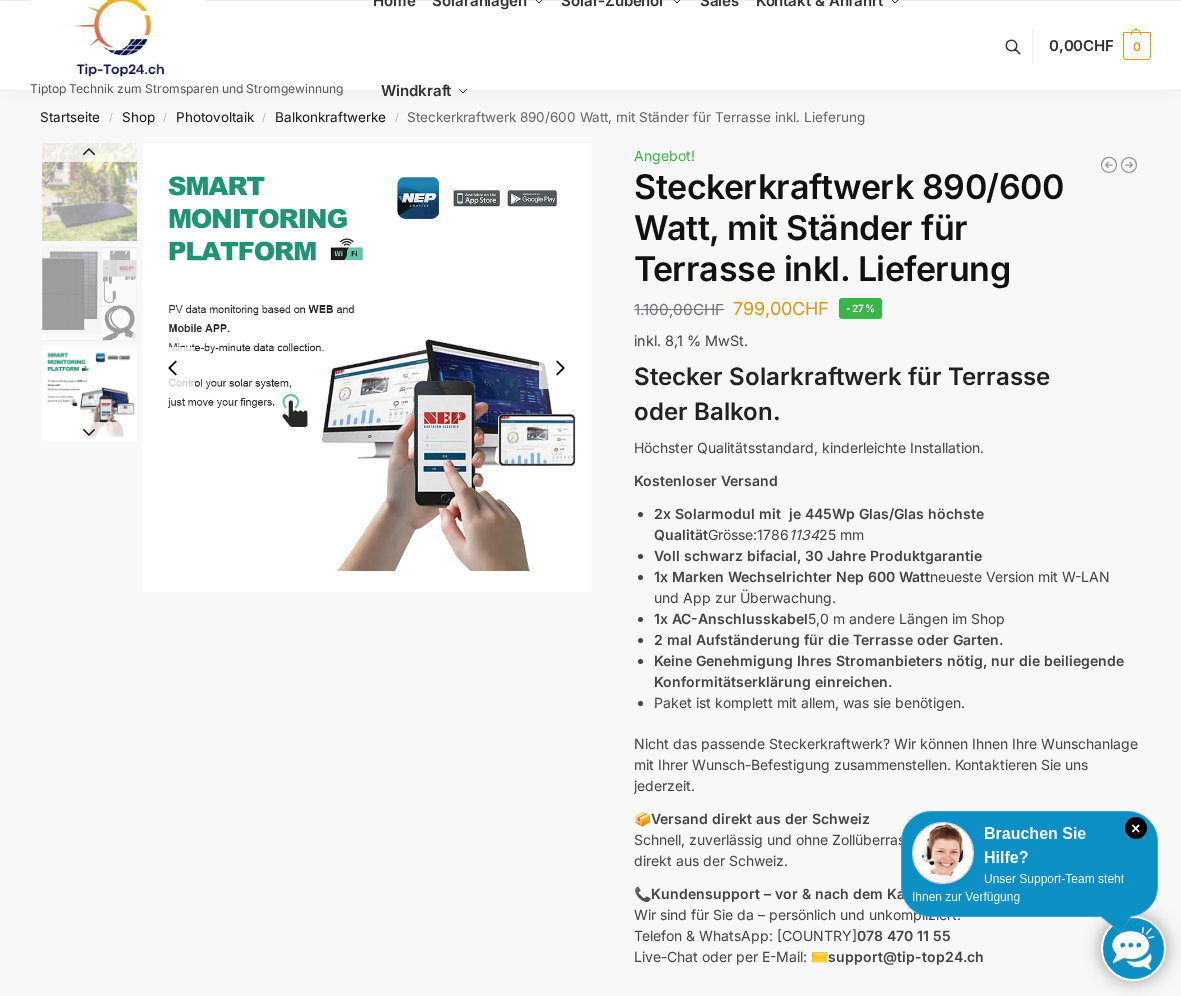 click at bounding box center (89, 432) 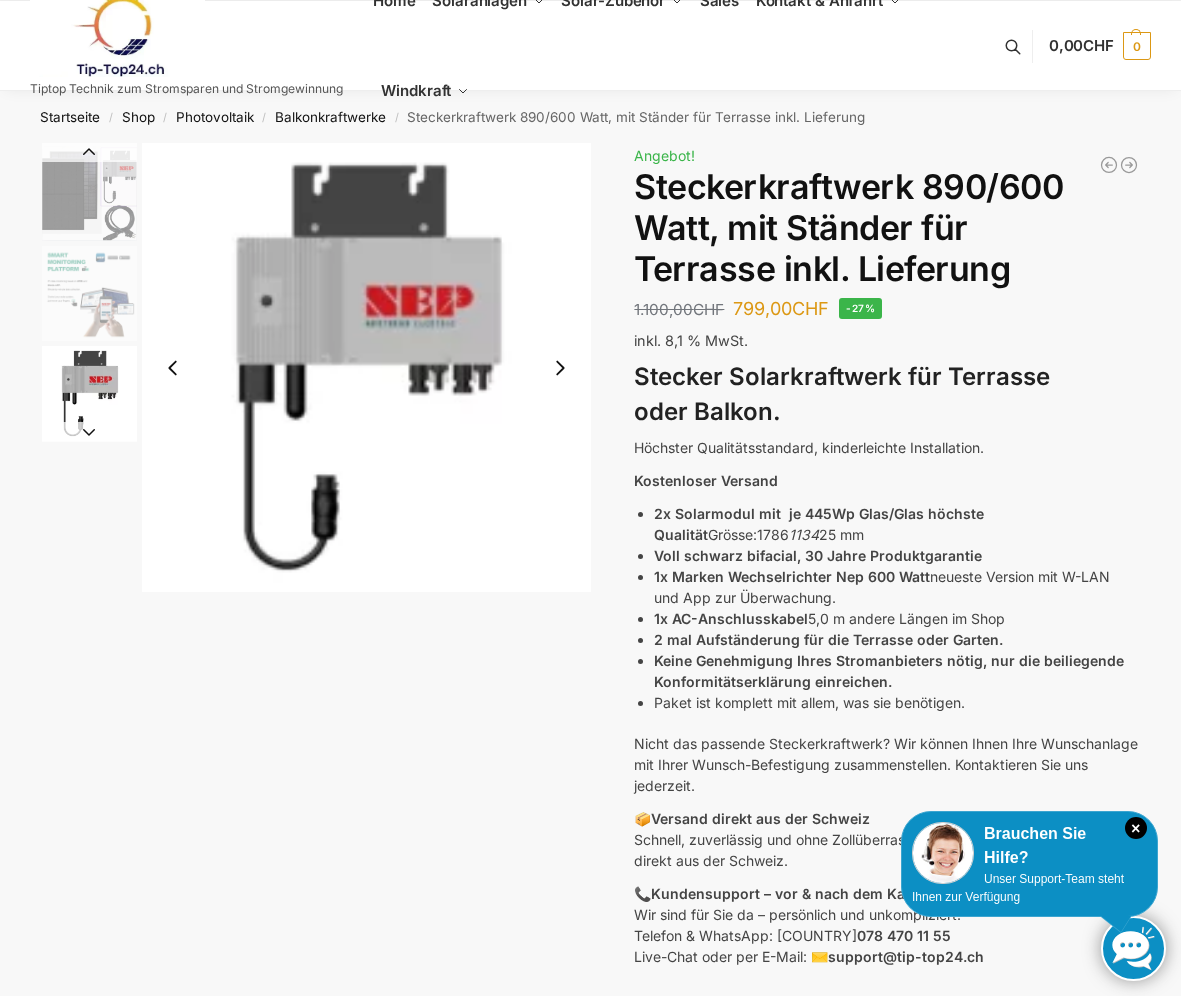 click at bounding box center (89, 432) 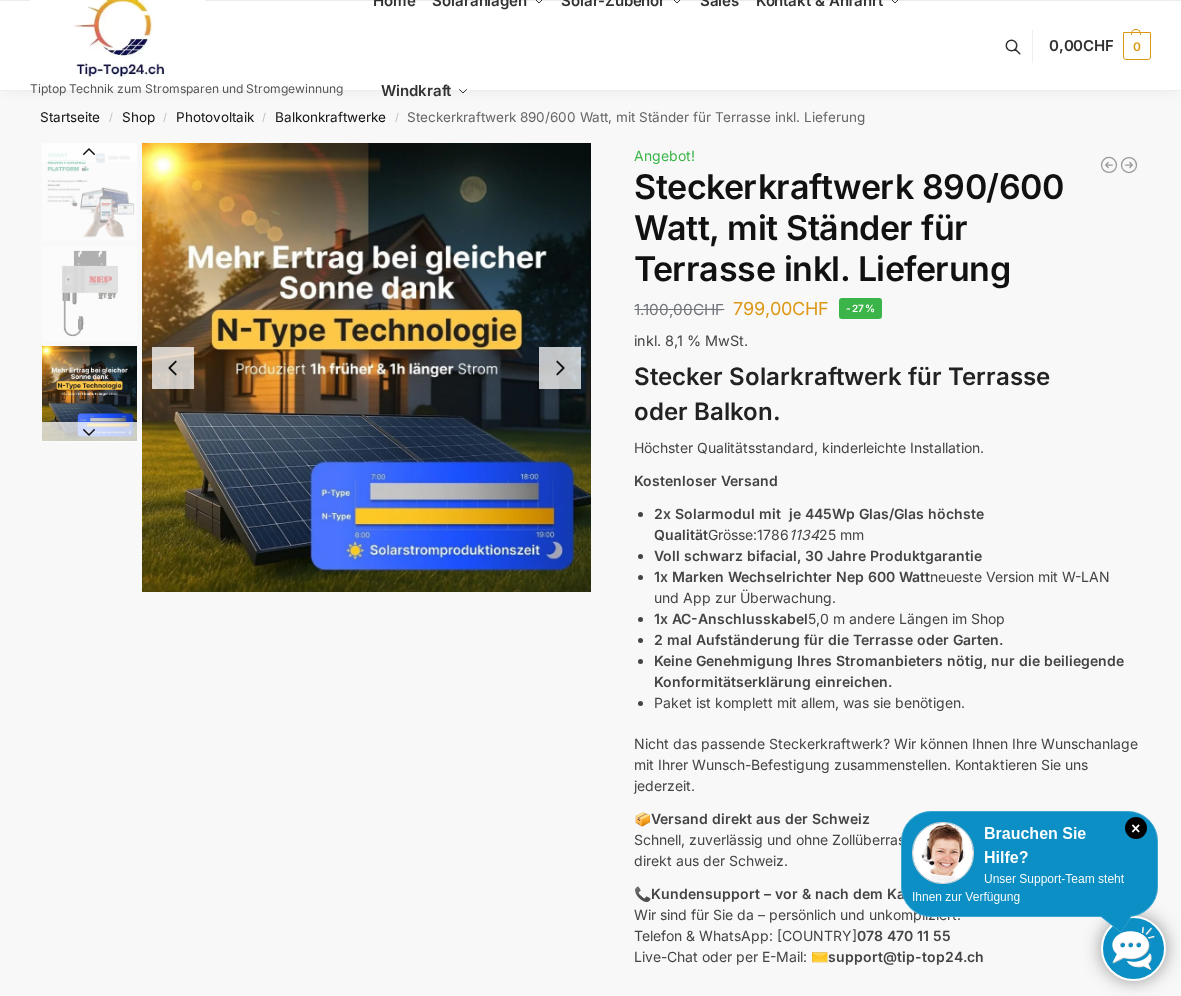 click at bounding box center (89, 432) 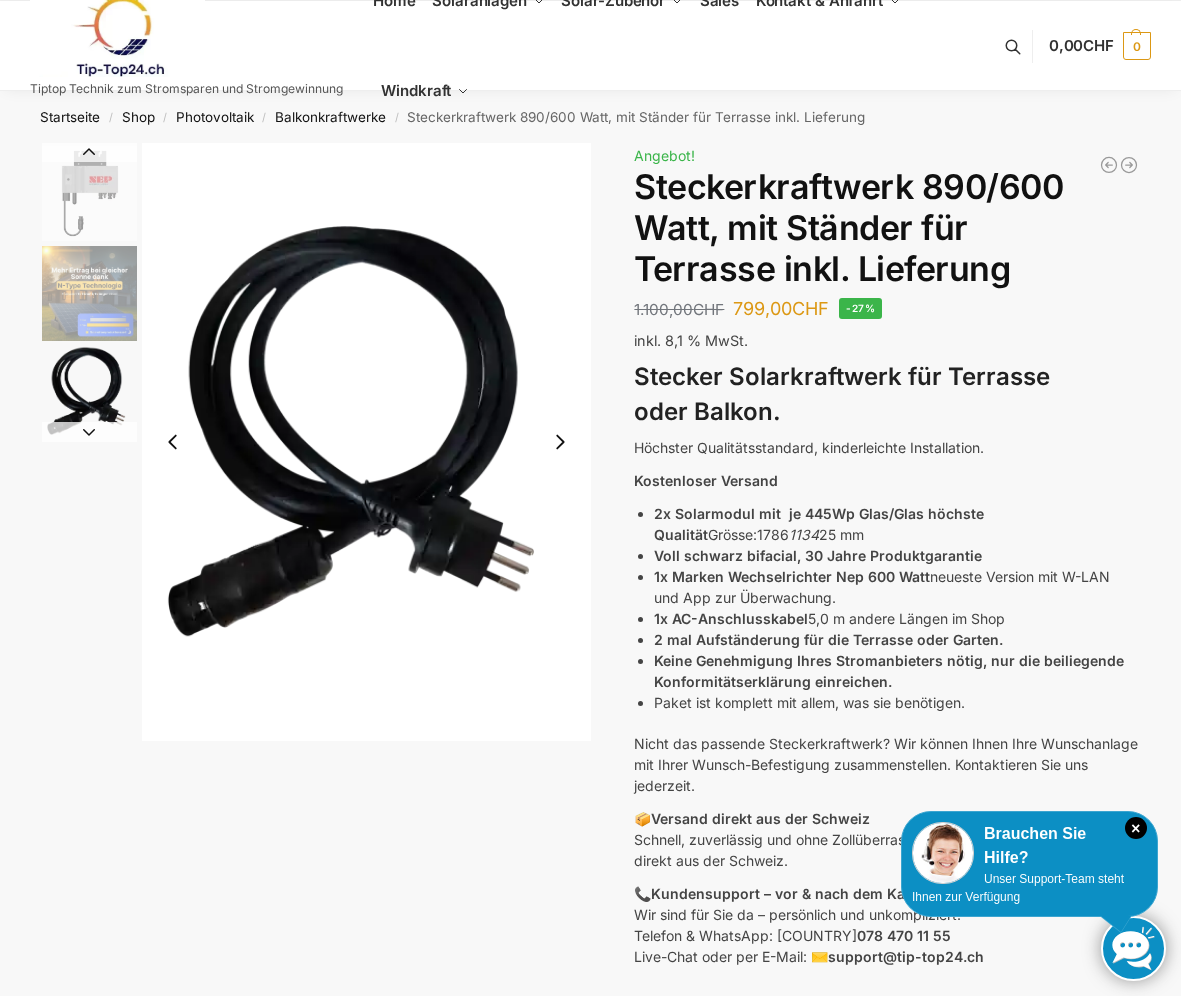 click at bounding box center [89, 432] 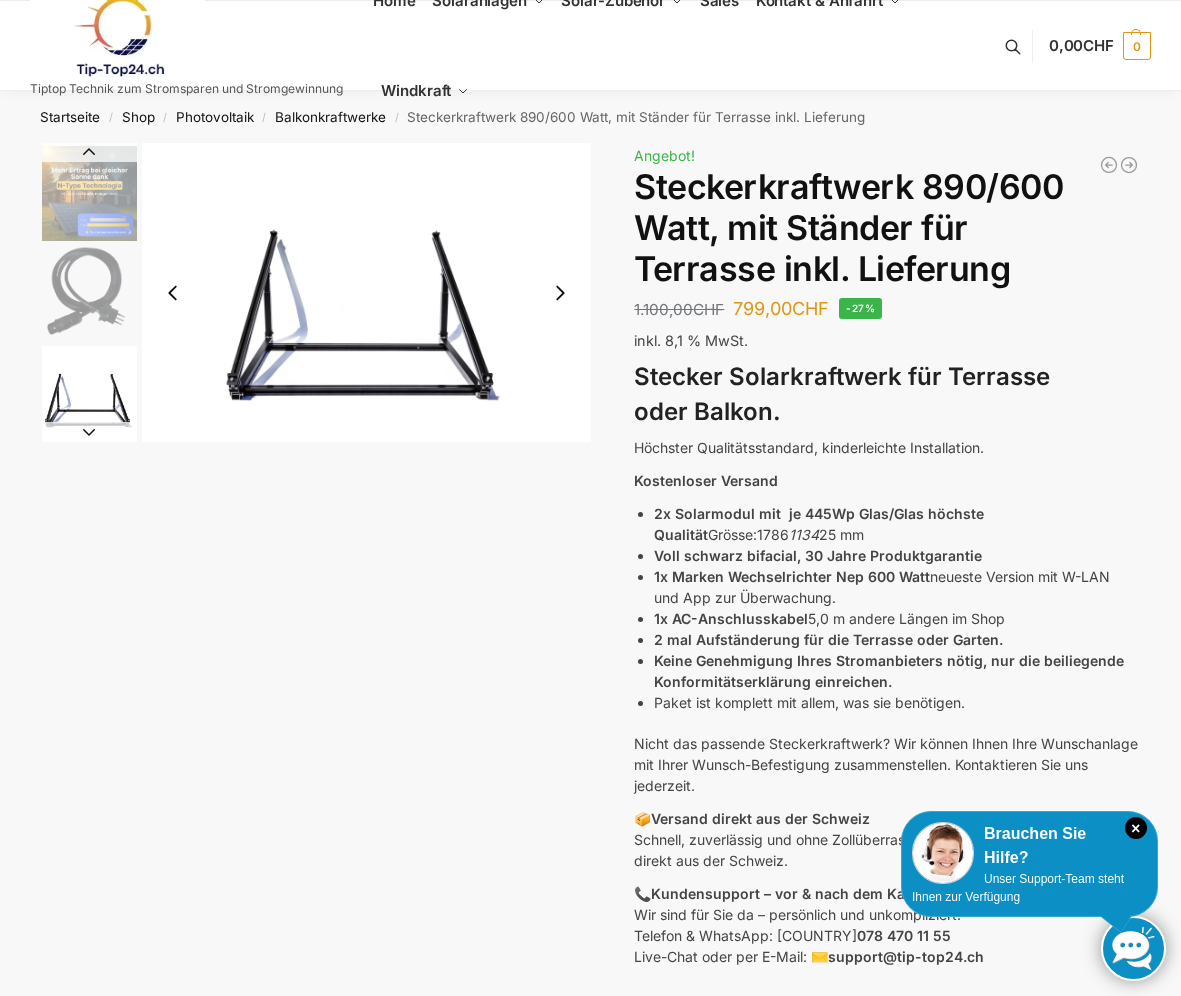 click at bounding box center (89, 432) 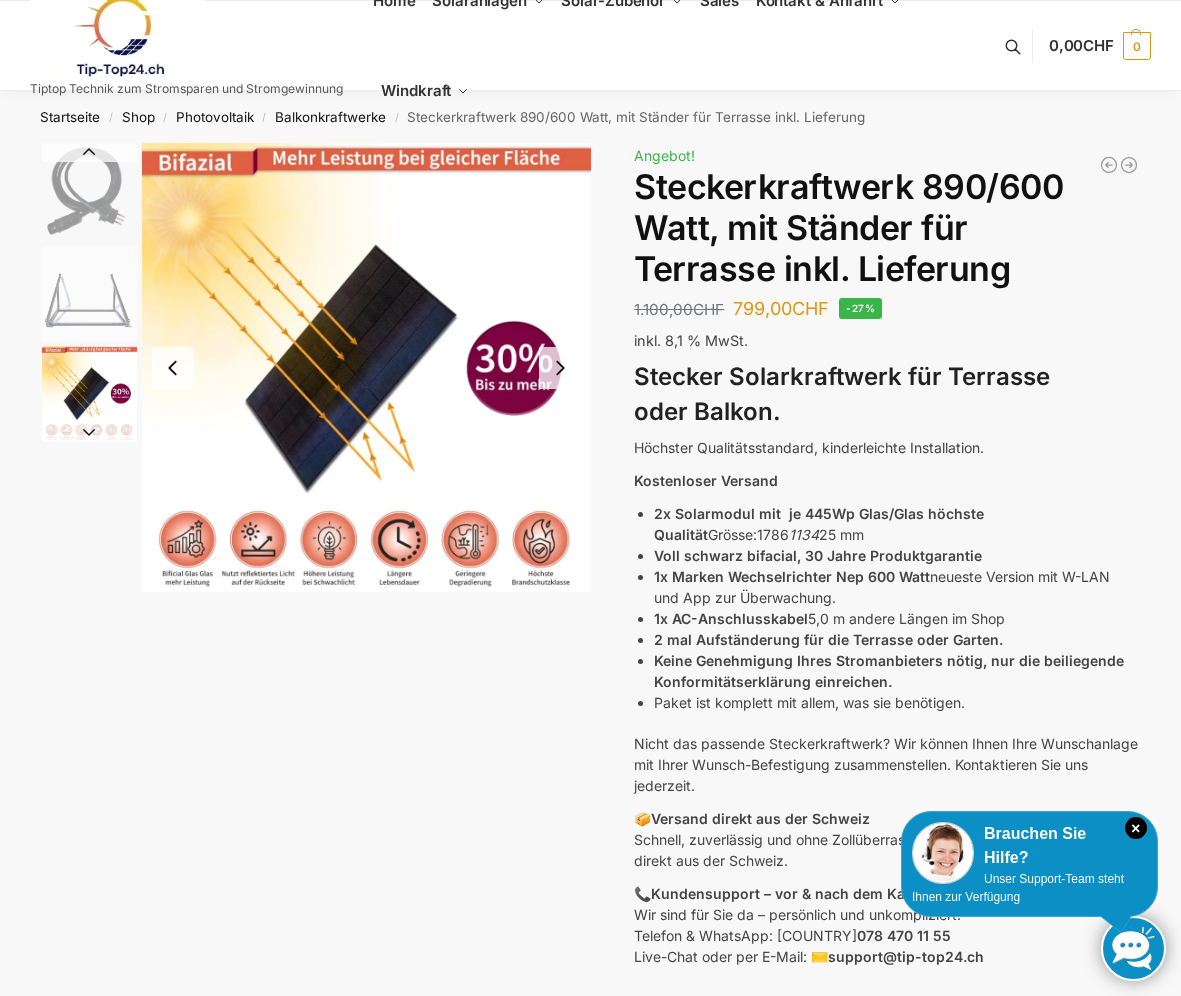 click at bounding box center [89, 432] 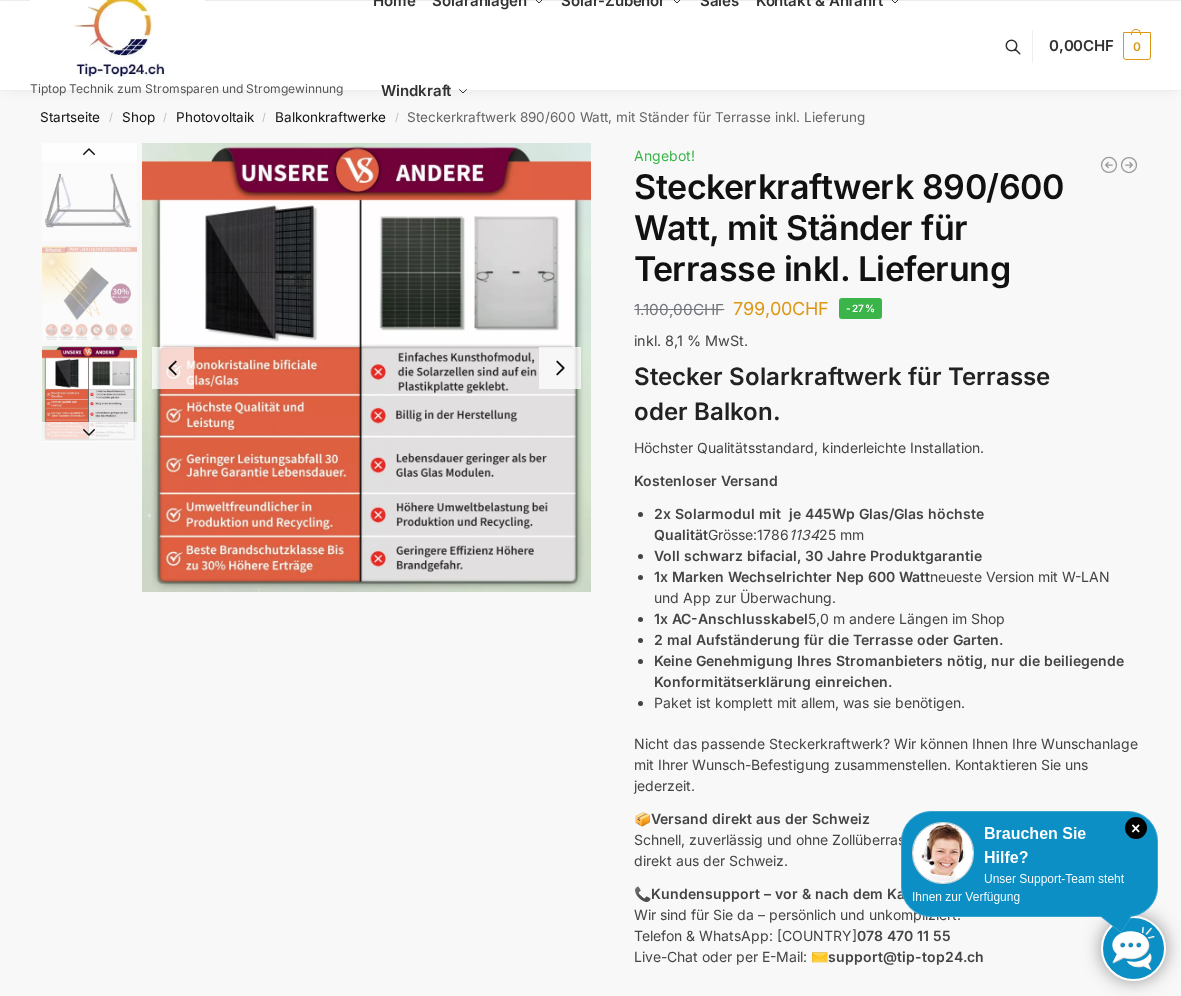 click at bounding box center (89, 432) 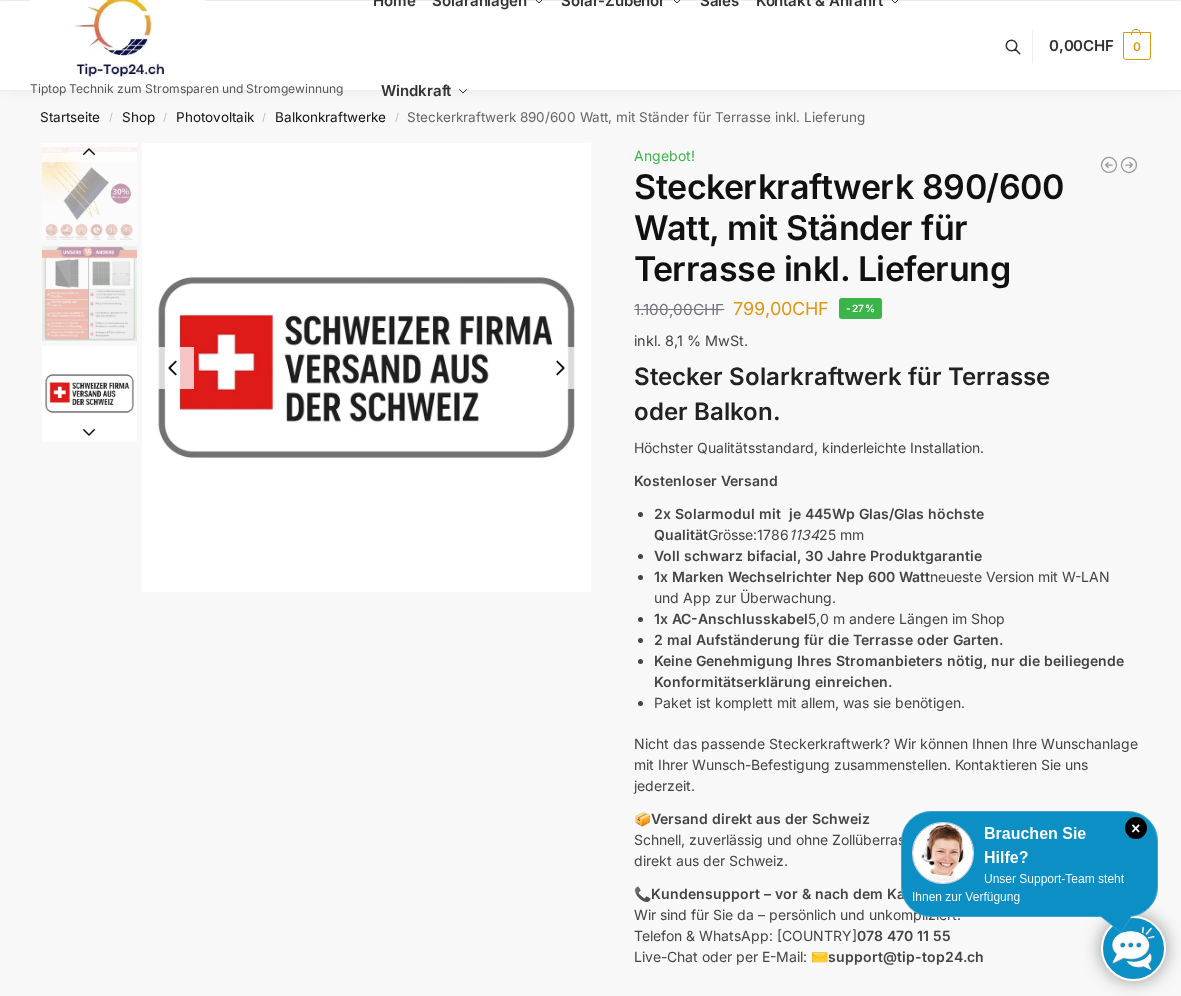 click at bounding box center [89, 432] 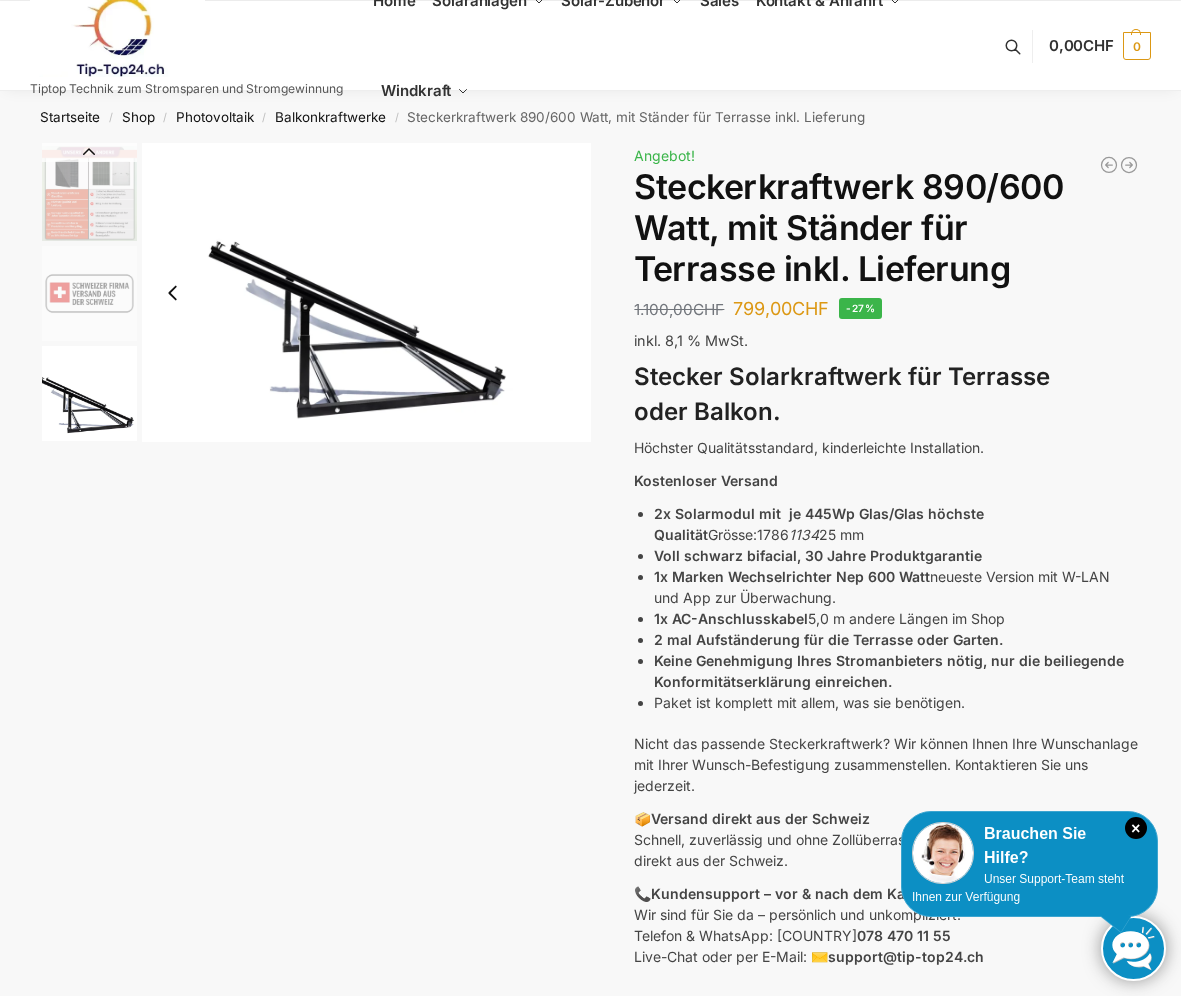 click at bounding box center (89, 393) 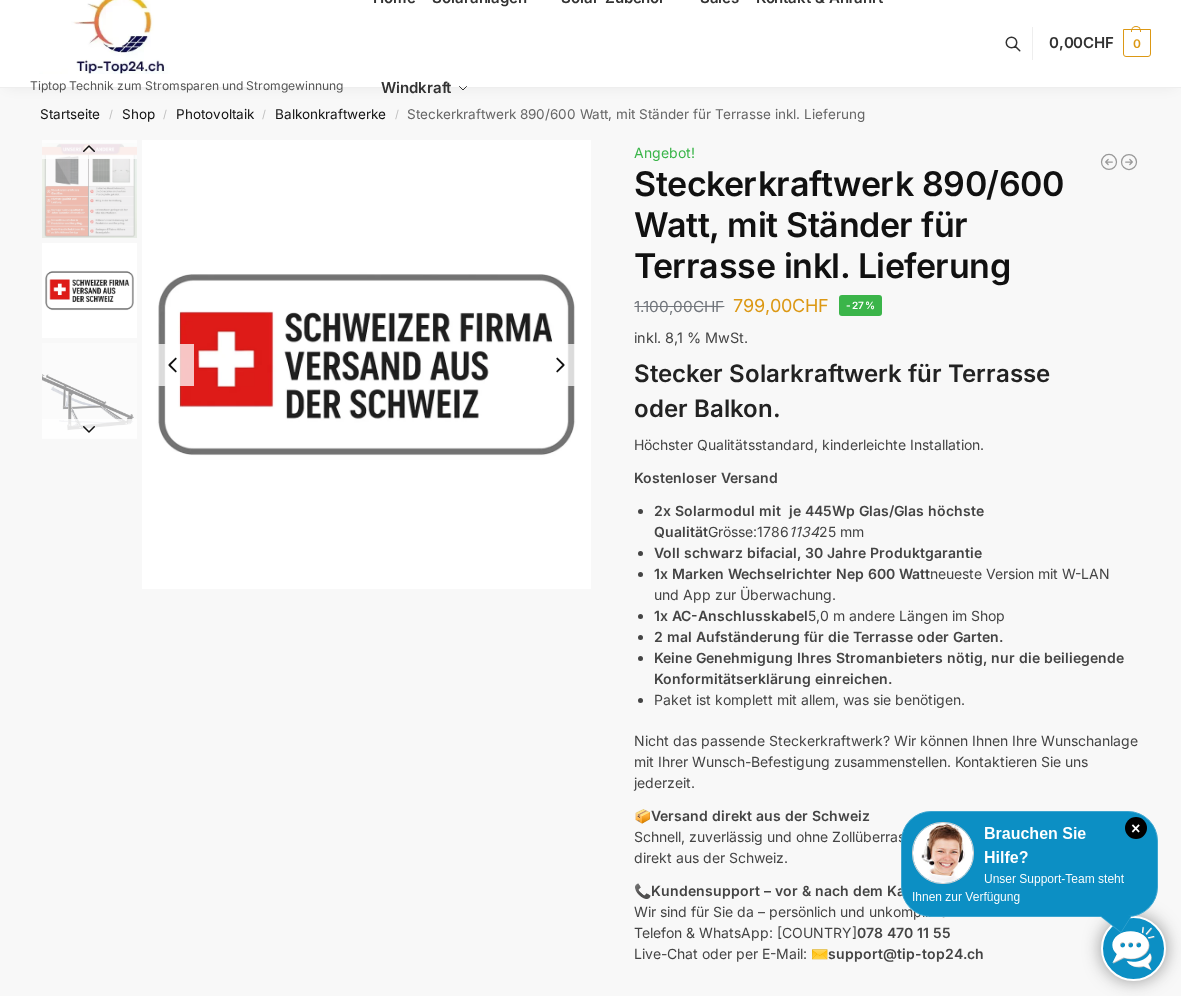 scroll, scrollTop: 0, scrollLeft: 0, axis: both 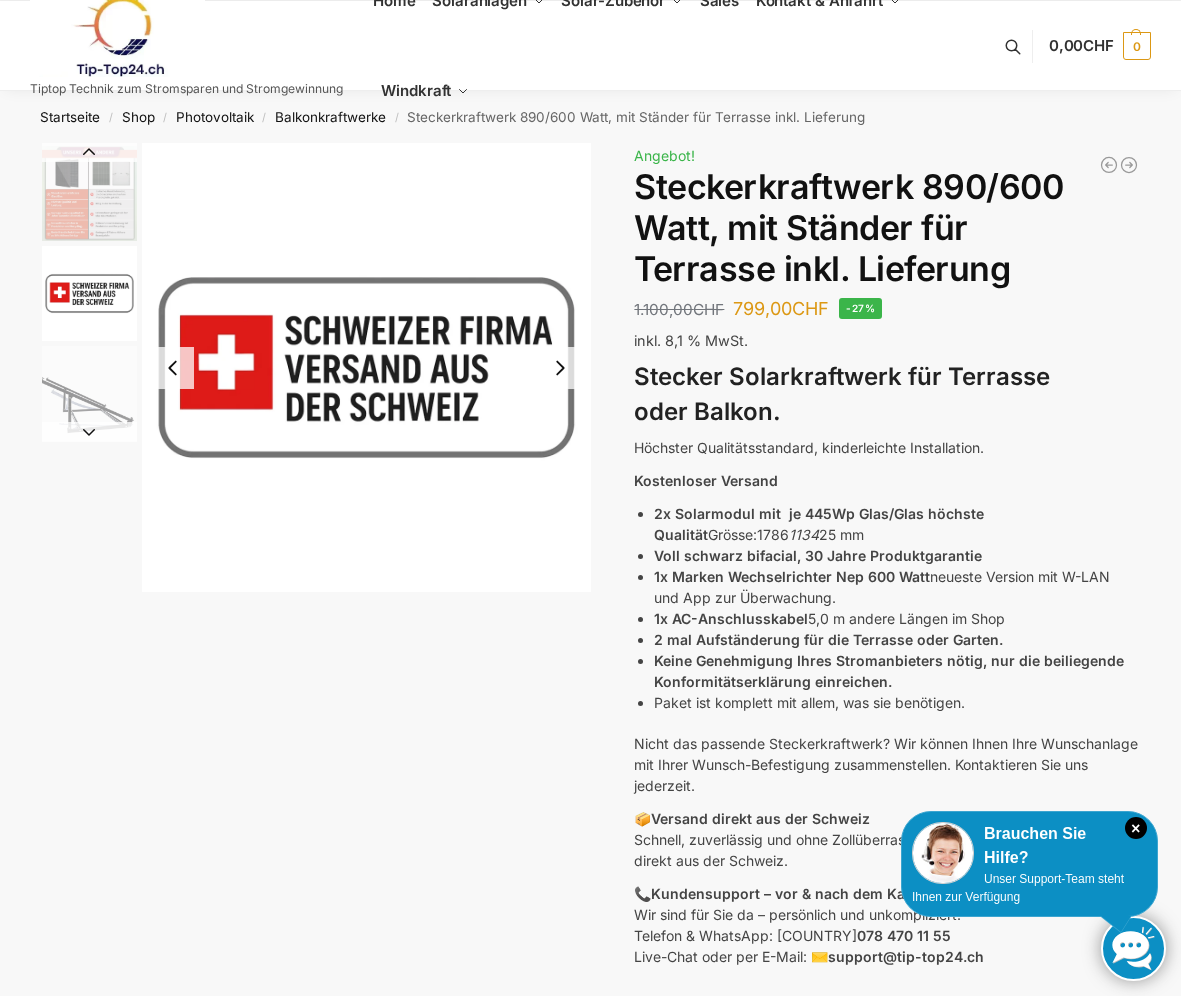 click at bounding box center [89, 152] 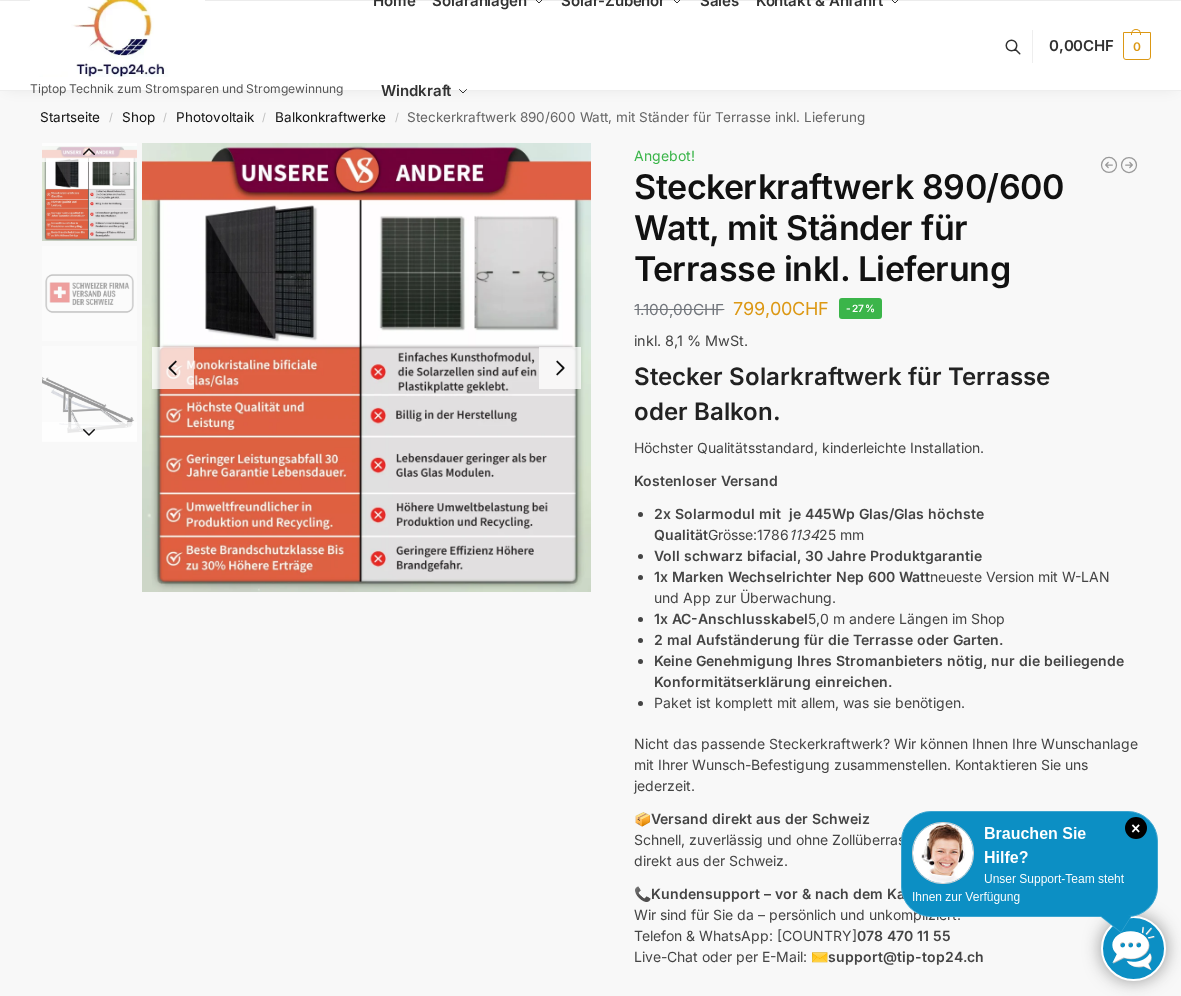 click at bounding box center (89, 152) 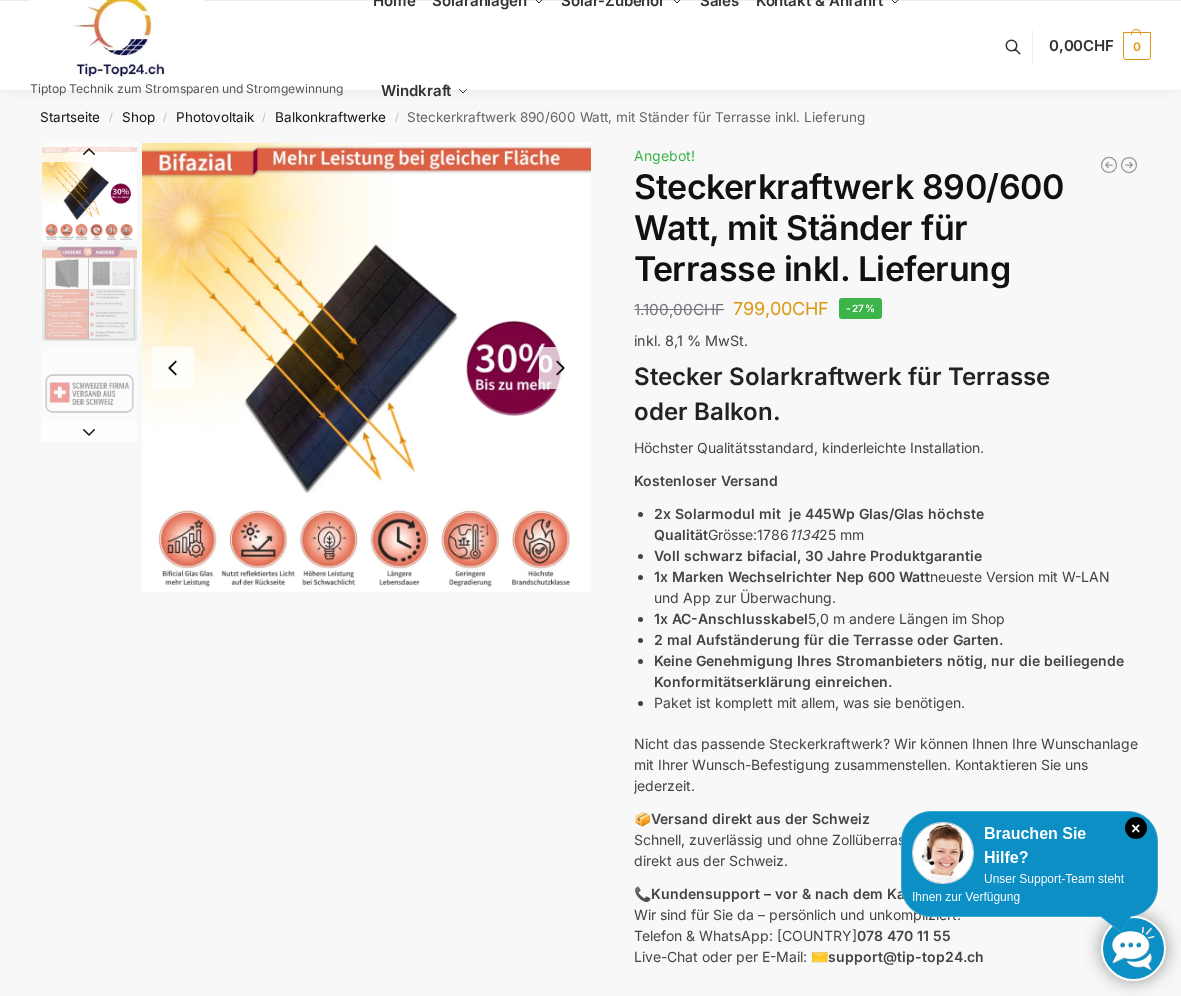 click at bounding box center (89, 152) 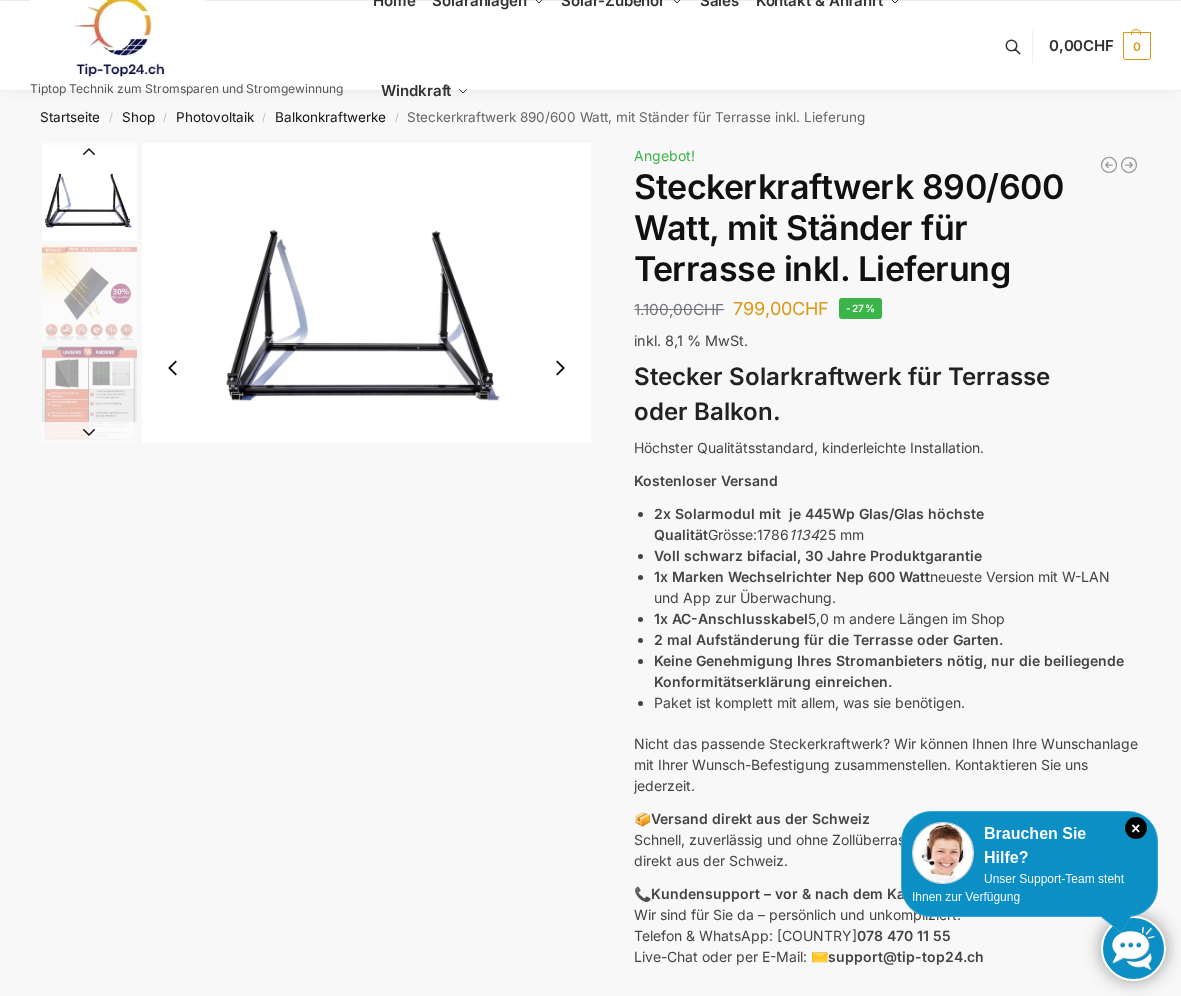 click at bounding box center (89, 152) 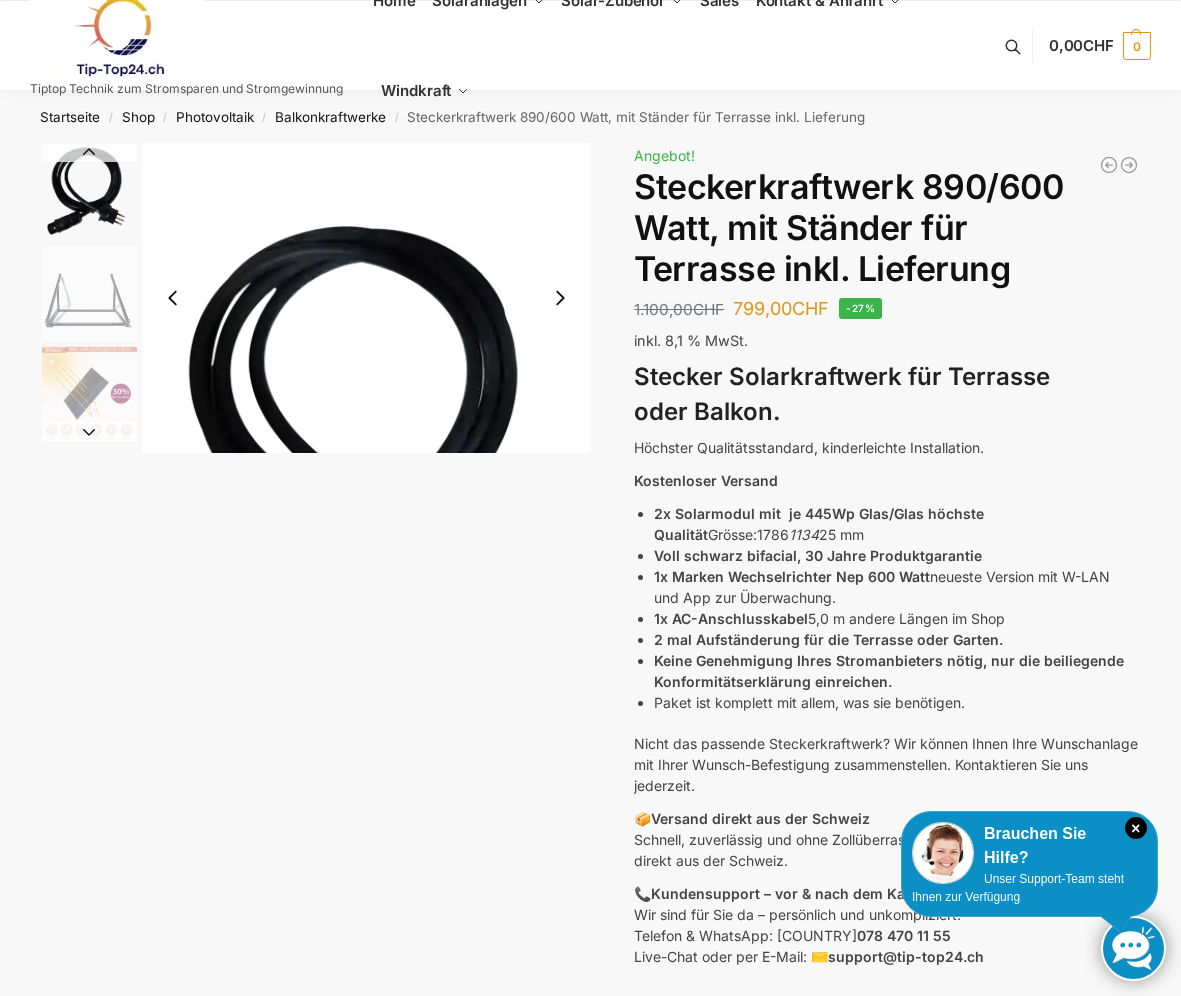 click at bounding box center [89, 152] 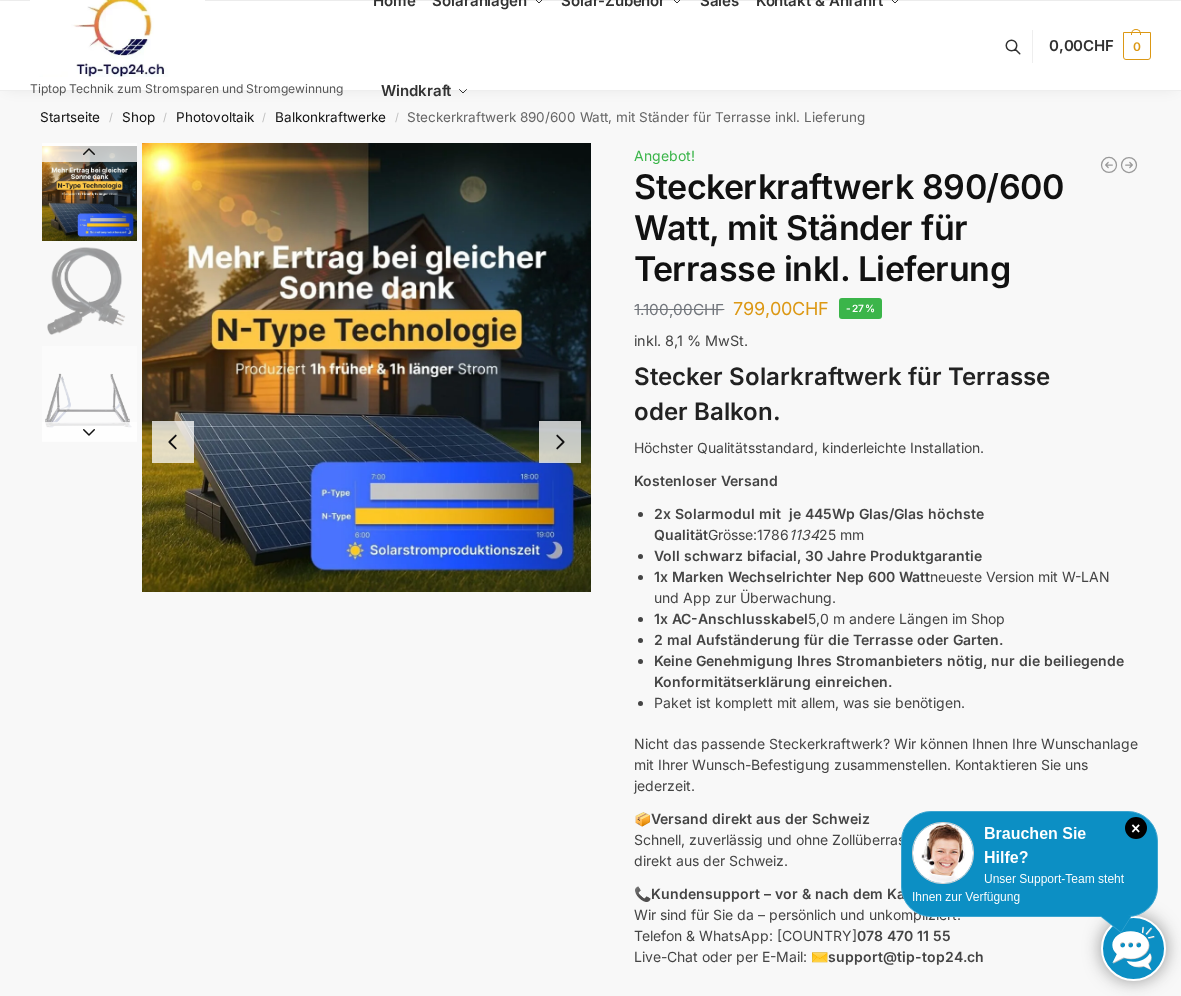 click at bounding box center (89, 152) 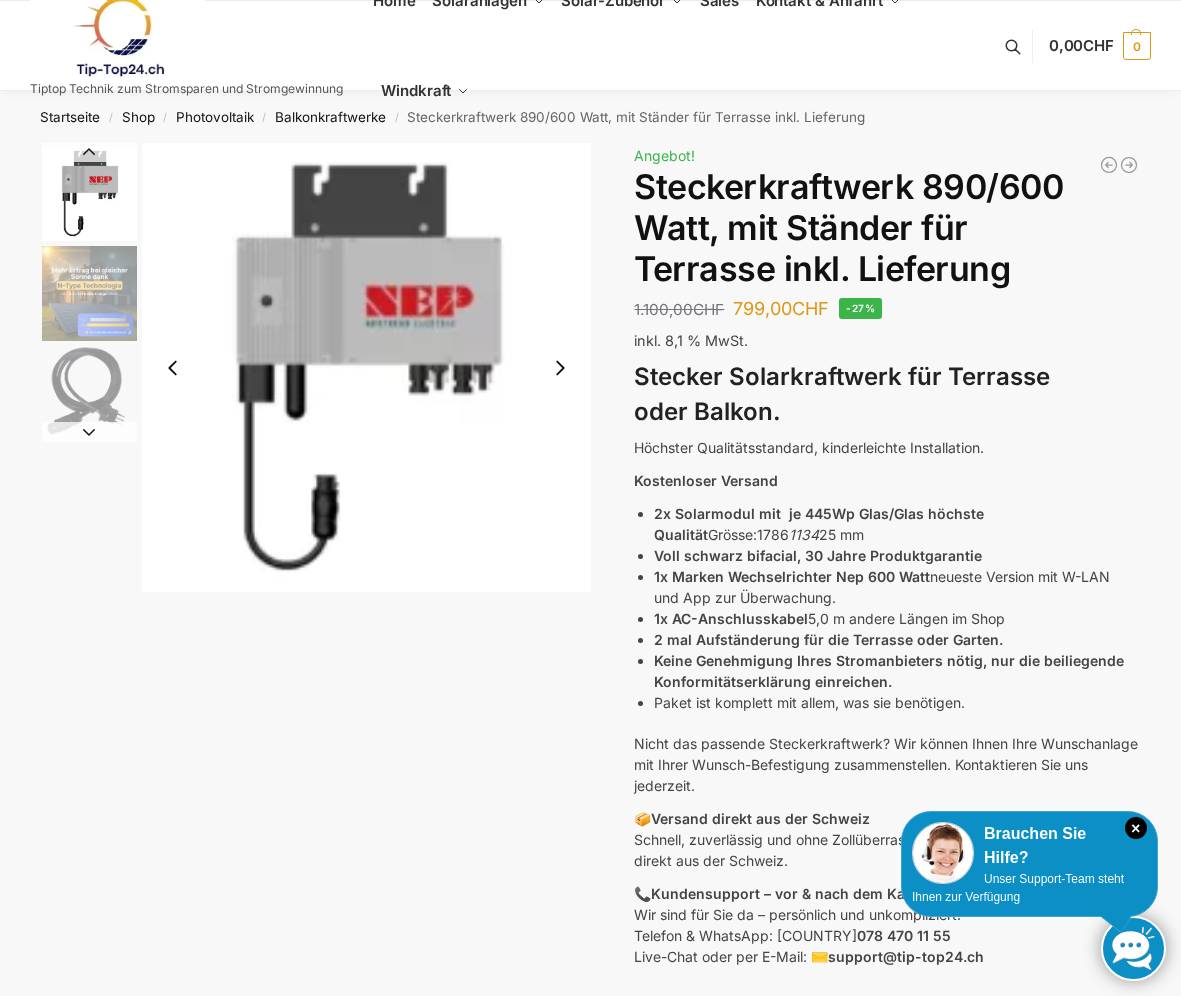 click at bounding box center (89, 432) 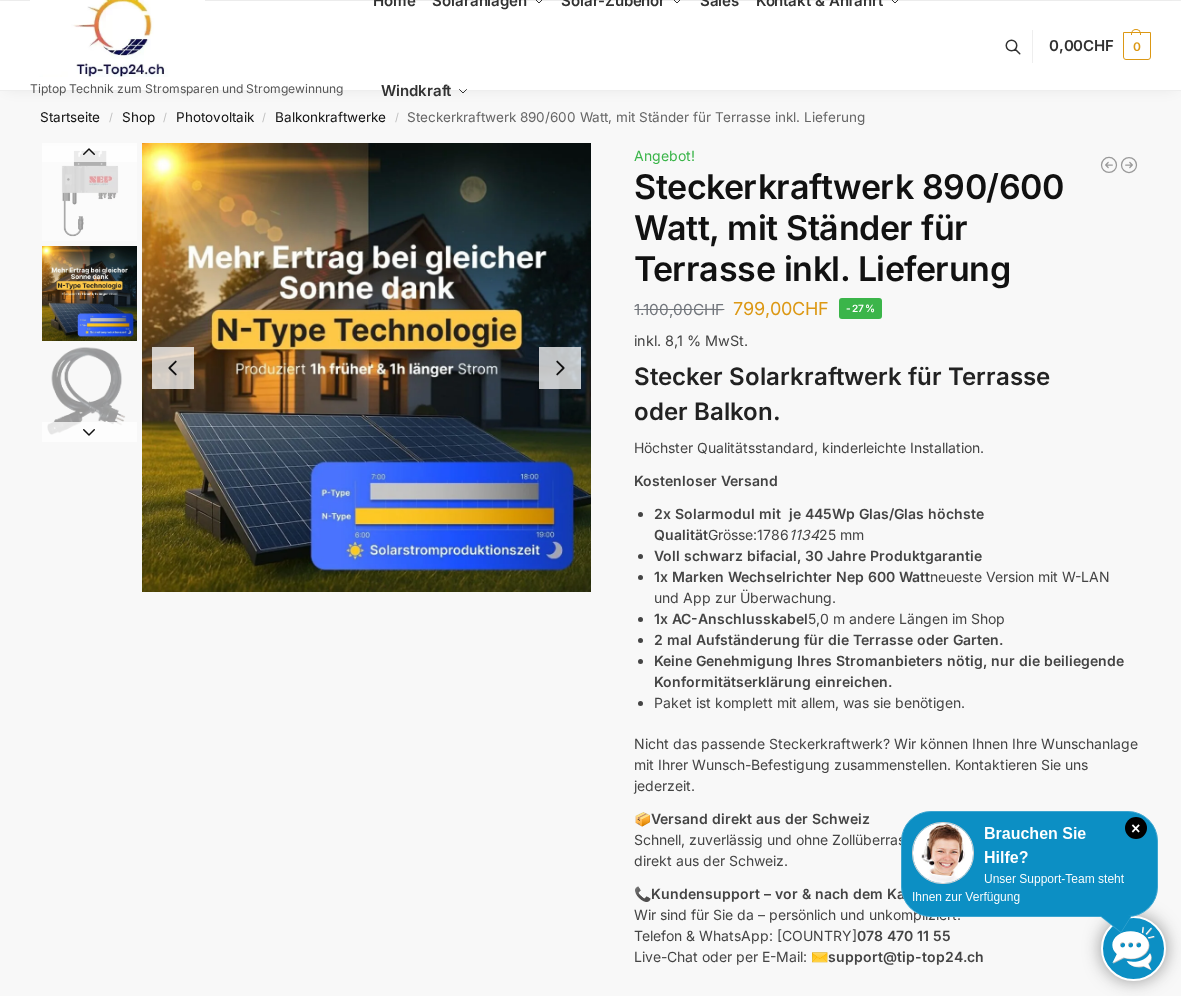 click at bounding box center (89, 432) 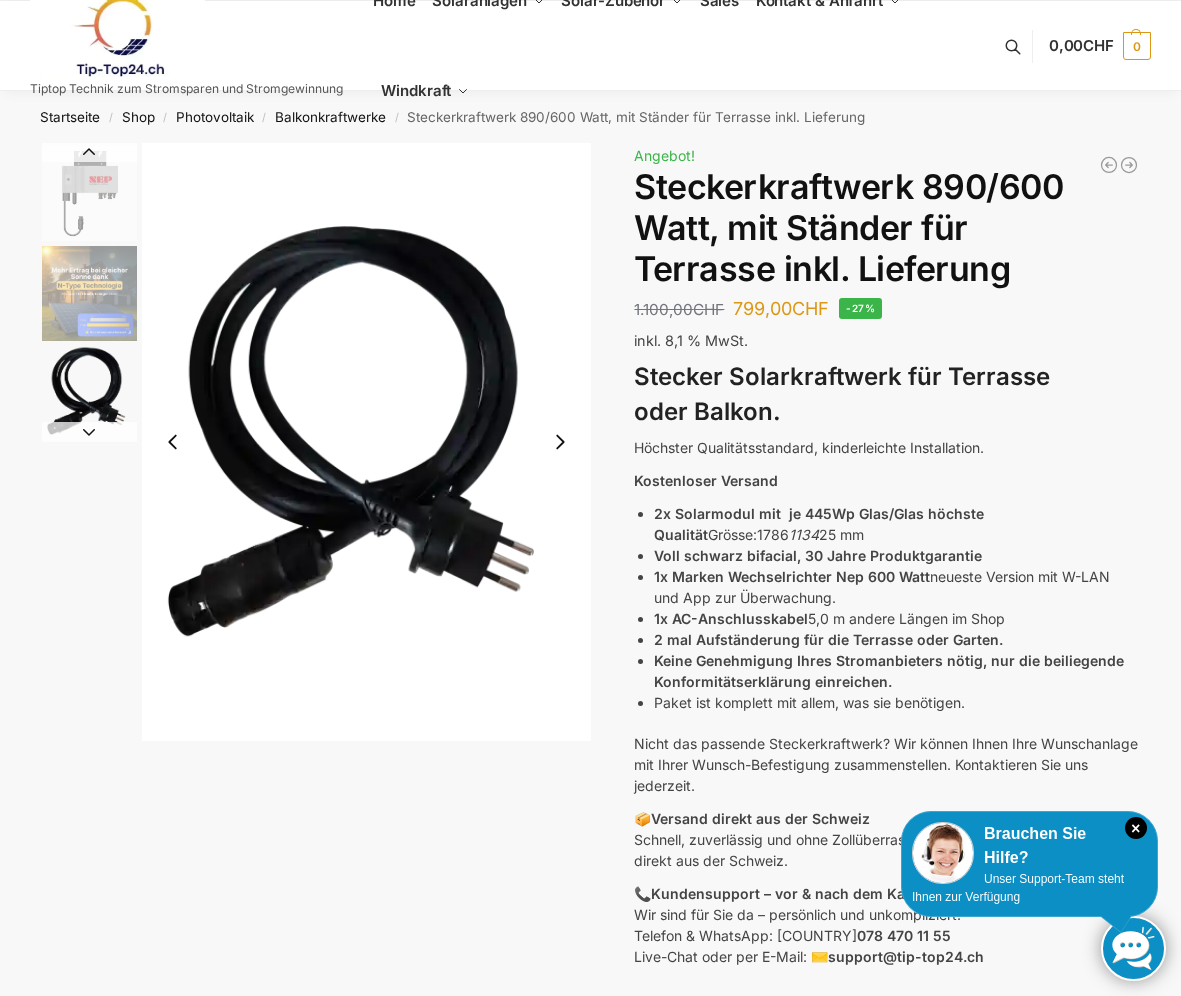 click at bounding box center [89, 432] 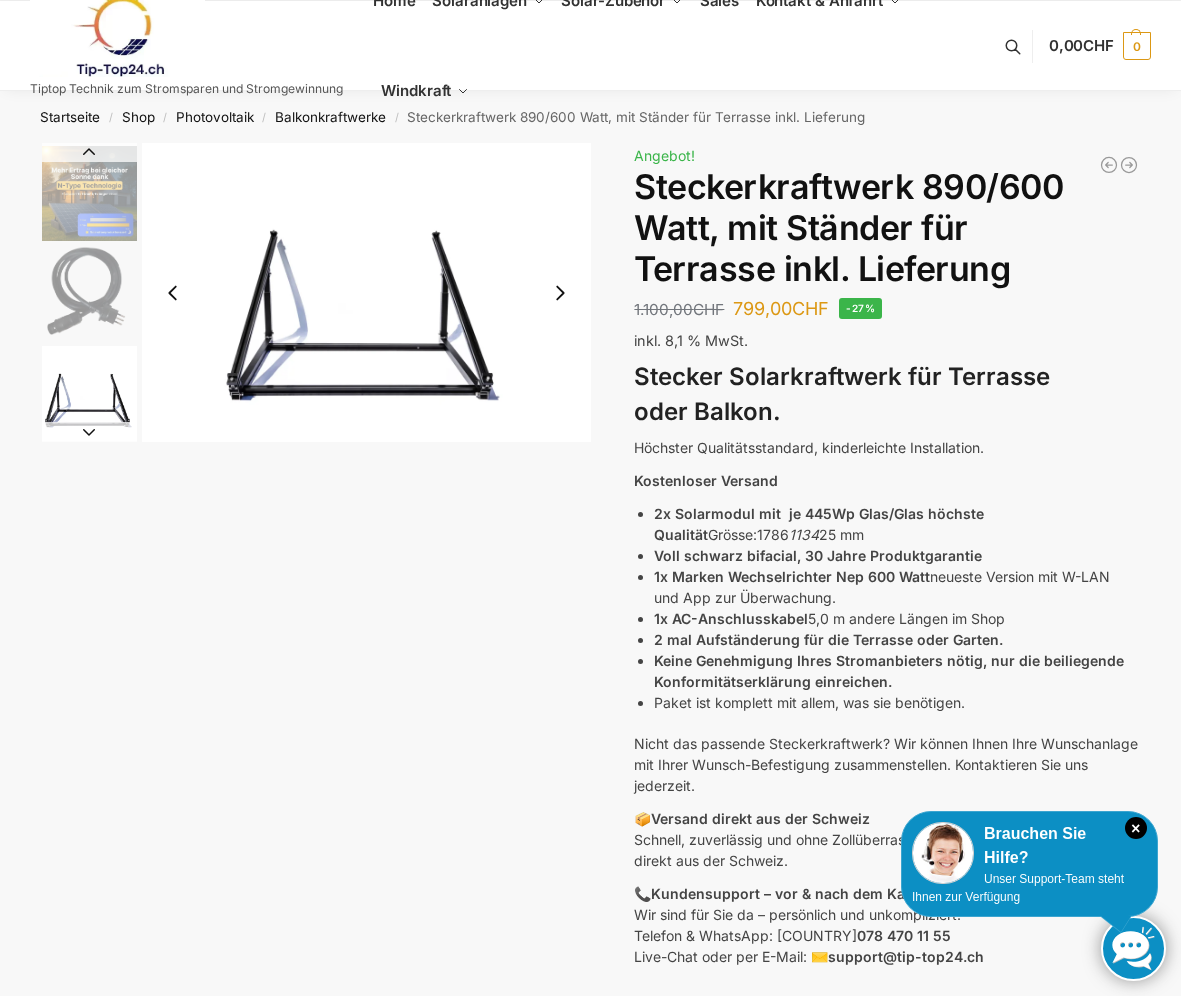 click at bounding box center (366, 292) 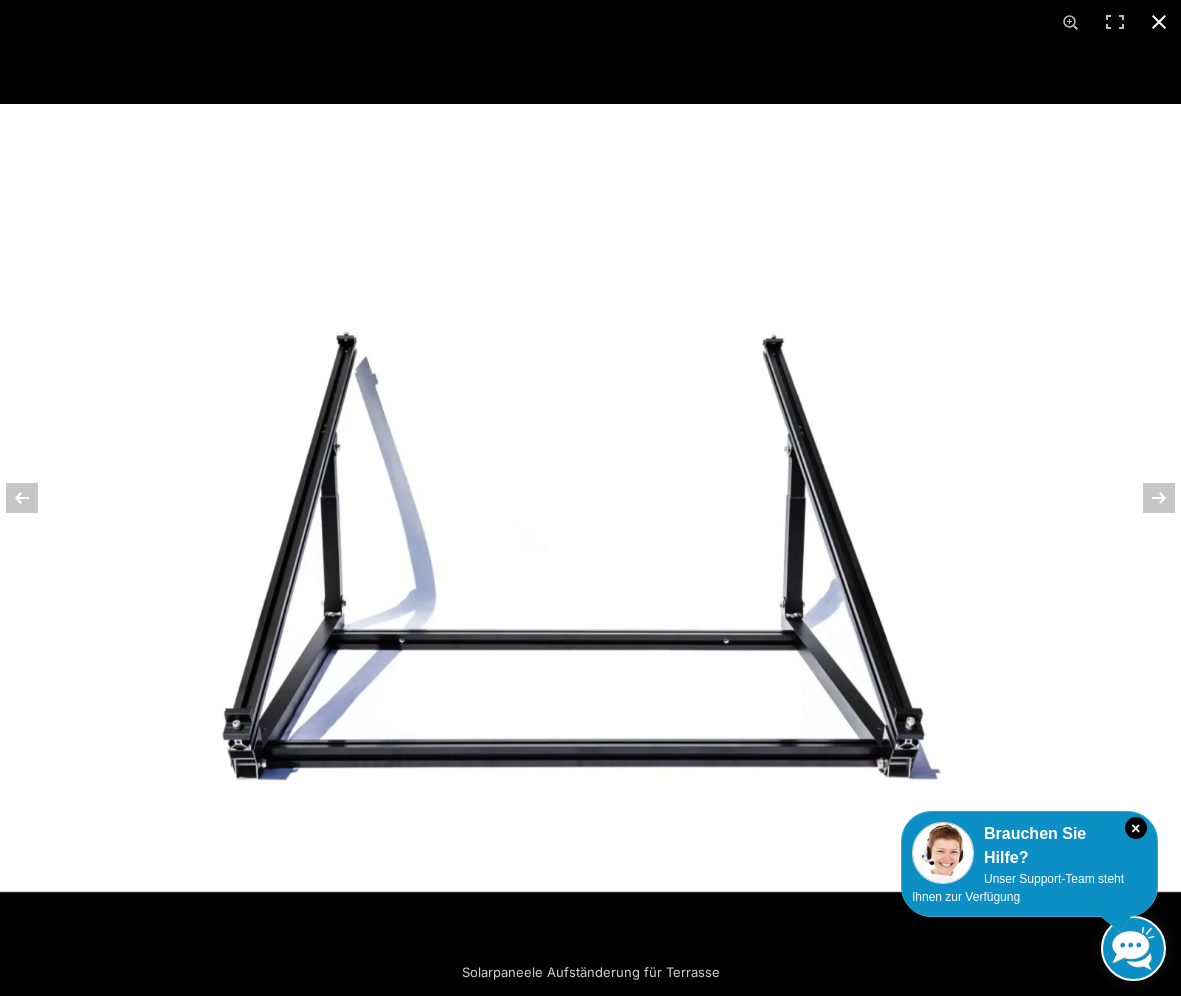click at bounding box center (1159, 22) 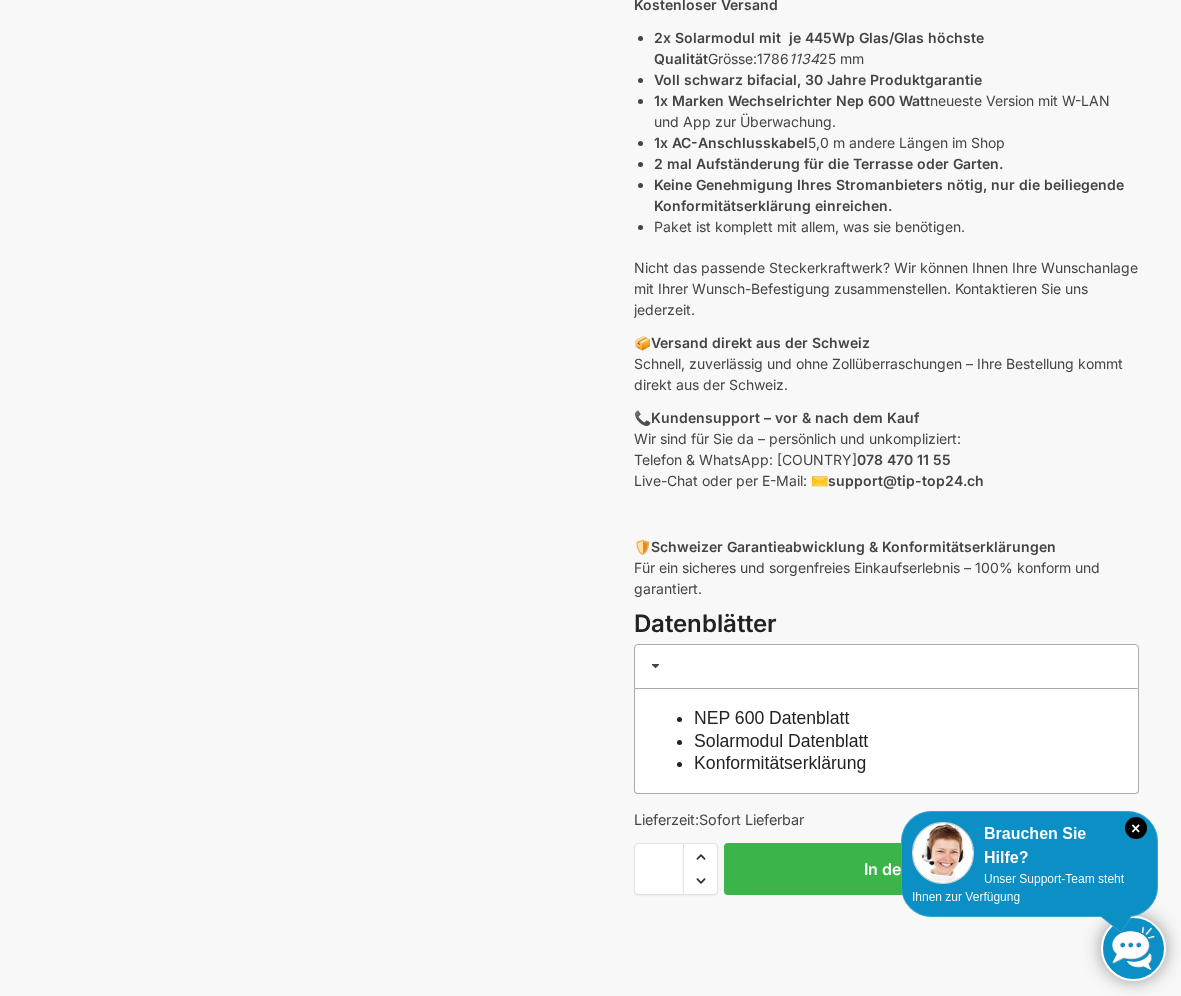 scroll, scrollTop: 0, scrollLeft: 0, axis: both 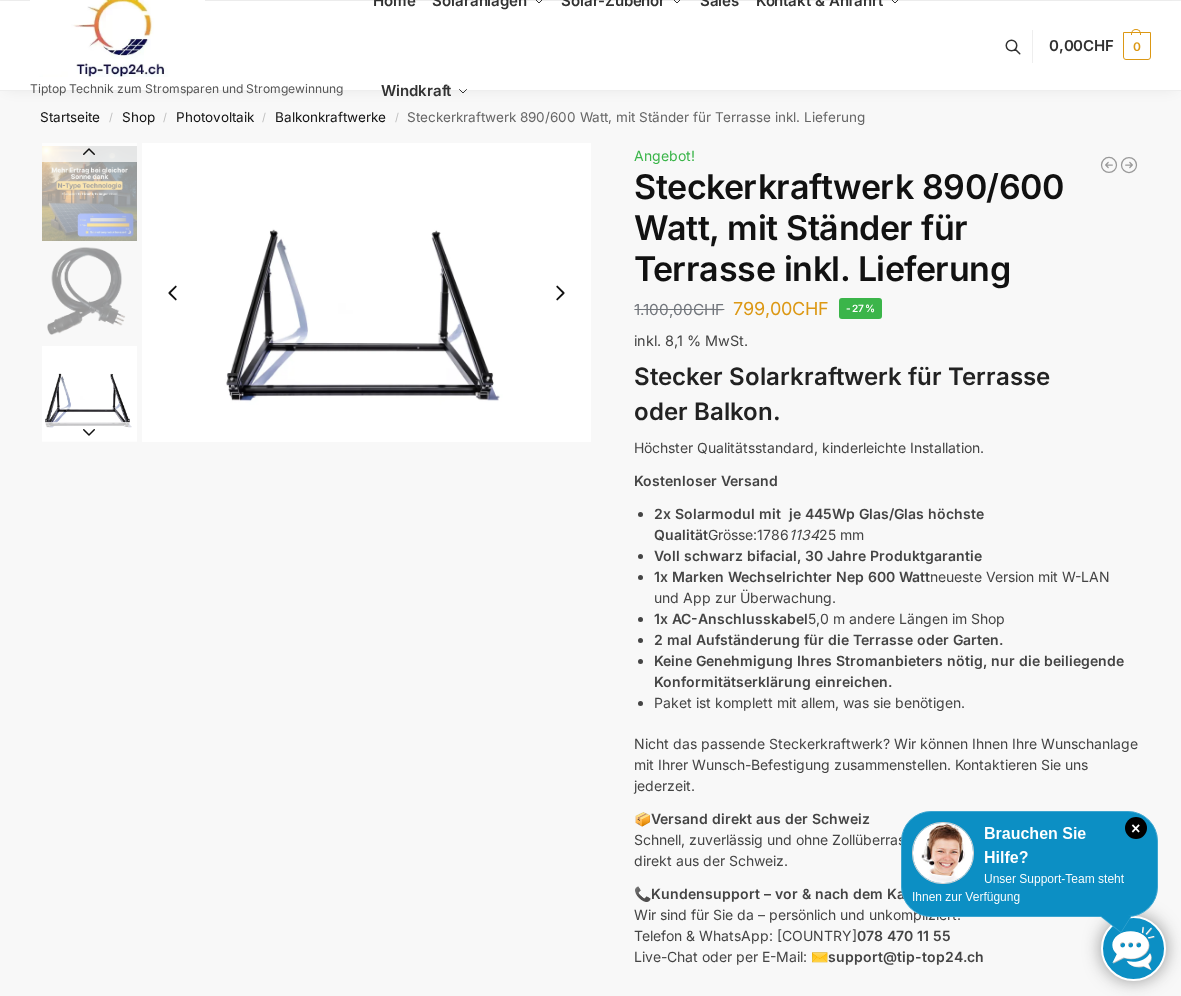 click on "Solarpaneele Aufständerung für Terrasse
Beschreibung
Zusätzliche Informationen
1.100,00  CHF   Ursprünglicher Preis war: 1.100,00 CHF 799,00  CHF Aktueller Preis ist: 799,00 CHF.
In den Warenkorb
Balkonkraftwerk 890/600 Watt bificial Glas/Glas
700,00  CHF   Ursprünglicher Preis war: 700,00 CHF 589,00  CHF Aktueller Preis ist: 589,00 CHF.
Balkonkraftwerk 1780 Watt mit 4 KWh Zendure Batteriespeicher Notstrom fähig
4.399,00  CHF   Ursprünglicher Preis war: 4.399,00 CHF 3.299,00  CHF Aktueller Preis ist: 3.299,00 CHF.
Angebot! Steckerkraftwerk 890/600 Watt, mit Ständer für Terrasse inkl. Lieferung 1.100,00  CHF   Ursprünglicher Preis war: 1.100,00 CHF 799,00  CHF Aktueller Preis ist: 799,00 CHF.
-27%
inkl. 8,1 % MwSt. Kostenloser Versand   Grösse:  1786" at bounding box center [590, 812] 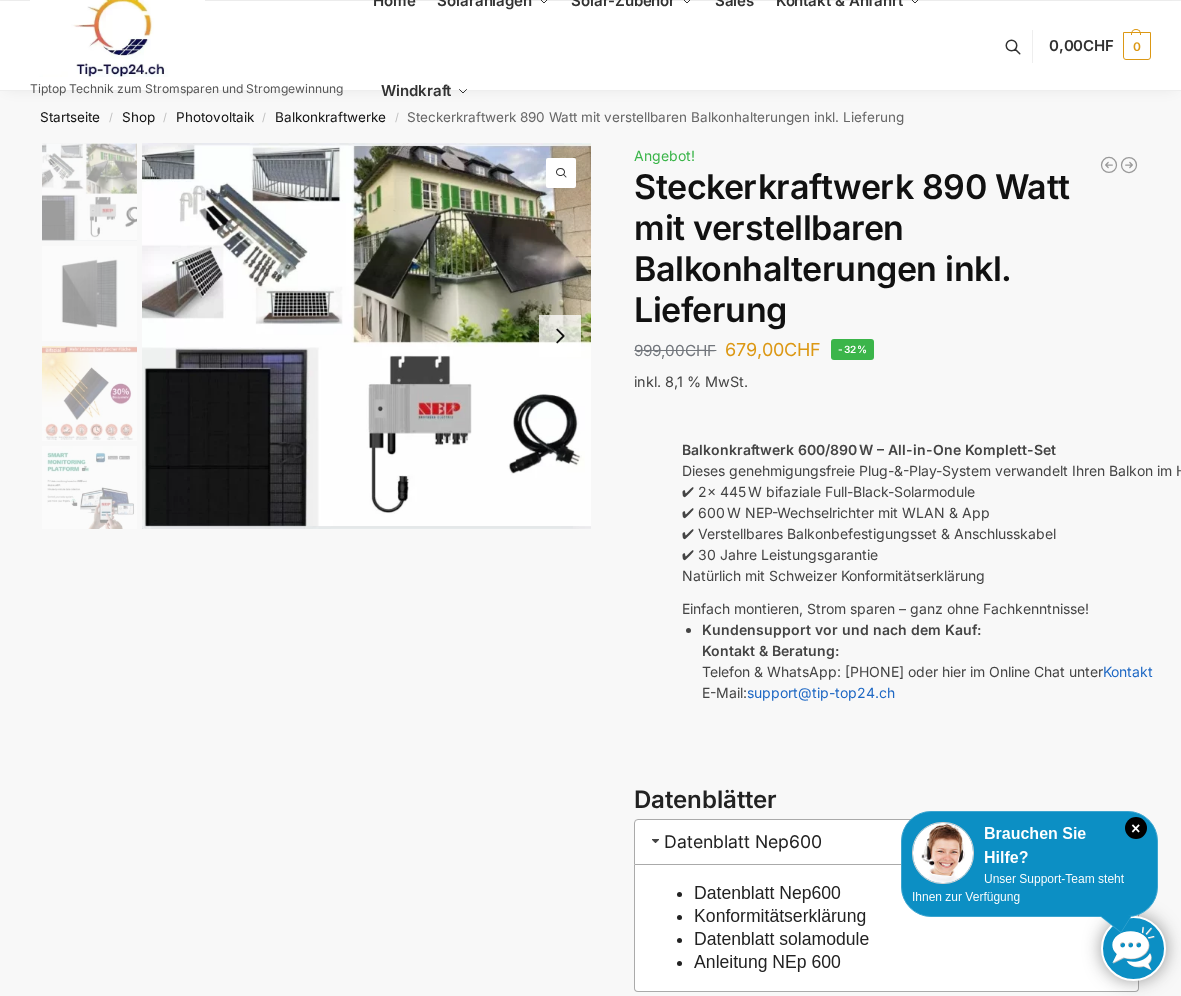 scroll, scrollTop: 0, scrollLeft: 0, axis: both 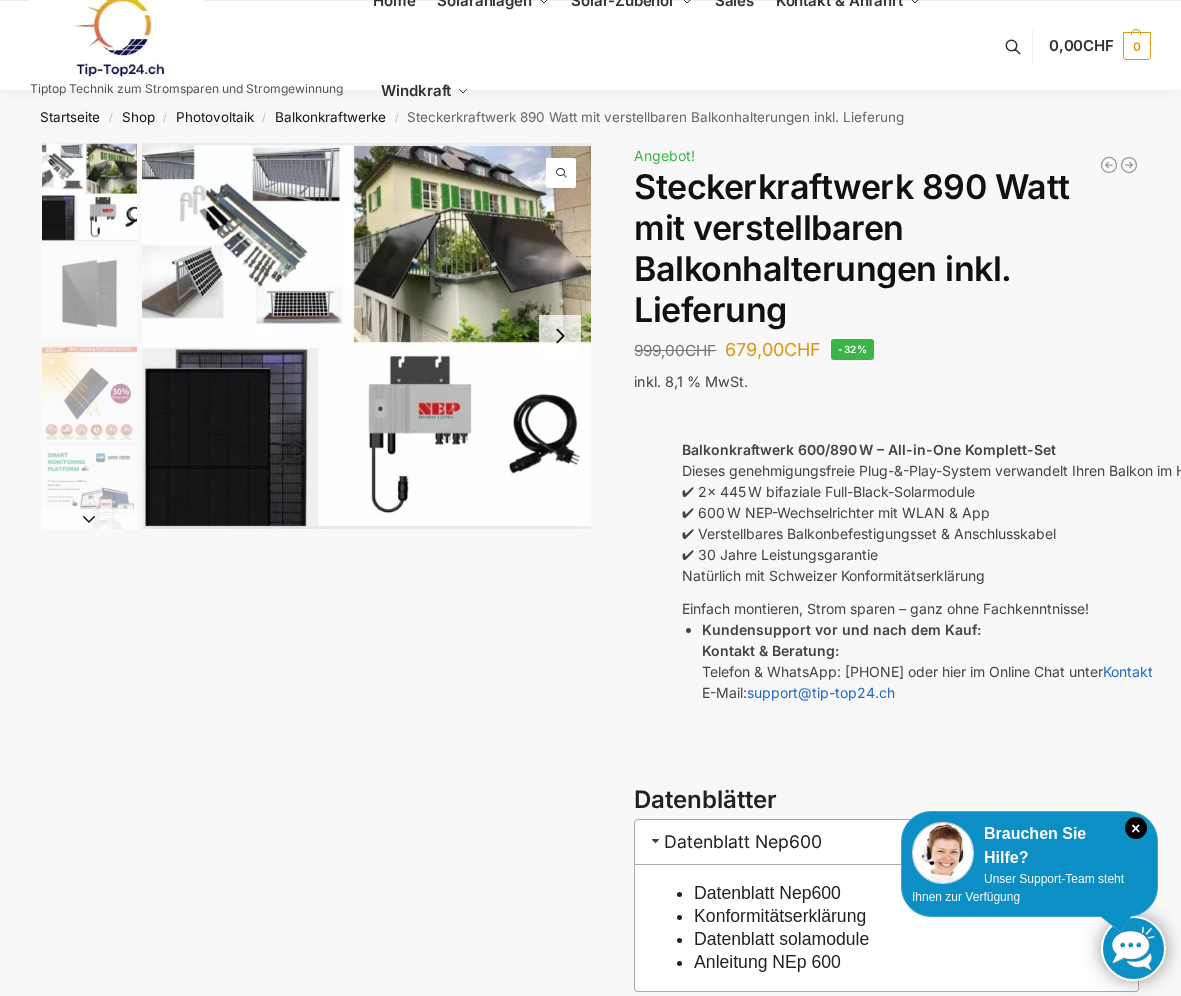click at bounding box center [366, 336] 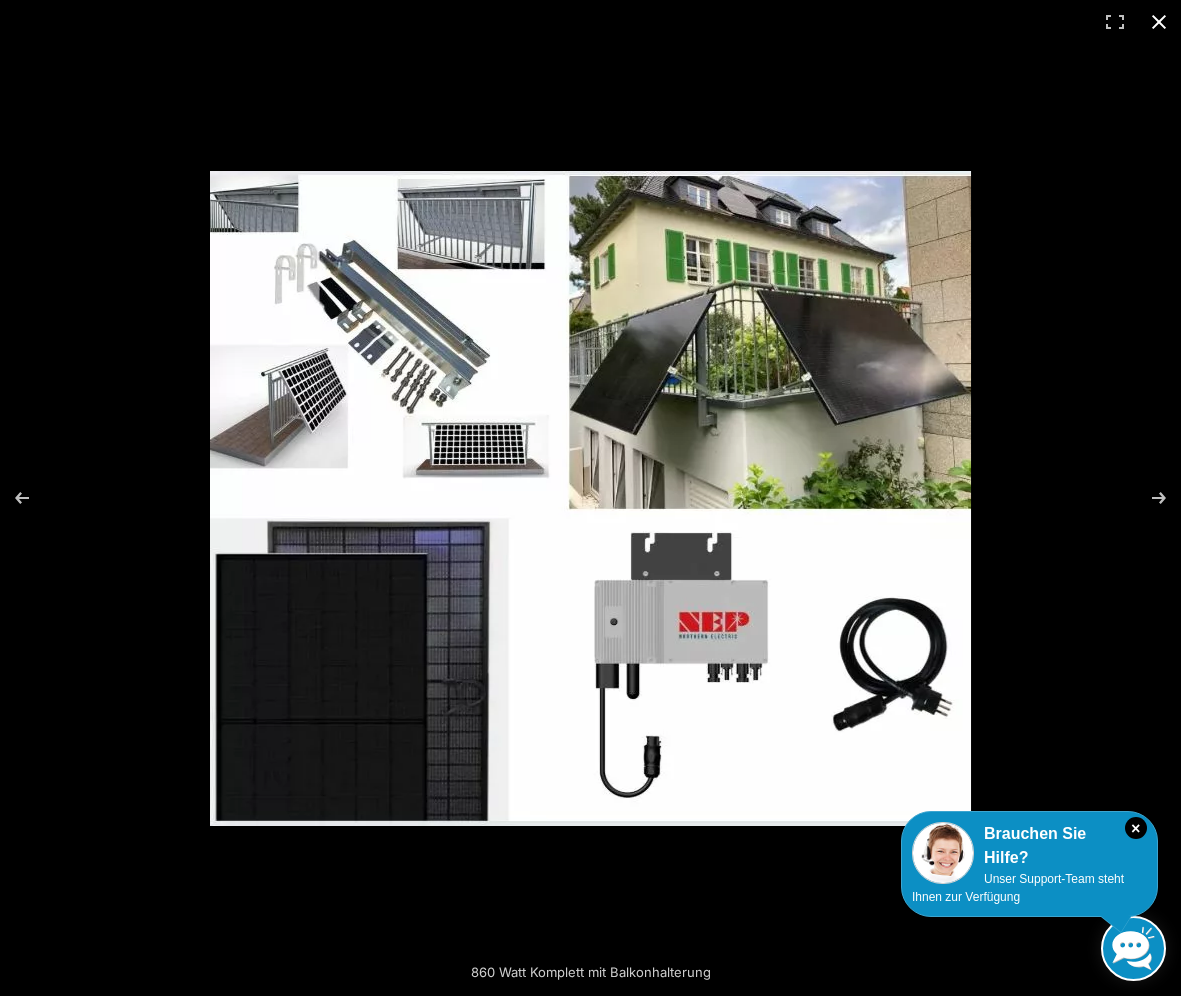 click at bounding box center (1159, 22) 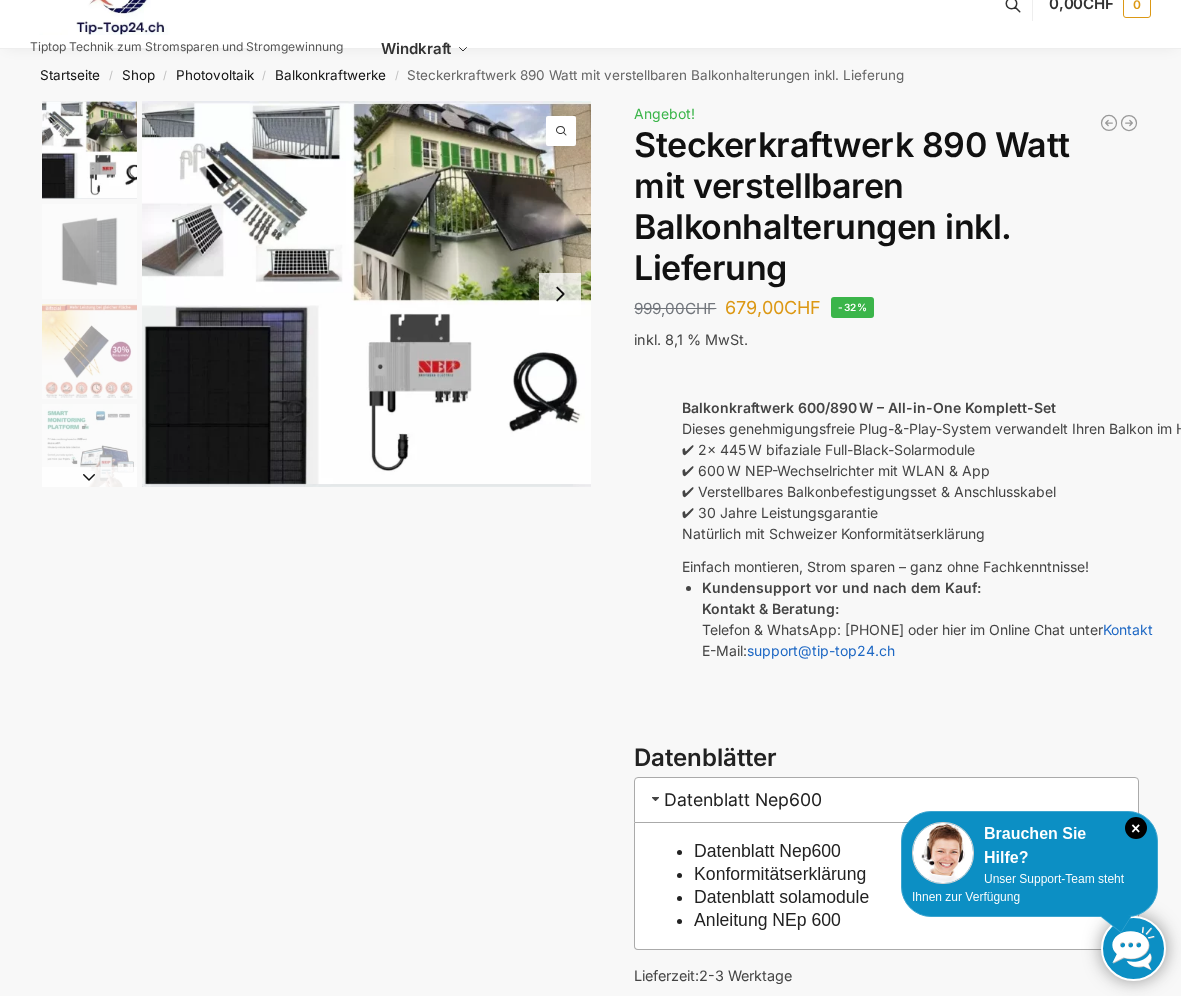 scroll, scrollTop: 0, scrollLeft: 0, axis: both 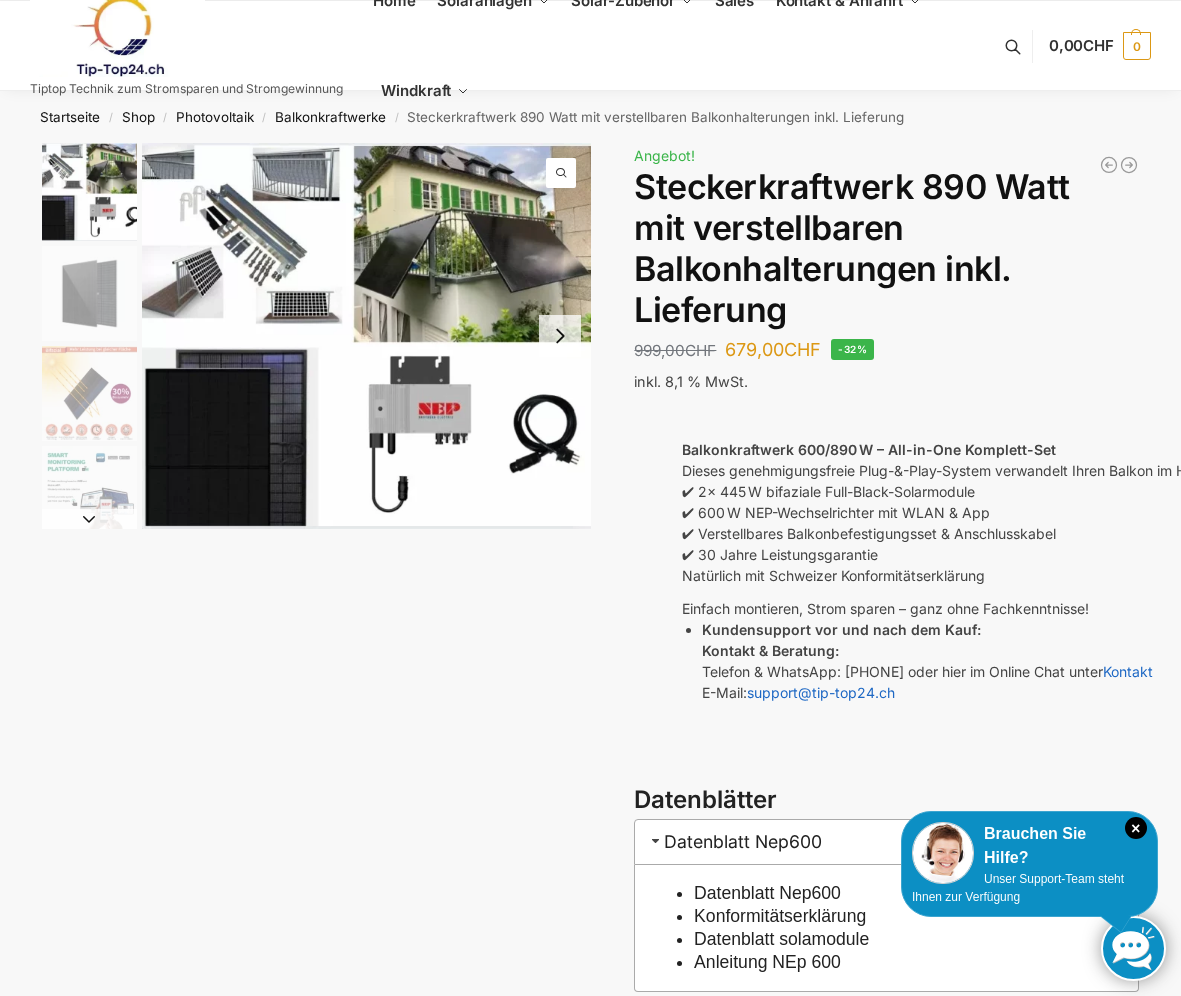 click at bounding box center (366, 336) 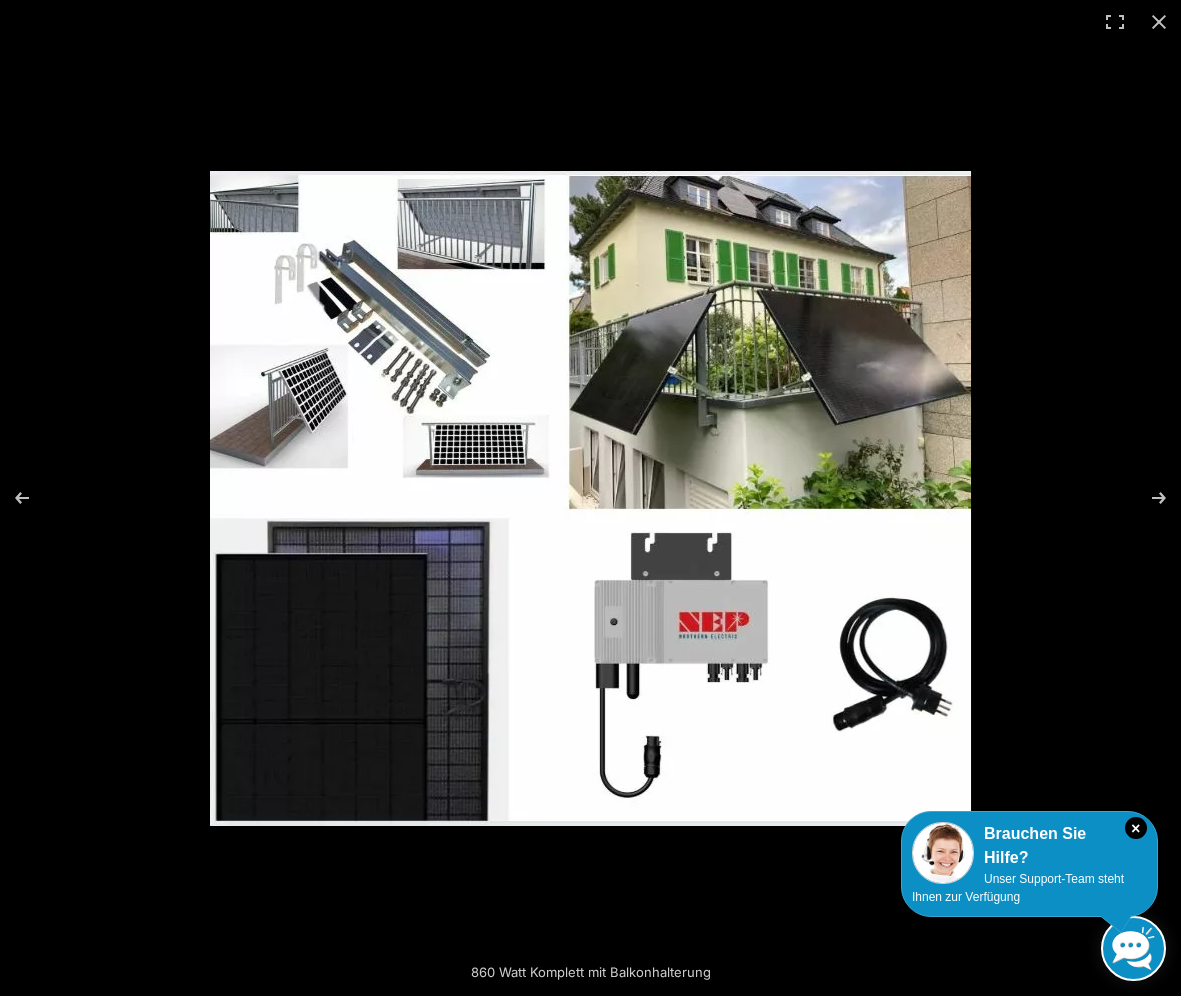 click at bounding box center [590, 498] 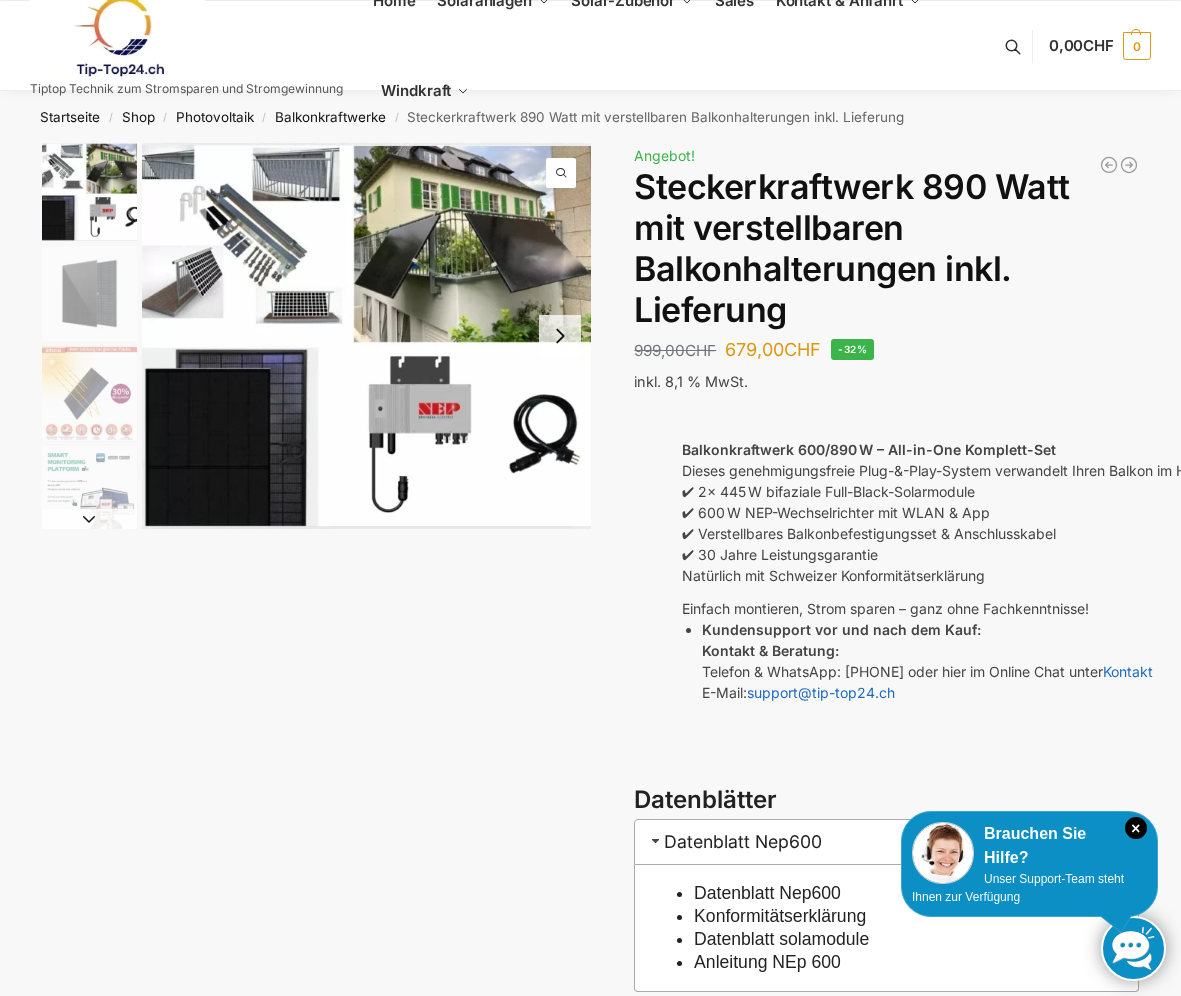 click at bounding box center [366, 336] 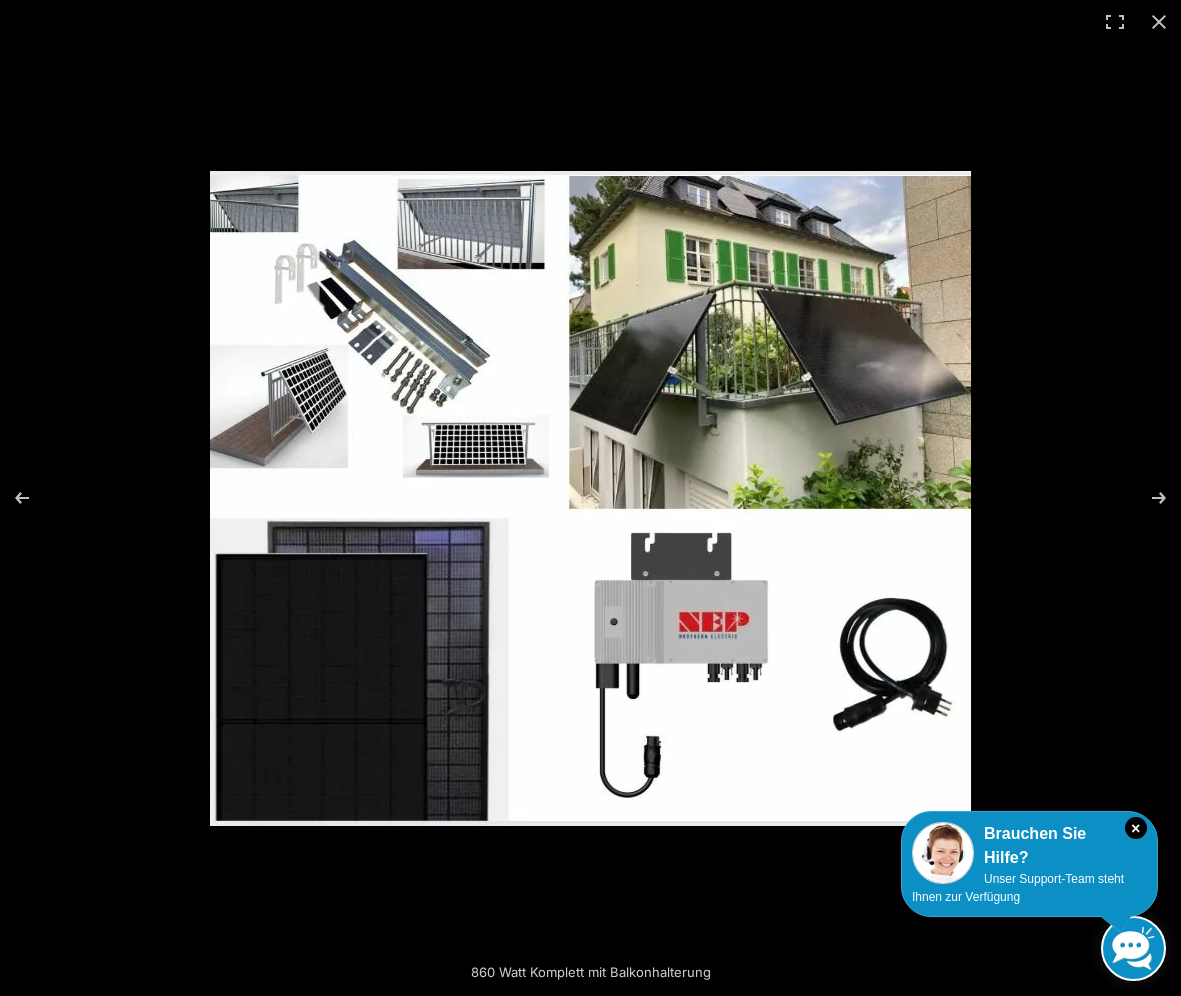 click at bounding box center [590, 498] 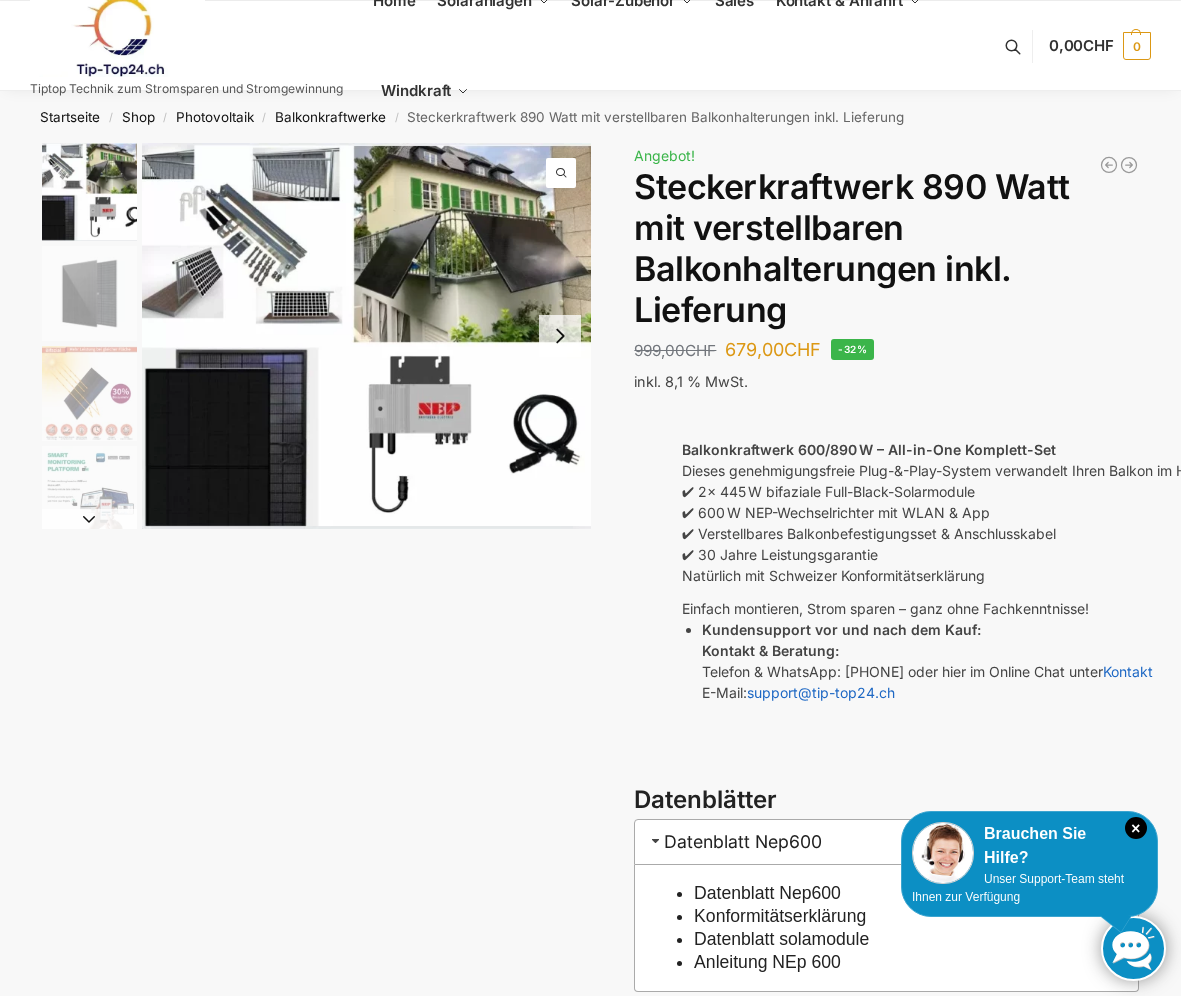 click at bounding box center (366, 336) 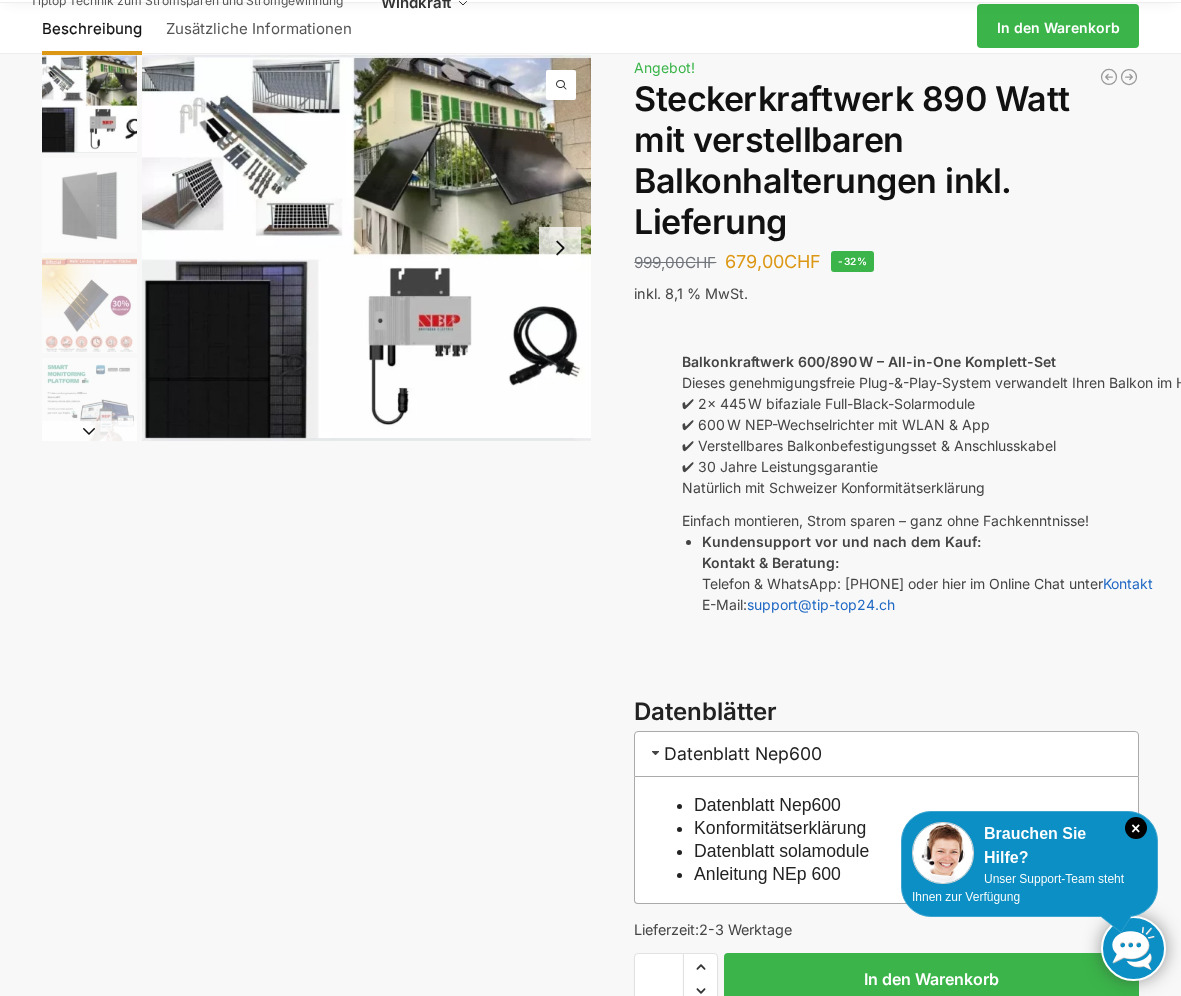 scroll, scrollTop: 0, scrollLeft: 0, axis: both 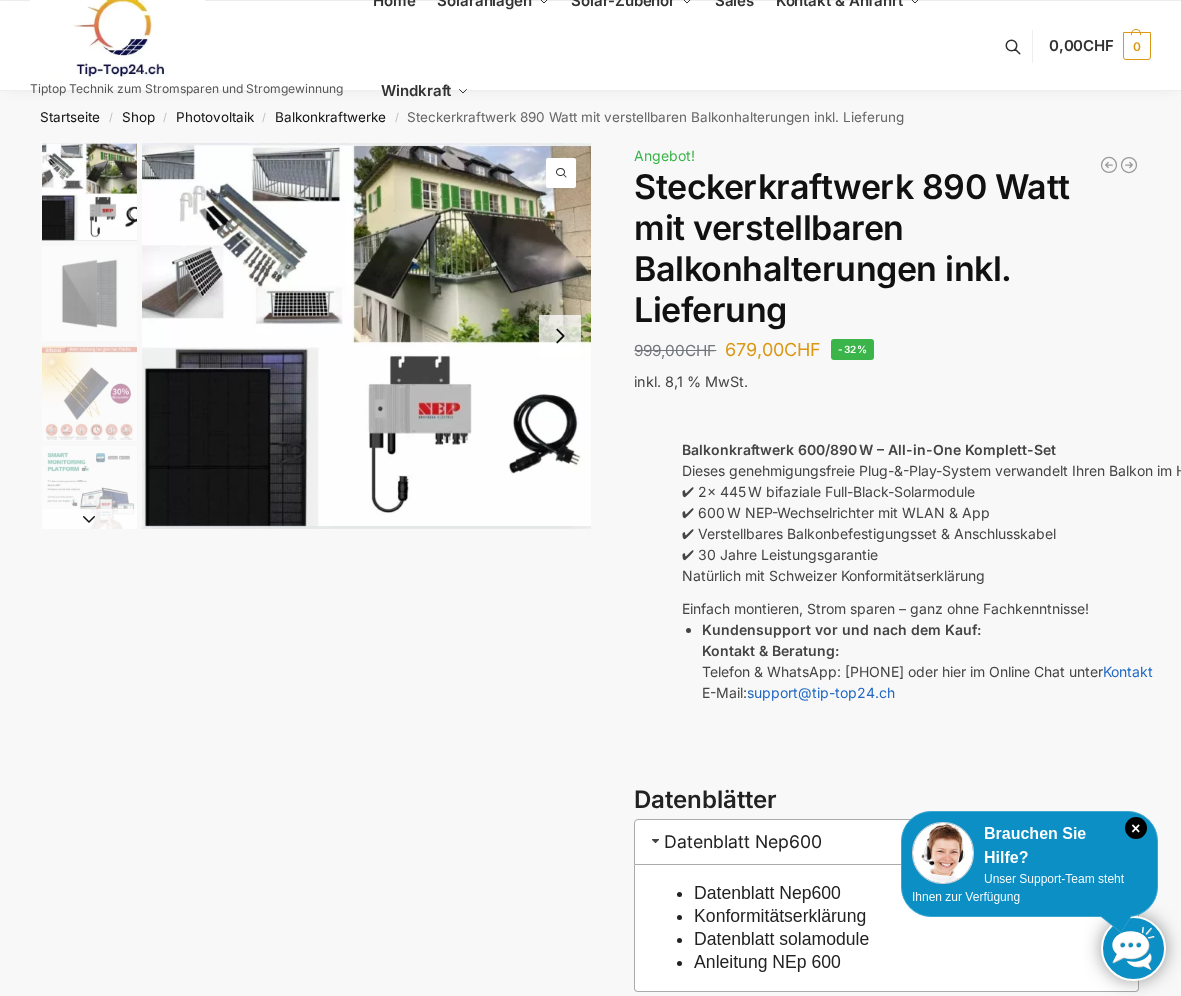 click at bounding box center [366, 336] 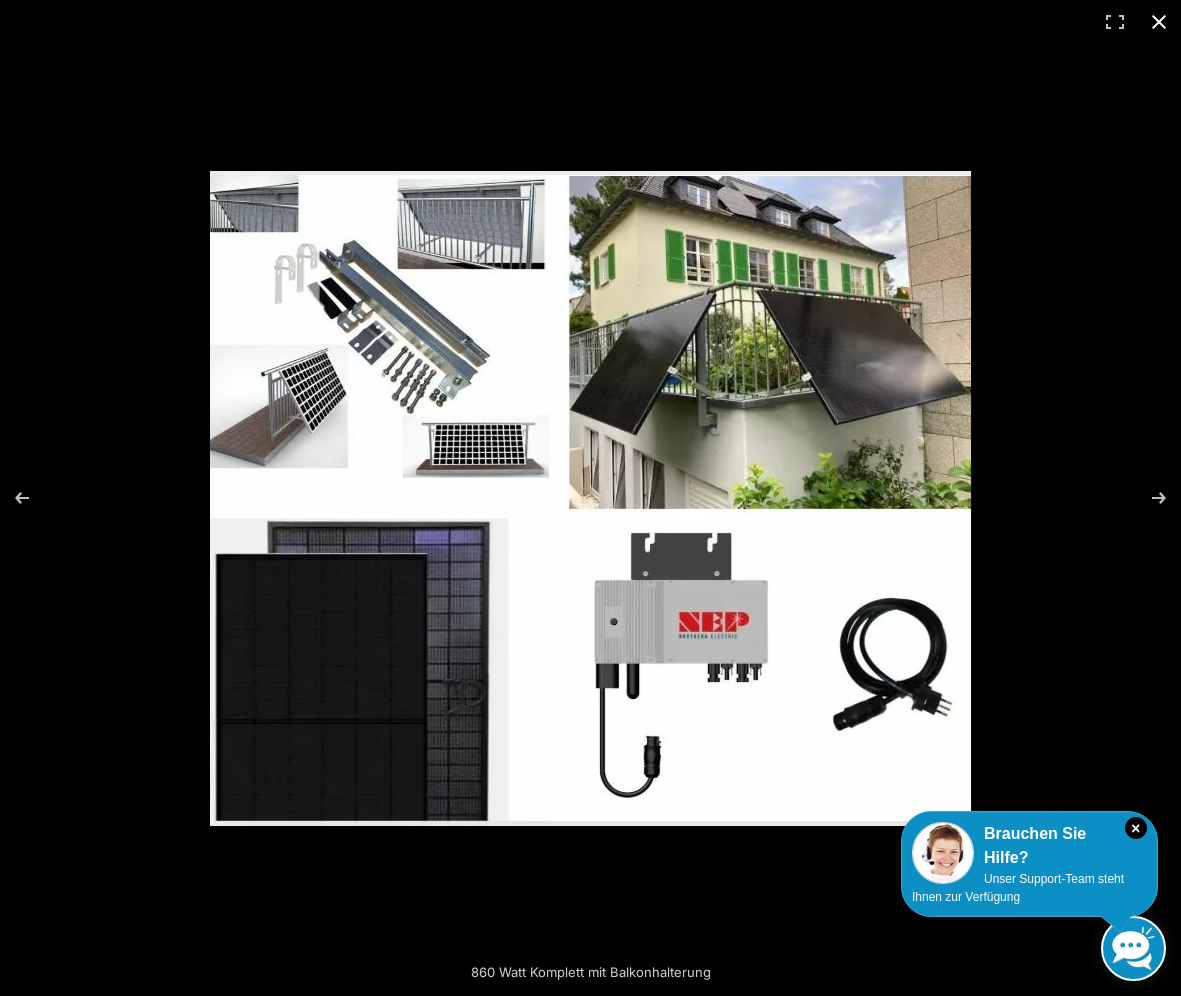 click at bounding box center (1159, 22) 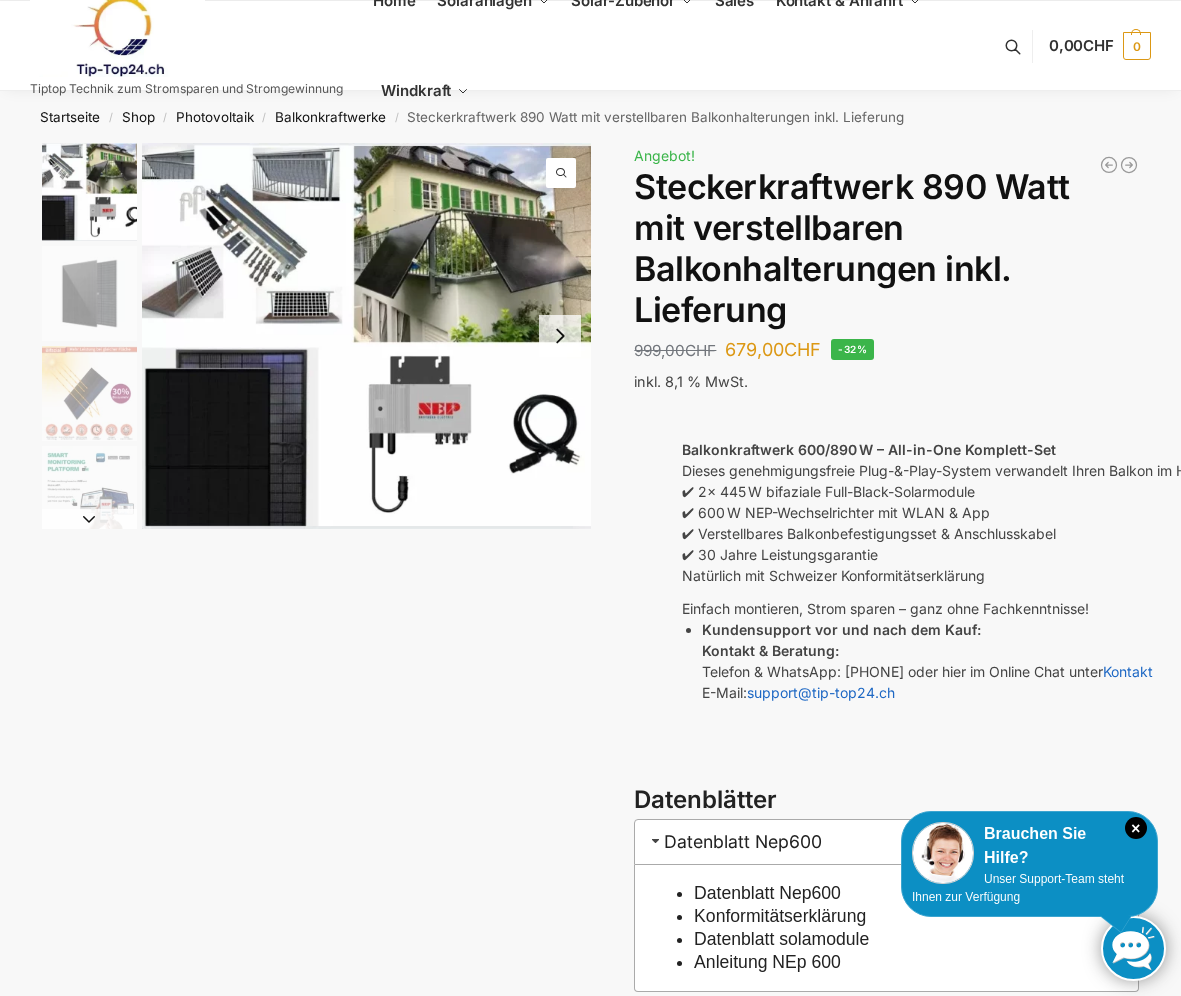 click on "860 Watt Komplett mit Balkonhalterung
Beschreibung
Zusätzliche Informationen
999,00  CHF   Ursprünglicher Preis war: 999,00 CHF 679,00  CHF Aktueller Preis ist: 679,00 CHF.
In den Warenkorb
1.399,00  CHF 360,00" at bounding box center [590, 674] 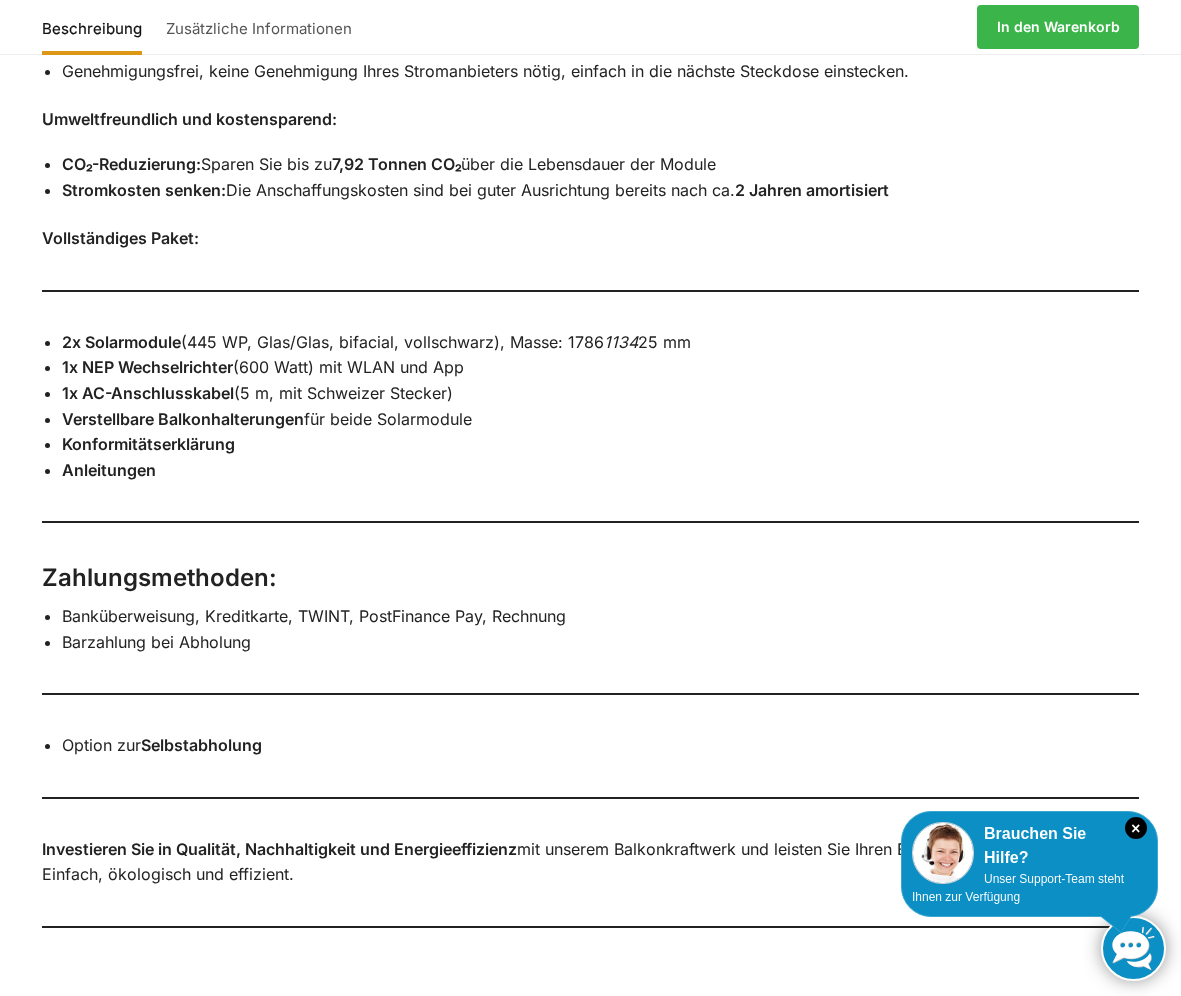scroll, scrollTop: 1695, scrollLeft: 0, axis: vertical 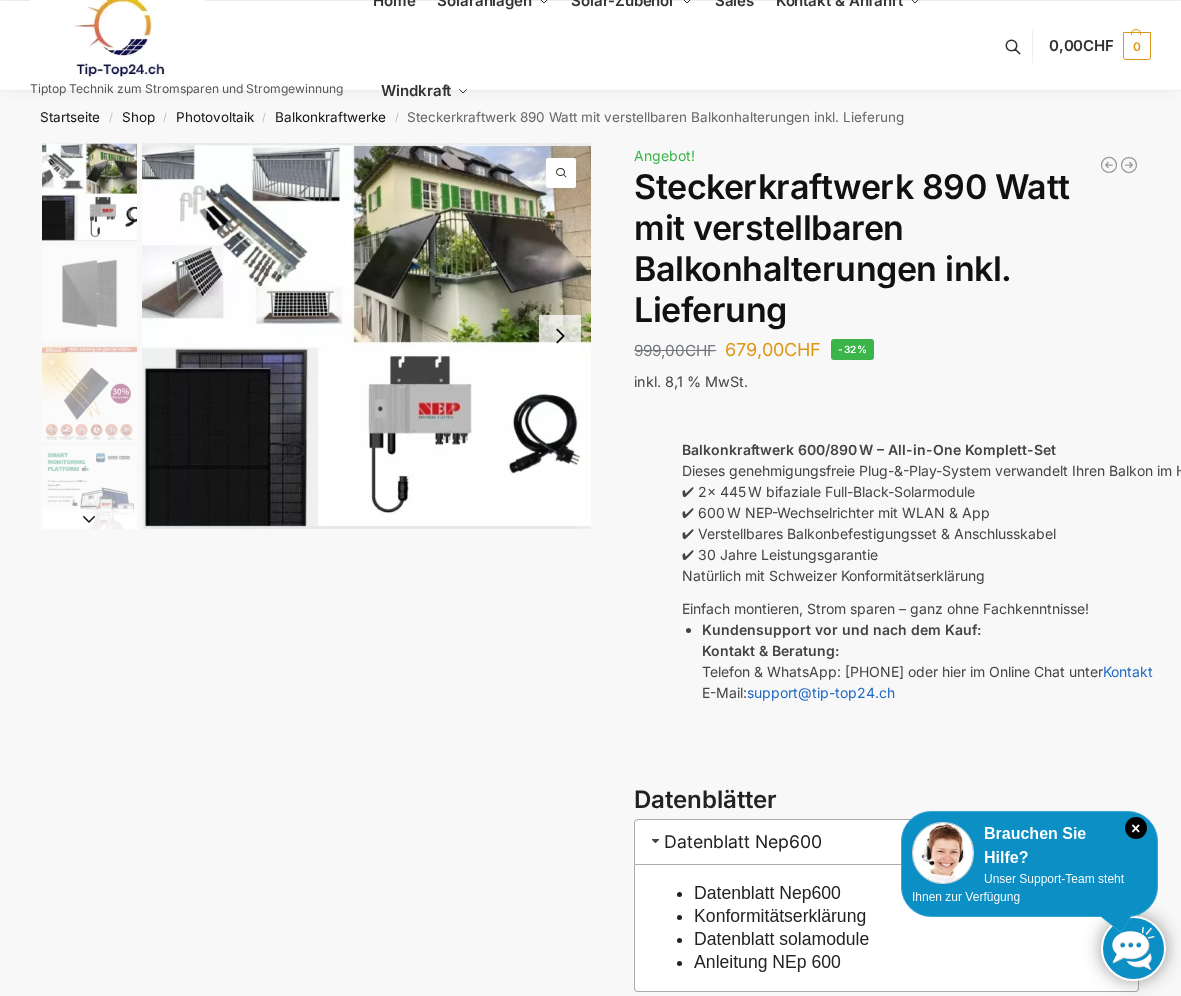 click at bounding box center (366, 336) 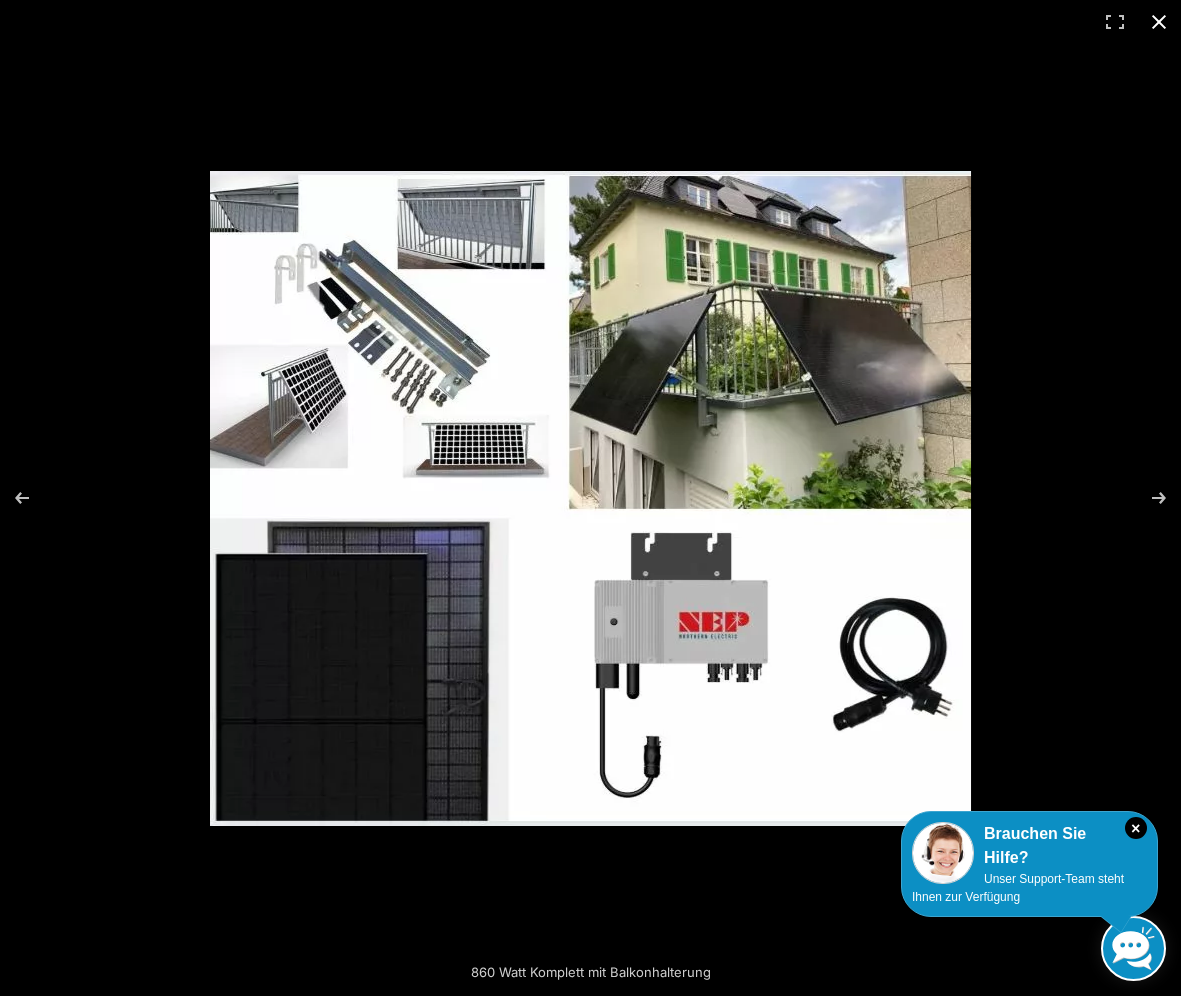 click at bounding box center [590, 498] 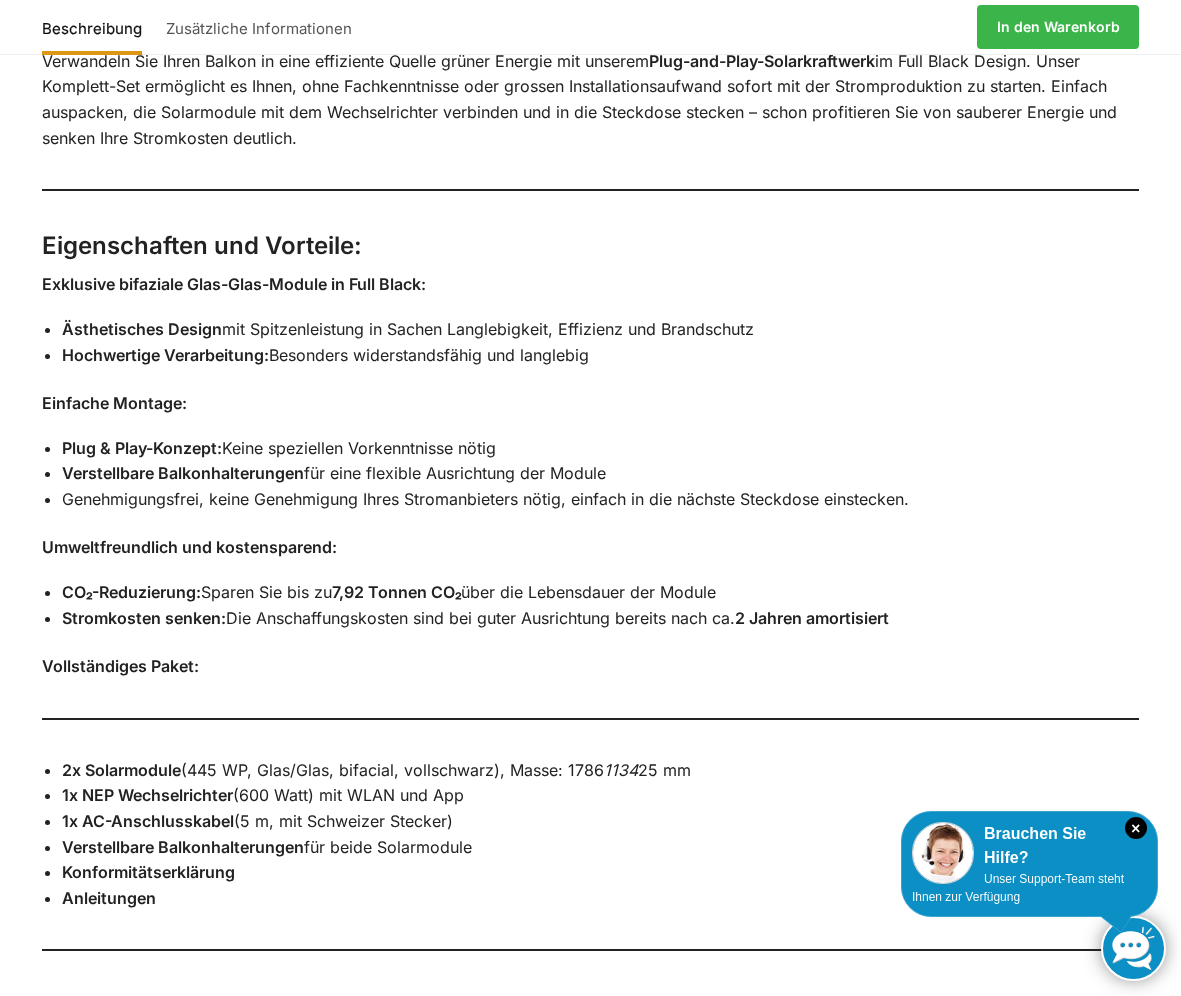 scroll, scrollTop: 1440, scrollLeft: 0, axis: vertical 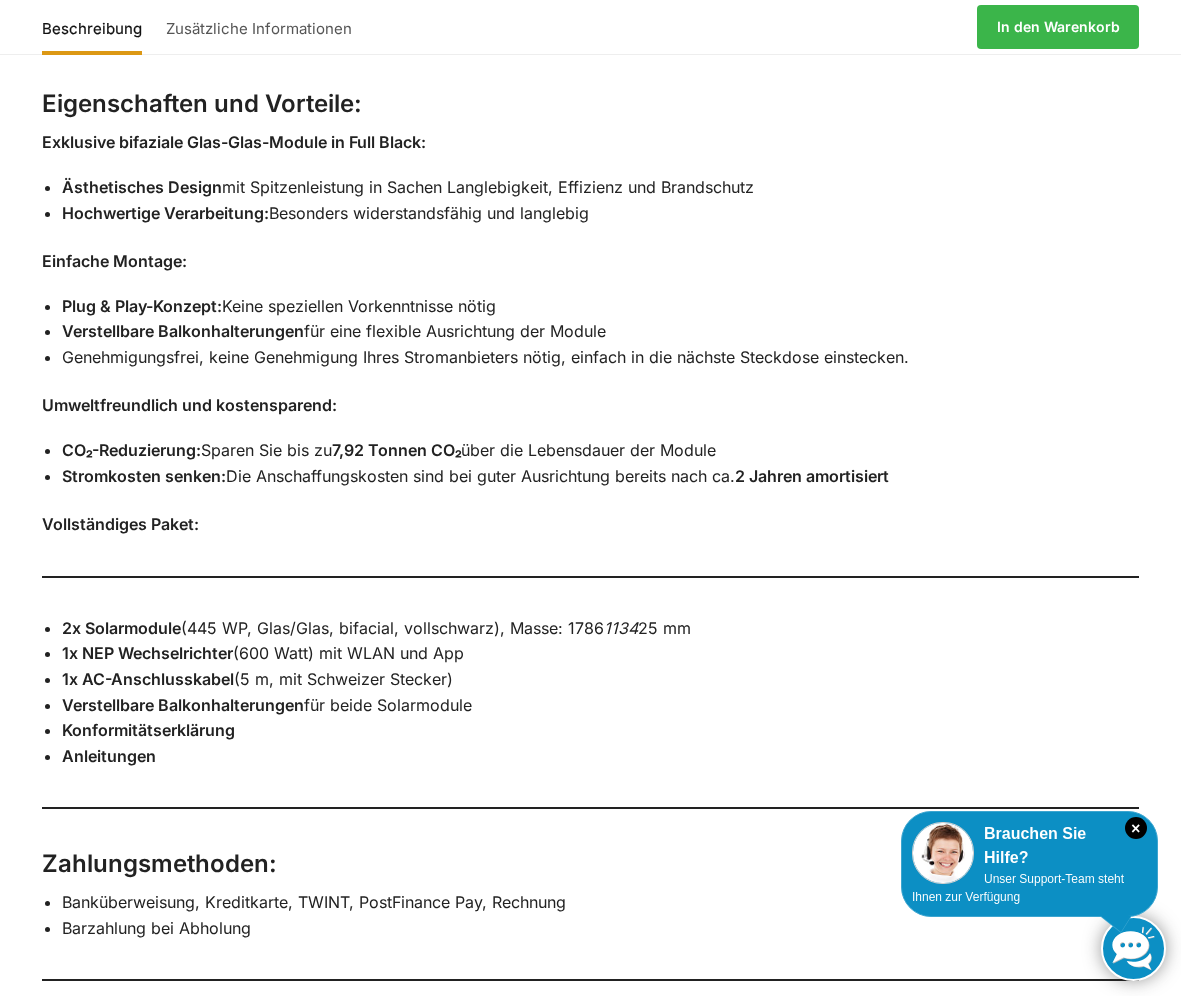 click on "Stromkosten senken:  Die Anschaffungskosten sind bei guter Ausrichtung bereits nach ca.  2 Jahren amortisiert" at bounding box center (600, 477) 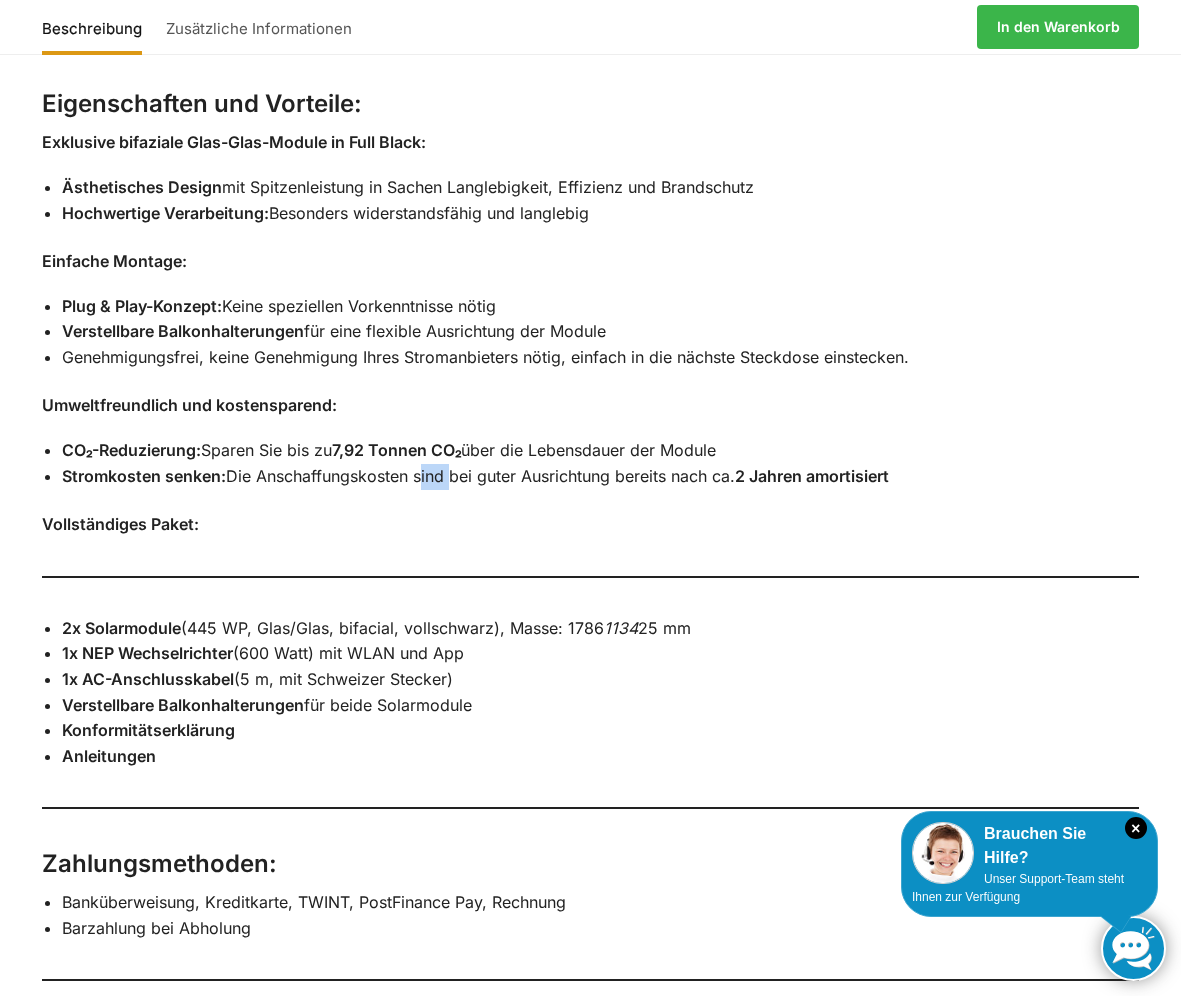 click on "Stromkosten senken:  Die Anschaffungskosten sind bei guter Ausrichtung bereits nach ca.  2 Jahren amortisiert" at bounding box center [600, 477] 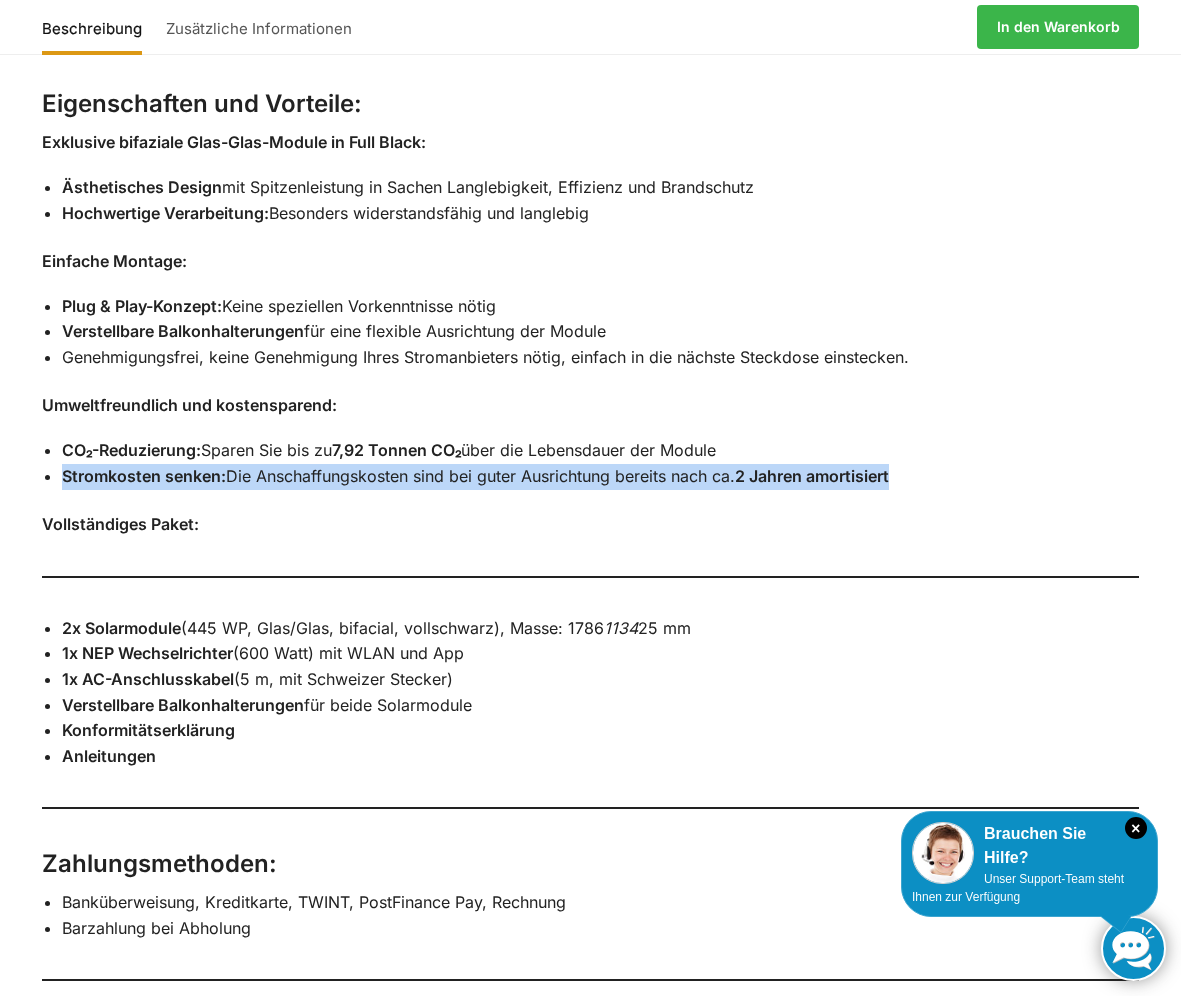 click on "Stromkosten senken:  Die Anschaffungskosten sind bei guter Ausrichtung bereits nach ca.  2 Jahren amortisiert" at bounding box center (600, 477) 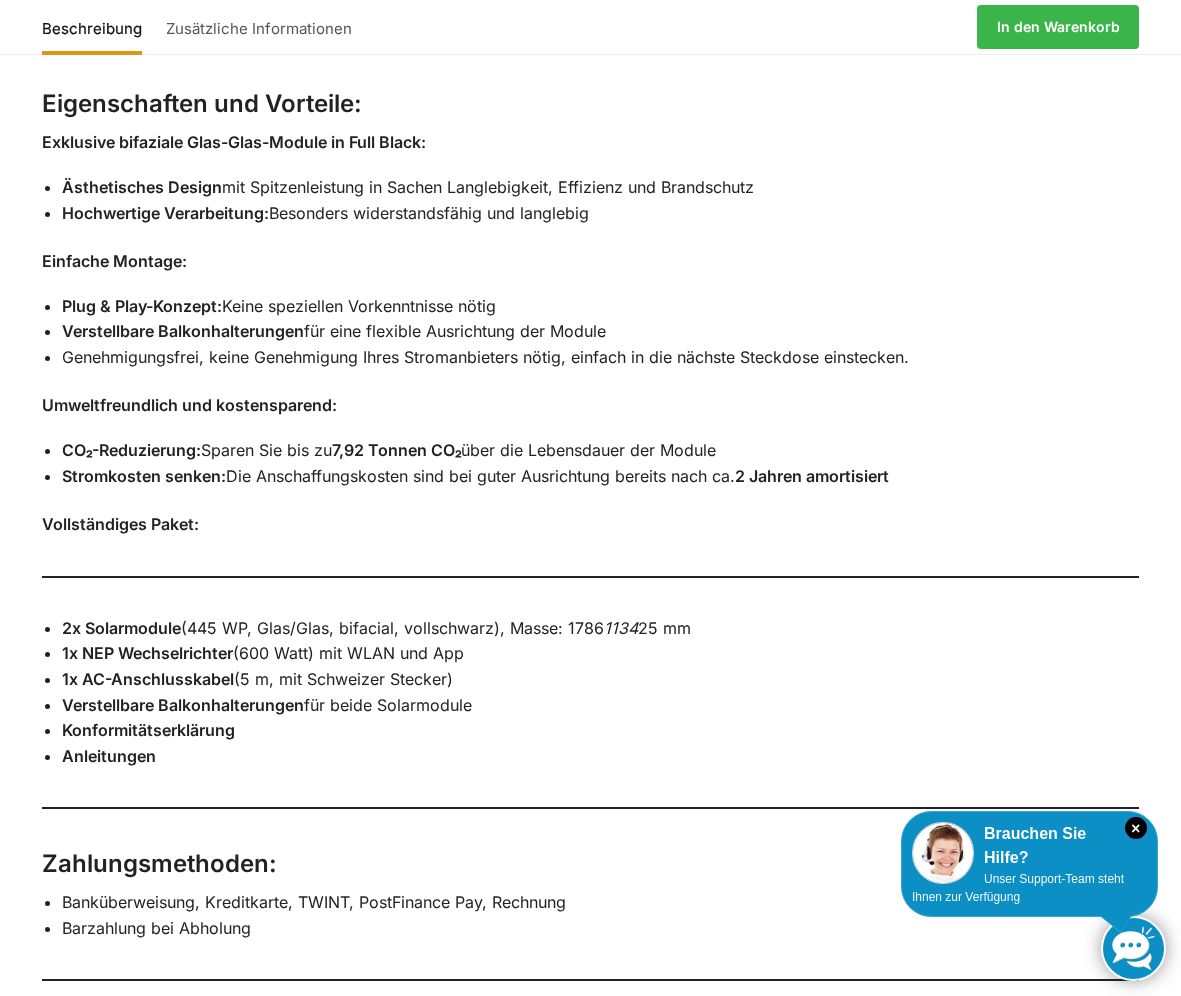 click on "Steckerkraftwerk 600/890 Watt für den Balkon – Komplett-Set mit verstellbaren Halterungen
Verwandeln Sie Ihren Balkon in eine effiziente Quelle grüner Energie mit unserem  Plug-and-Play-Solarkraftwerk  im Full Black Design. Unser Komplett-Set ermöglicht es Ihnen, ohne Fachkenntnisse oder grossen Installationsaufwand sofort mit der Stromproduktion zu starten. Einfach auspacken, die Solarmodule mit dem Wechselrichter verbinden und in die Steckdose stecken – schon profitieren Sie von sauberer Energie und senken Ihre Stromkosten deutlich.
Eigenschaften und Vorteile:
Exklusive bifaziale Glas-Glas-Module in Full Black:
Ästhetisches Design  mit Spitzenleistung in Sachen Langlebigkeit, Effizienz und Brandschutz
Hochwertige Verarbeitung:  Besonders widerstandsfähig und langlebig
Einfache Montage:
Plug & Play-Konzept:  Keine speziellen Vorkenntnisse nötig
Verstellbare Balkonhalterungen  für eine flexible Ausrichtung der Module" at bounding box center (590, 557) 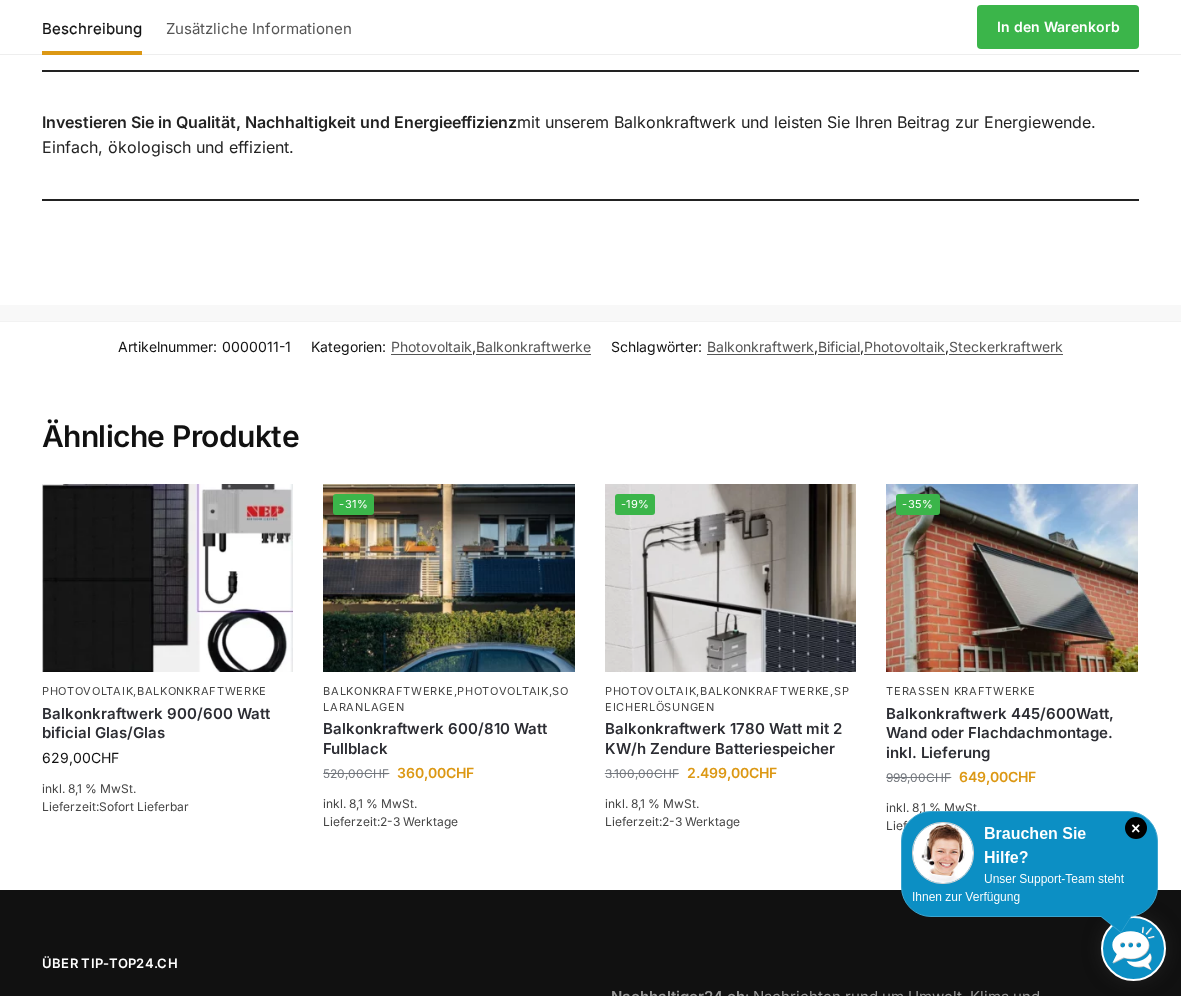 scroll, scrollTop: 2520, scrollLeft: 0, axis: vertical 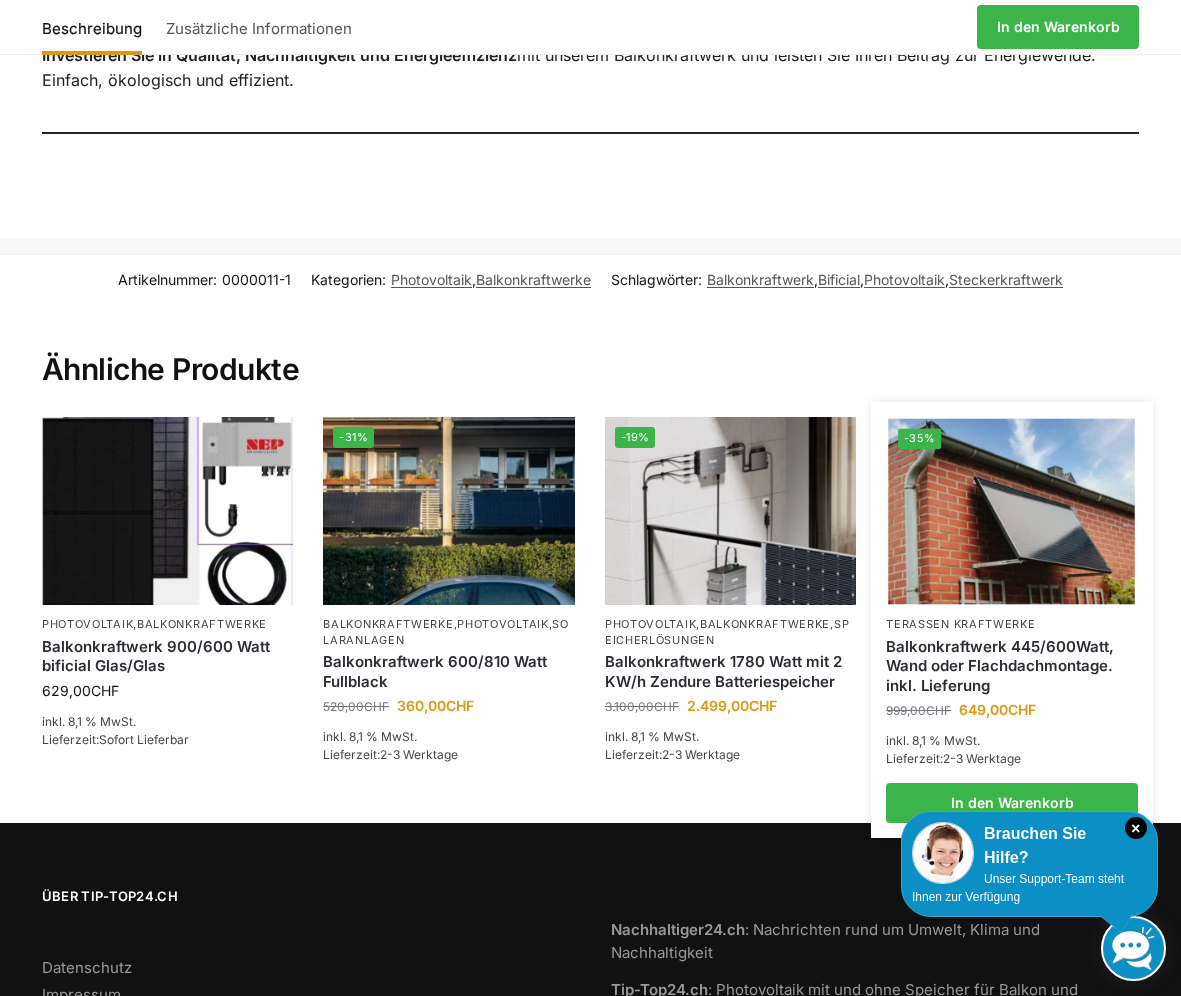 click at bounding box center [1012, 510] 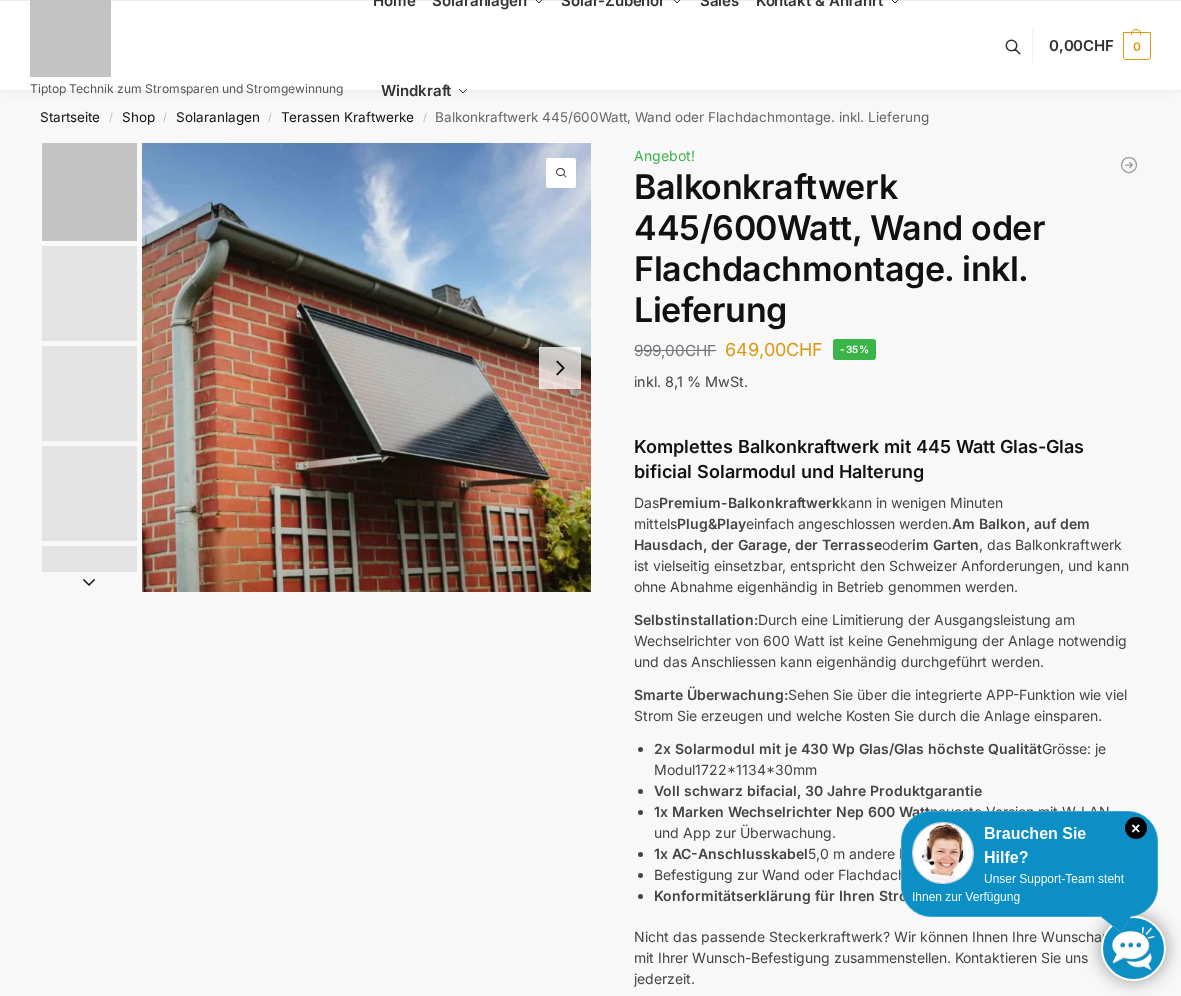 scroll, scrollTop: 0, scrollLeft: 0, axis: both 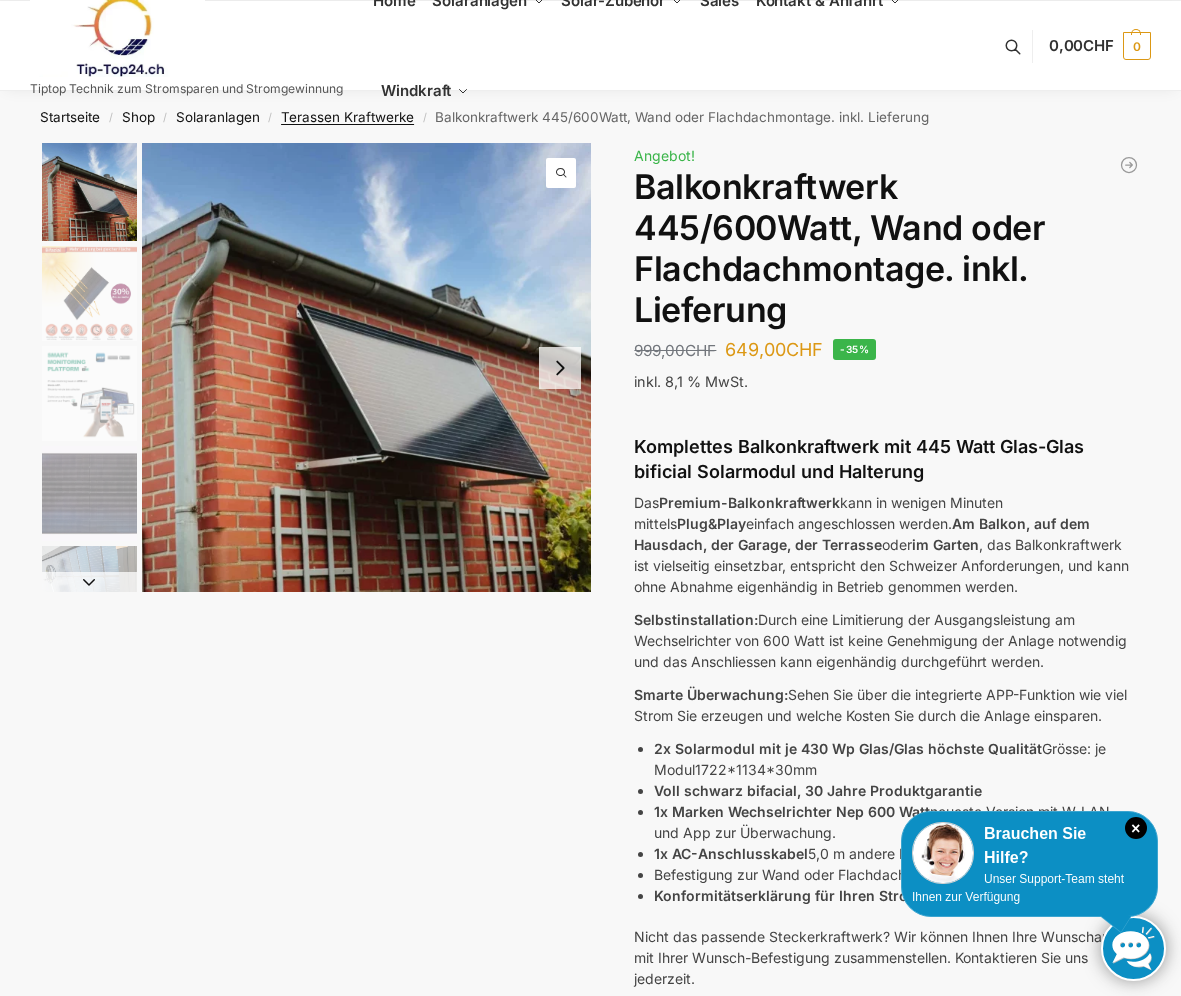 click on "Terassen Kraftwerke" at bounding box center [347, 117] 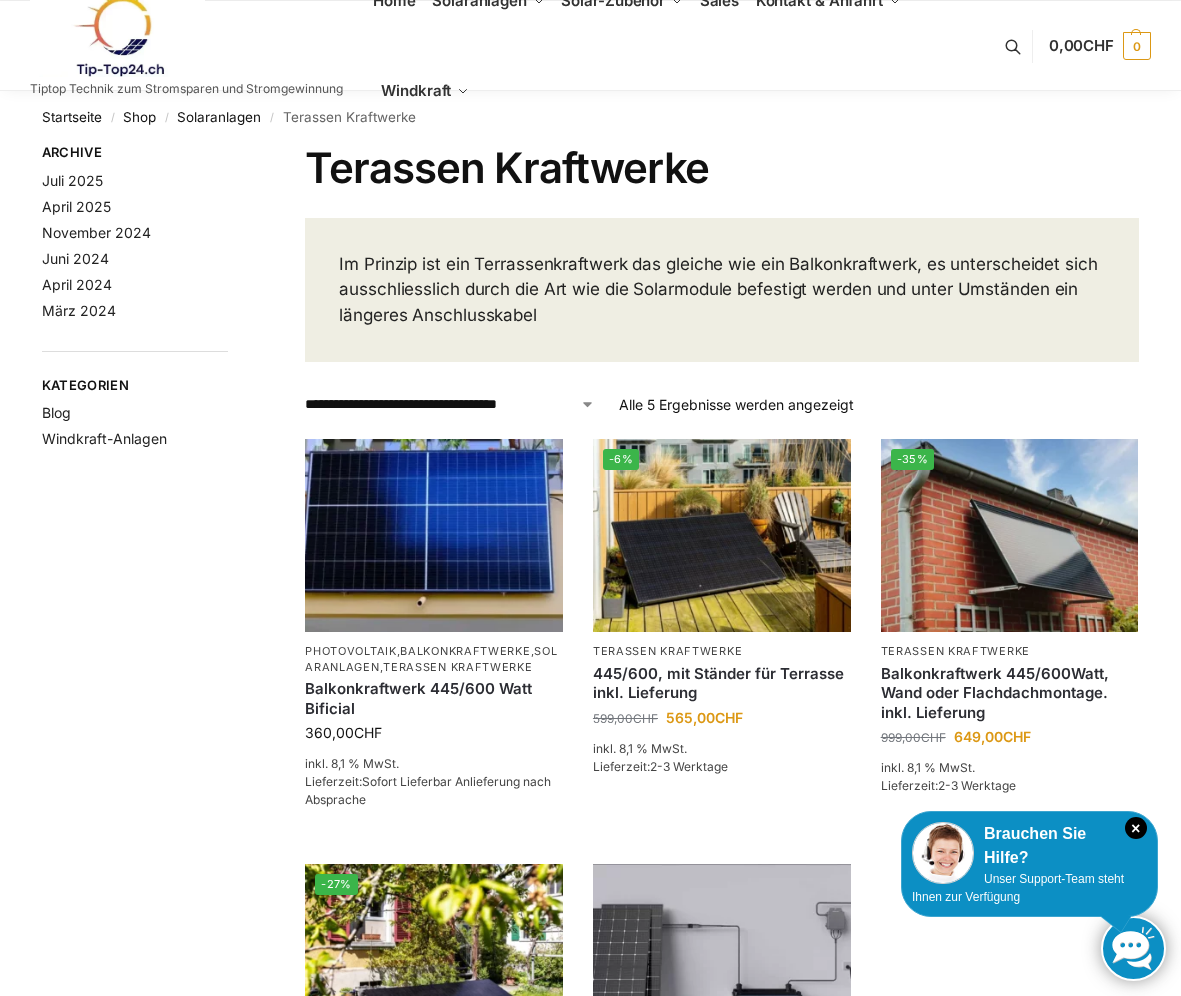 scroll, scrollTop: 0, scrollLeft: 0, axis: both 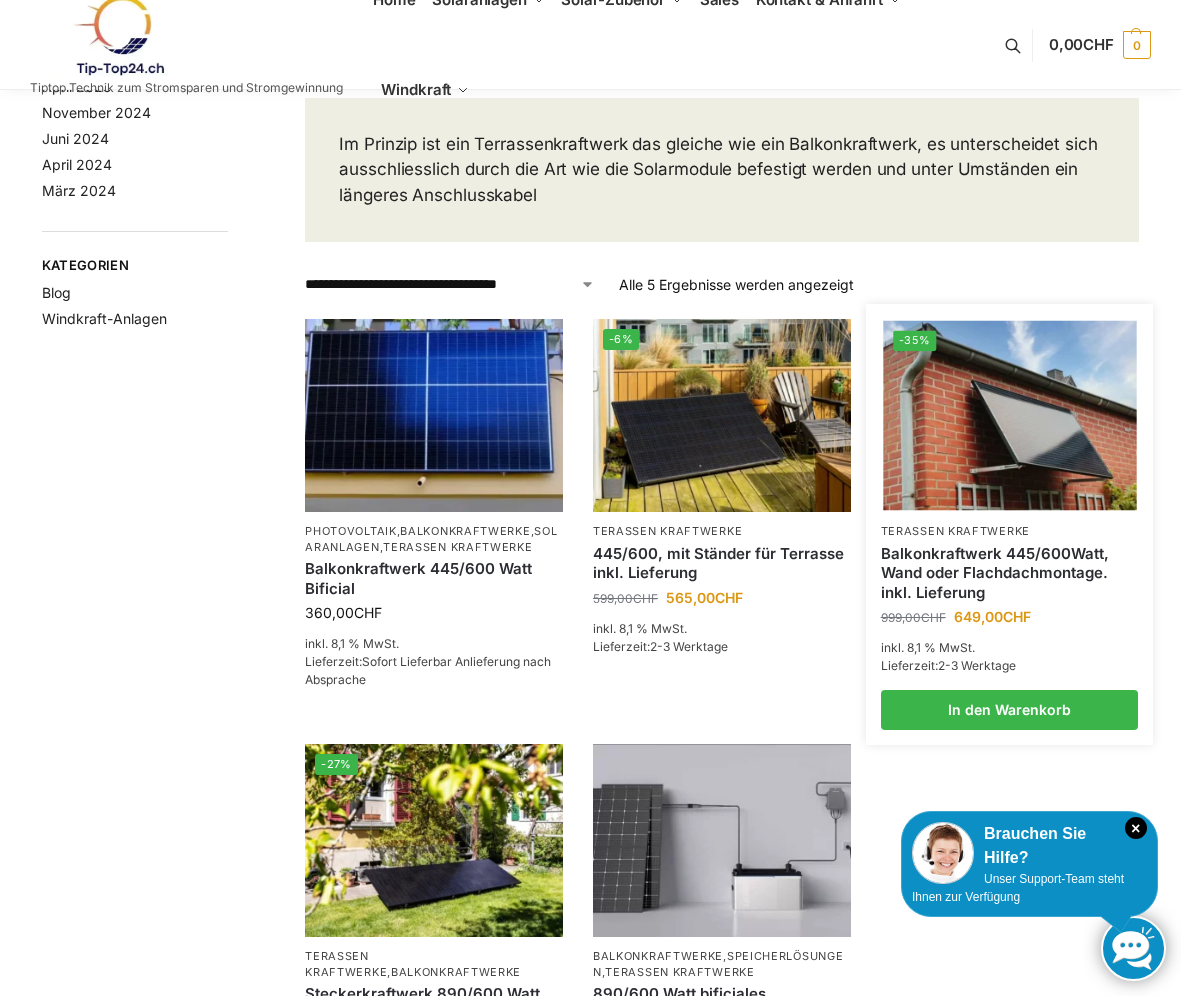click at bounding box center [1009, 416] 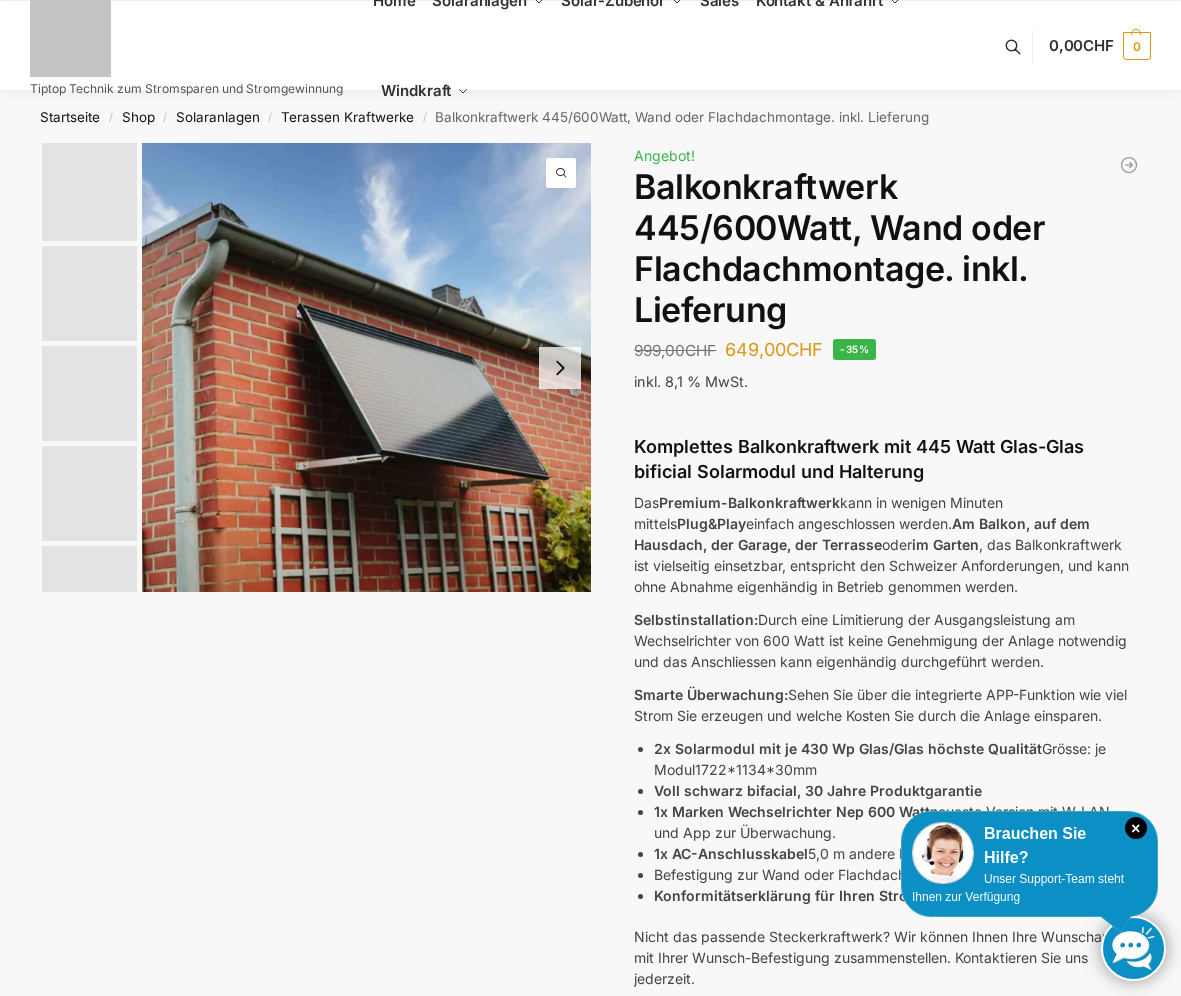scroll, scrollTop: 0, scrollLeft: 0, axis: both 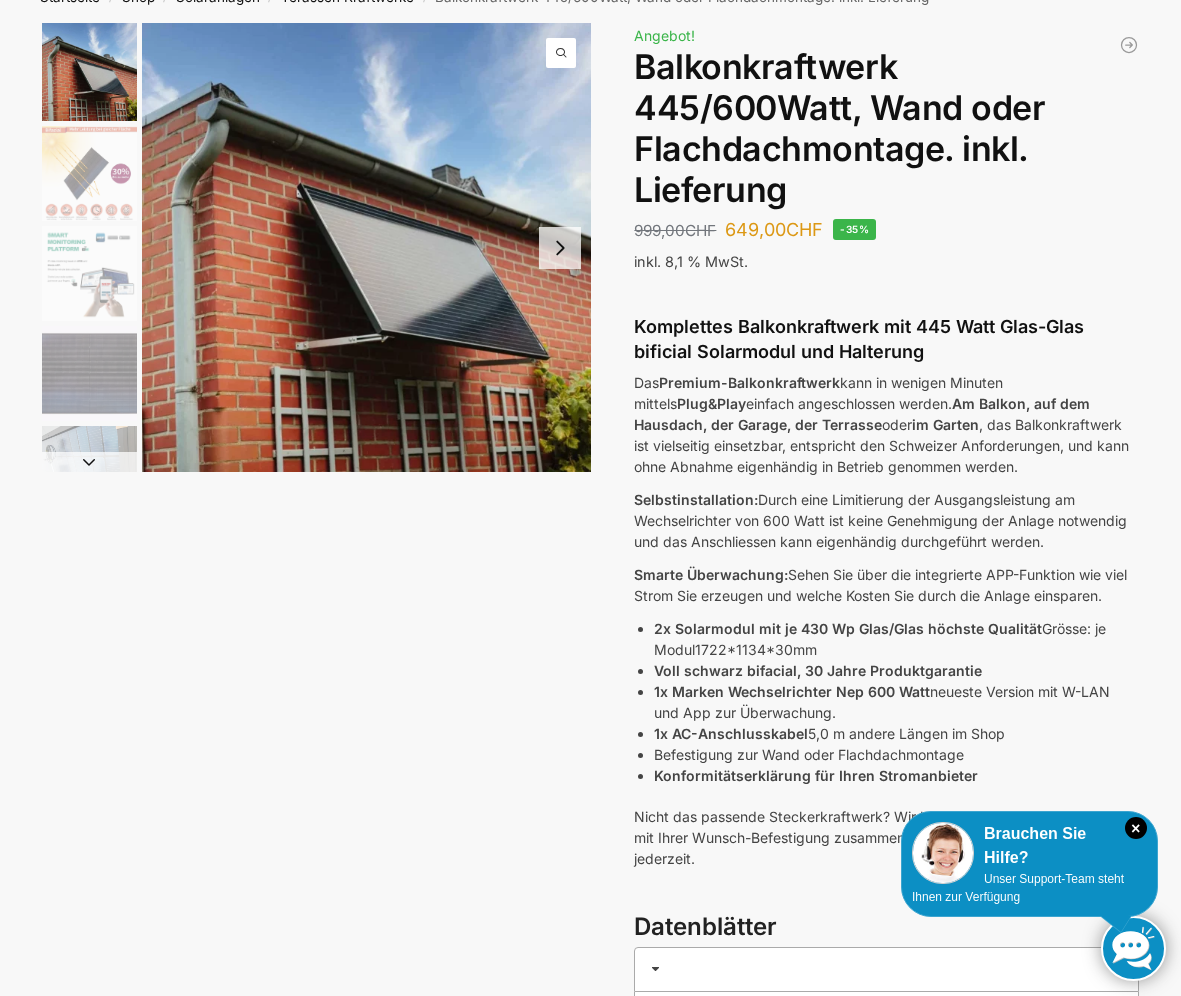 click at bounding box center [560, 248] 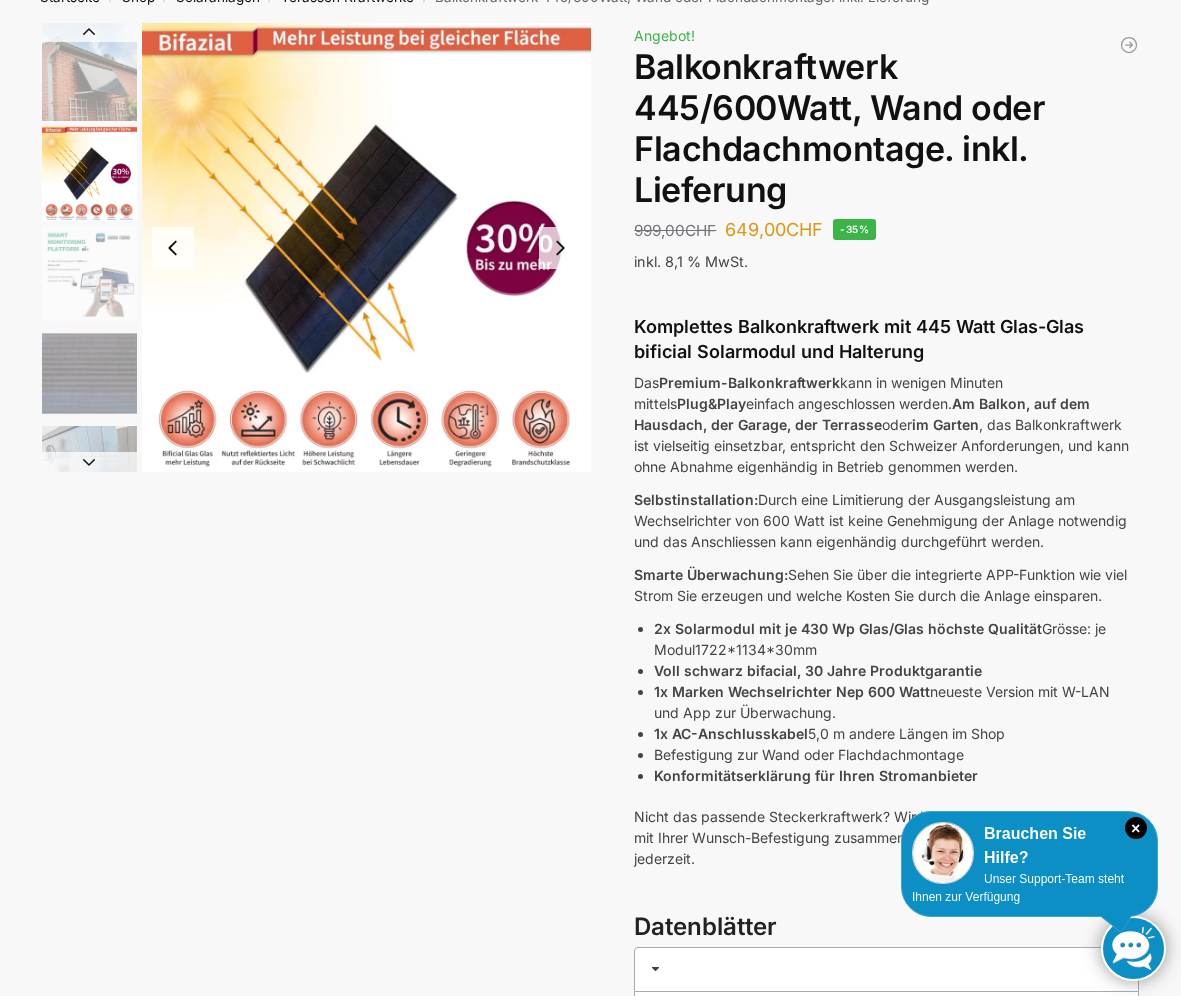 click at bounding box center (560, 248) 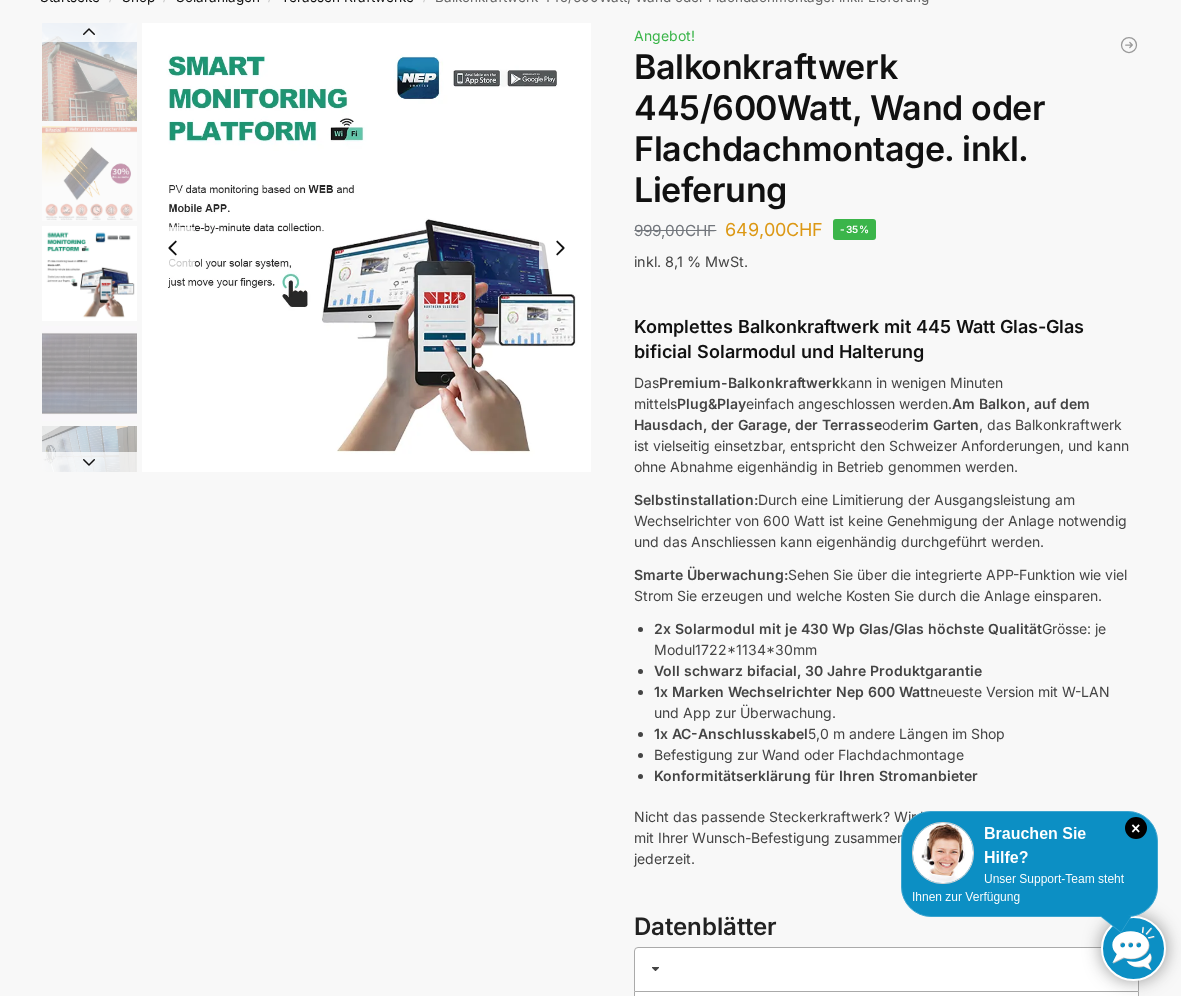 click at bounding box center (560, 248) 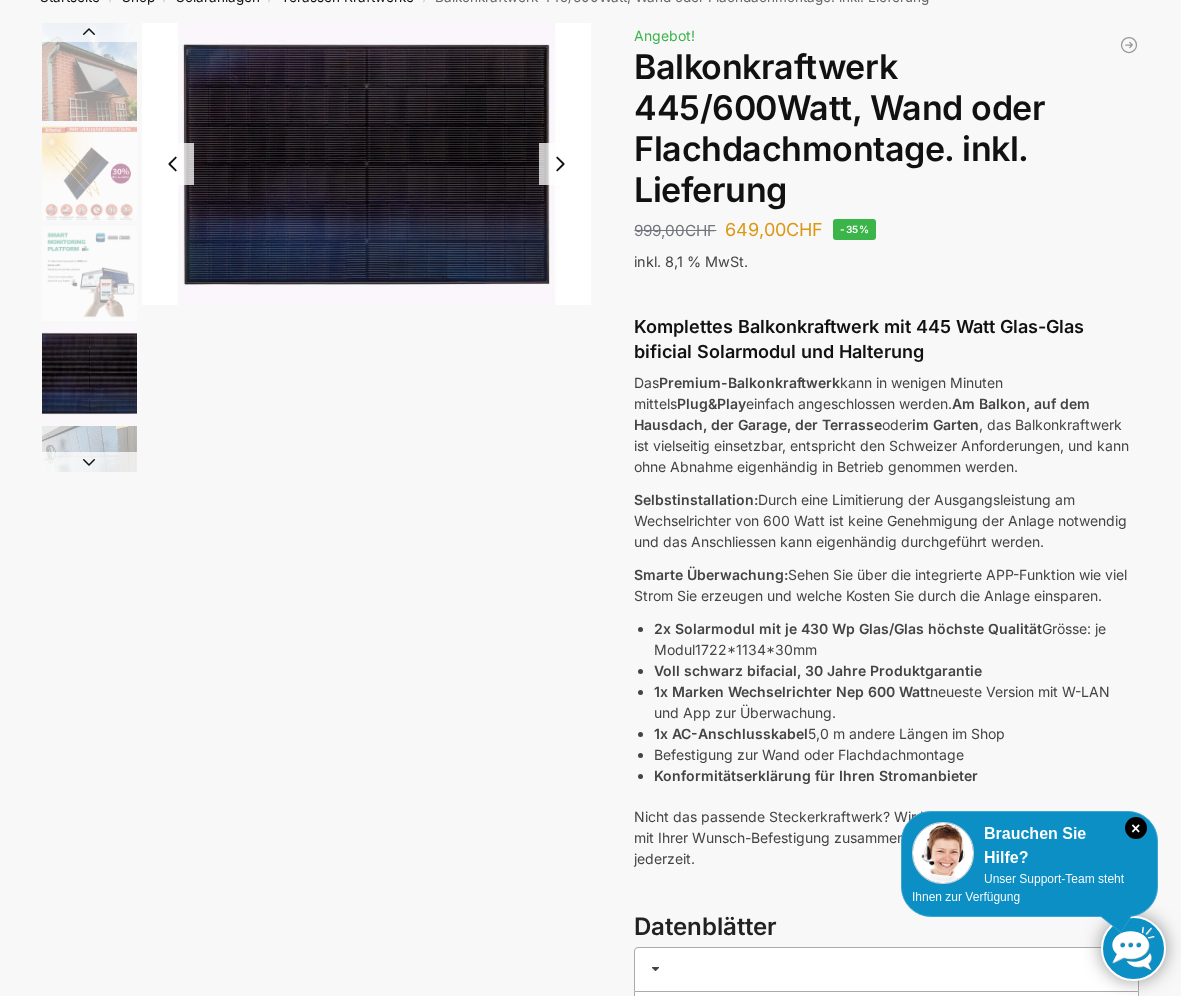 click at bounding box center [560, 164] 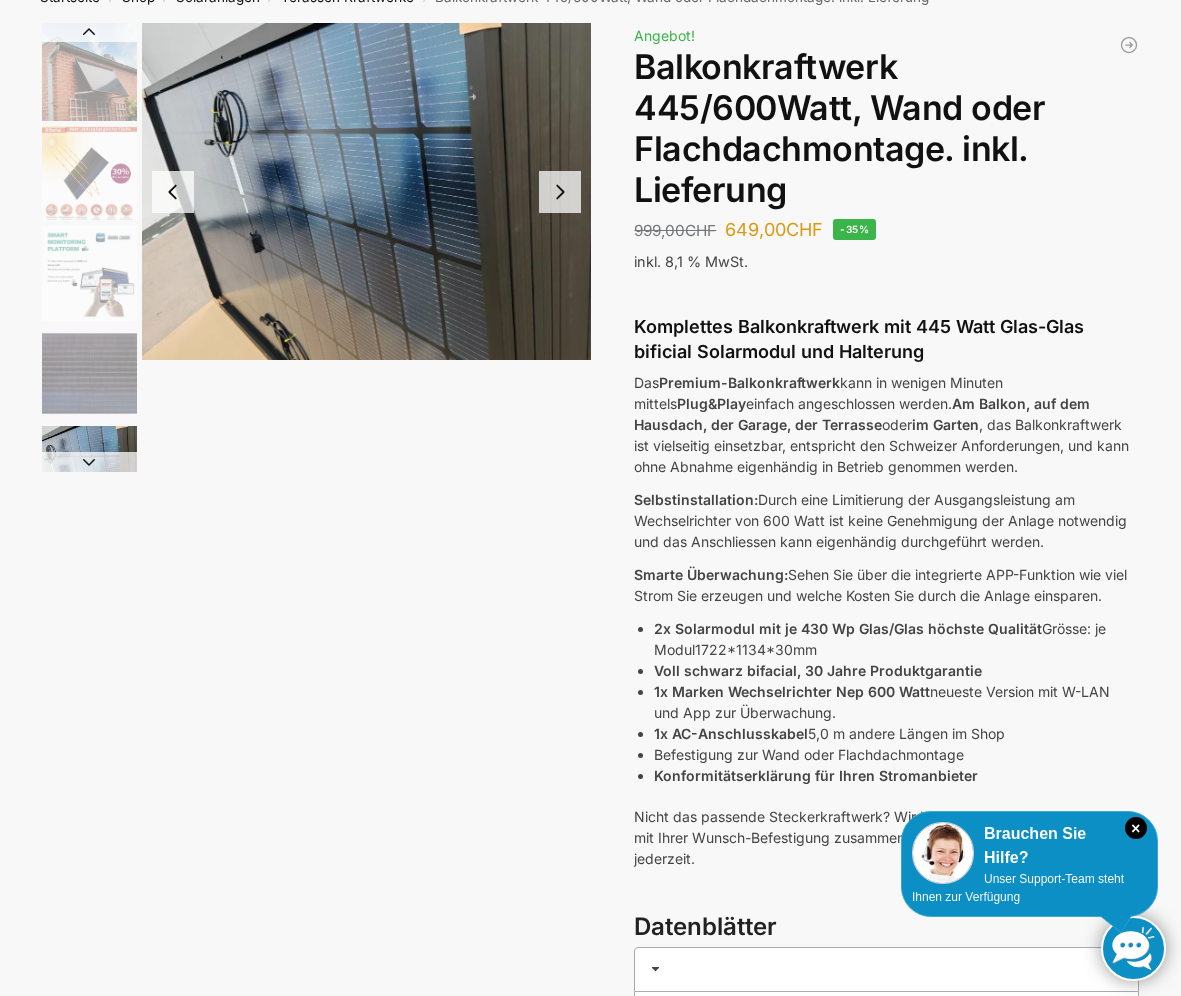 click at bounding box center (560, 192) 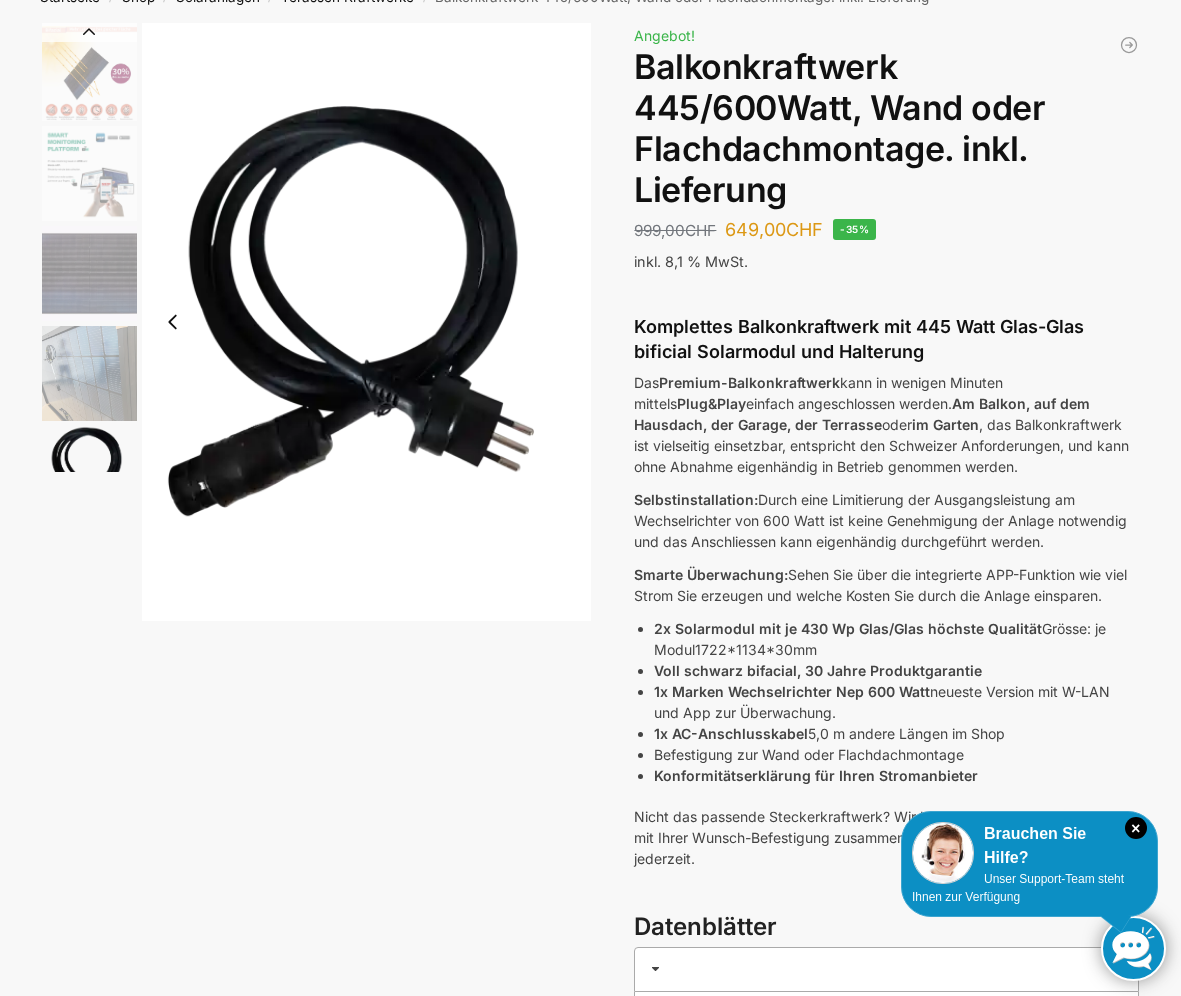 click at bounding box center (173, 322) 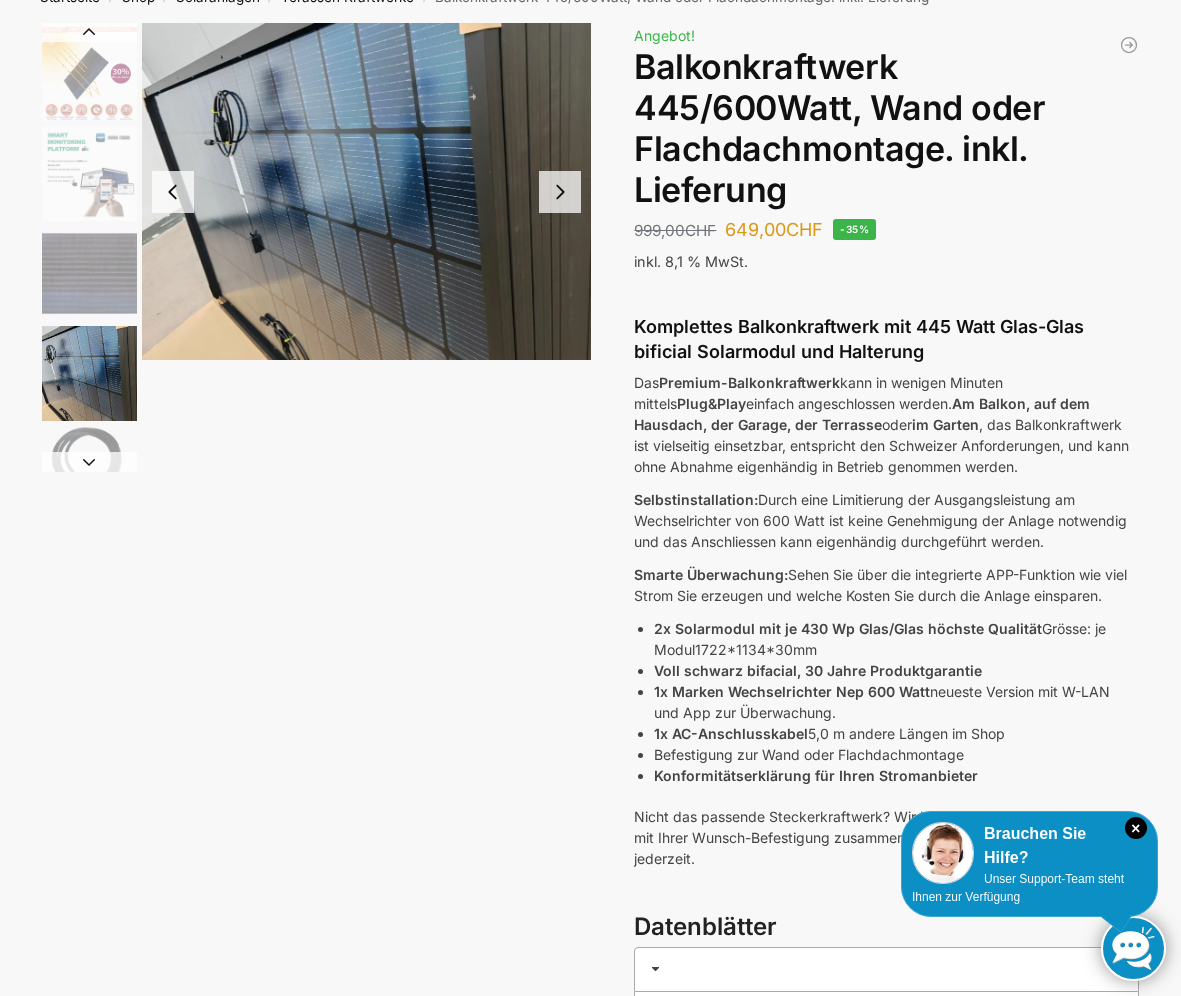 click at bounding box center [560, 192] 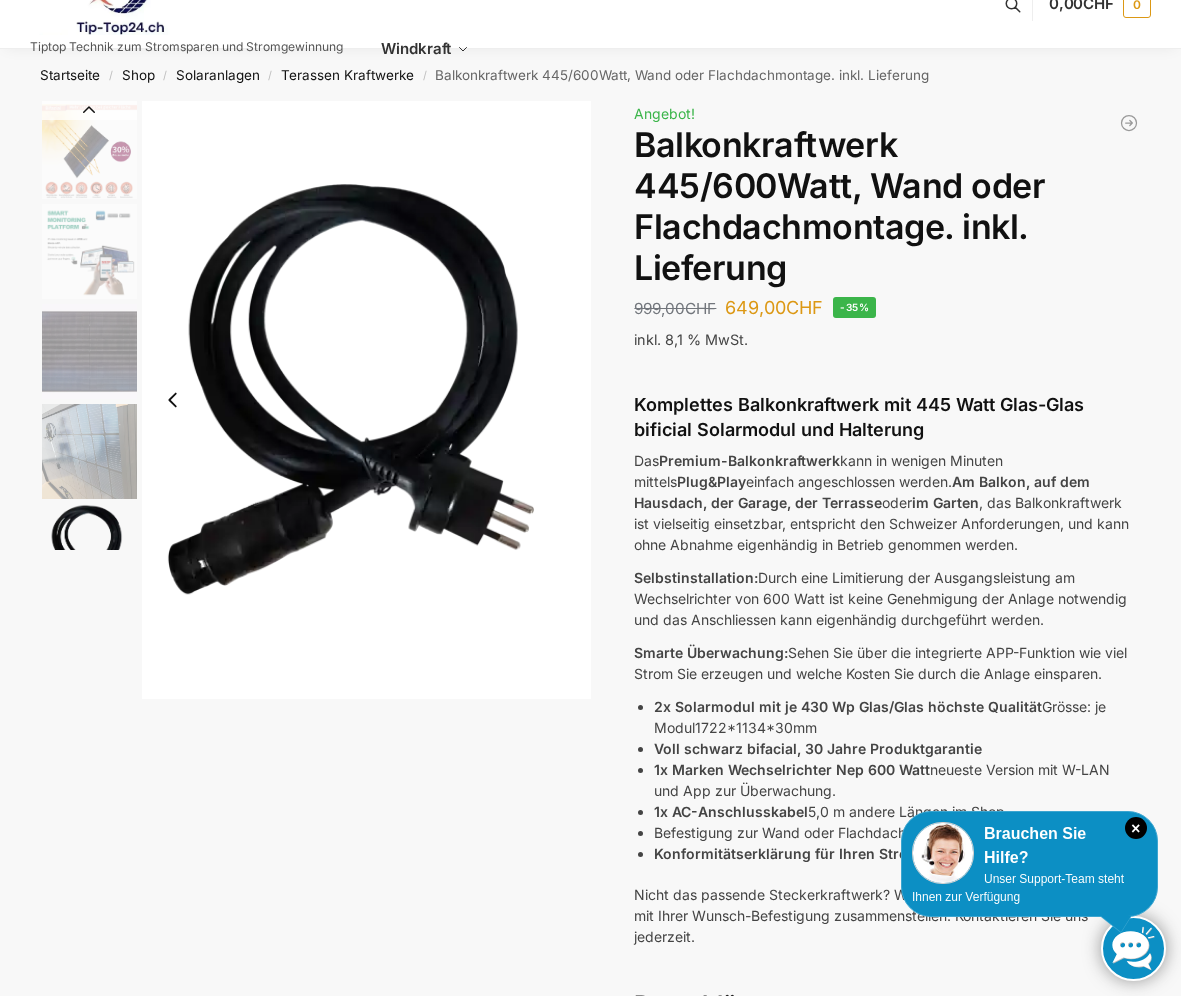 scroll, scrollTop: 0, scrollLeft: 0, axis: both 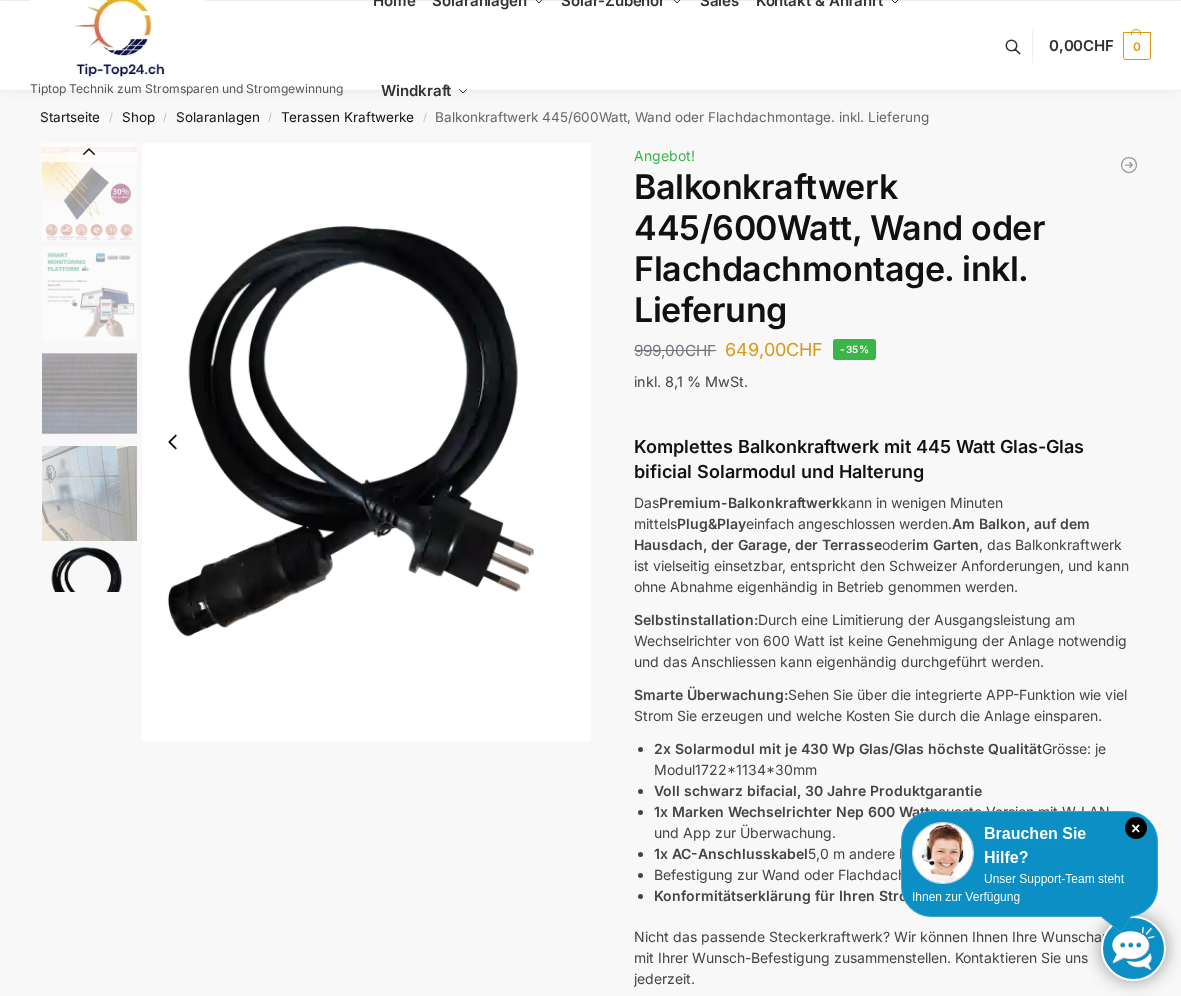 click at bounding box center (366, 442) 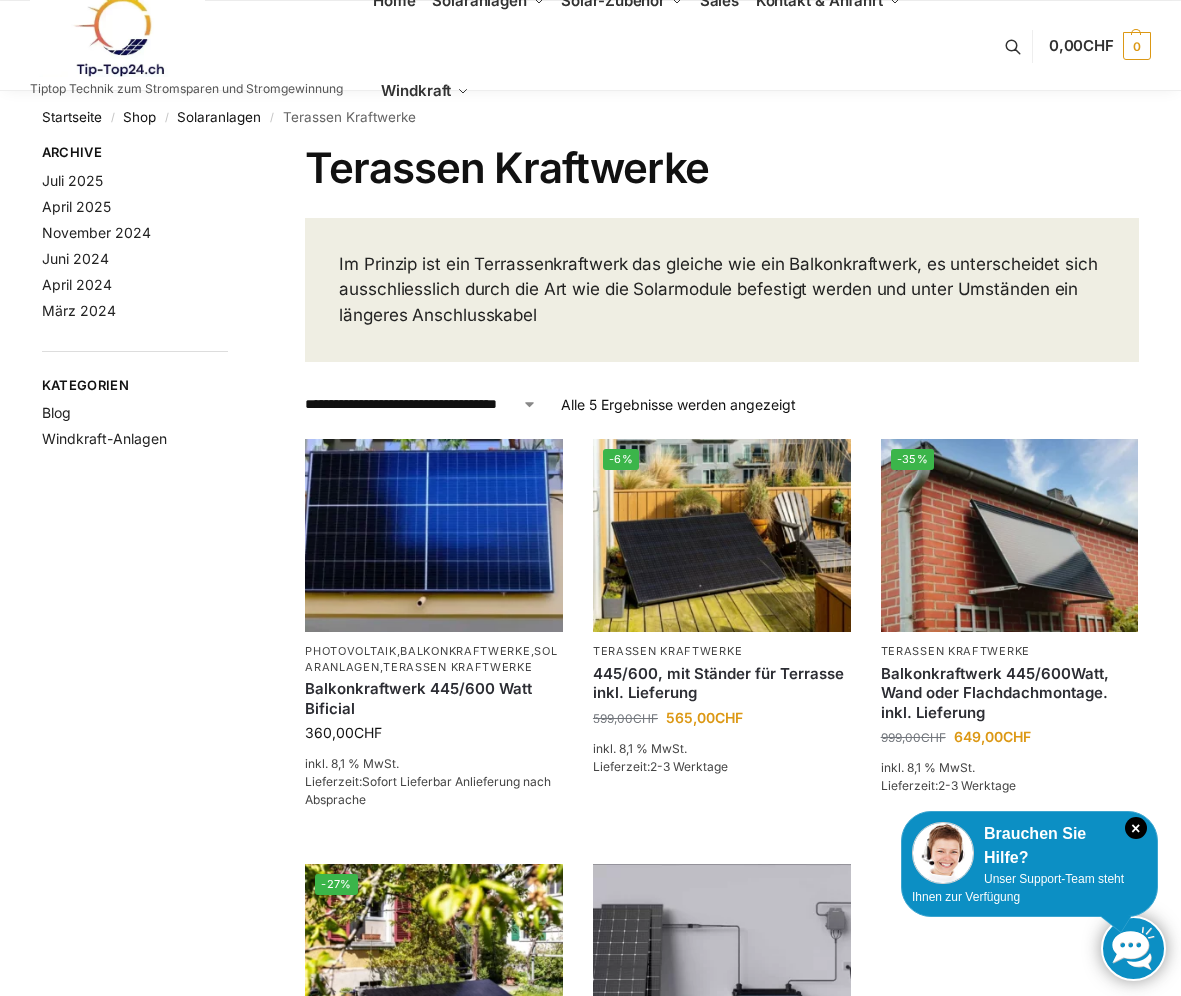 scroll, scrollTop: 120, scrollLeft: 0, axis: vertical 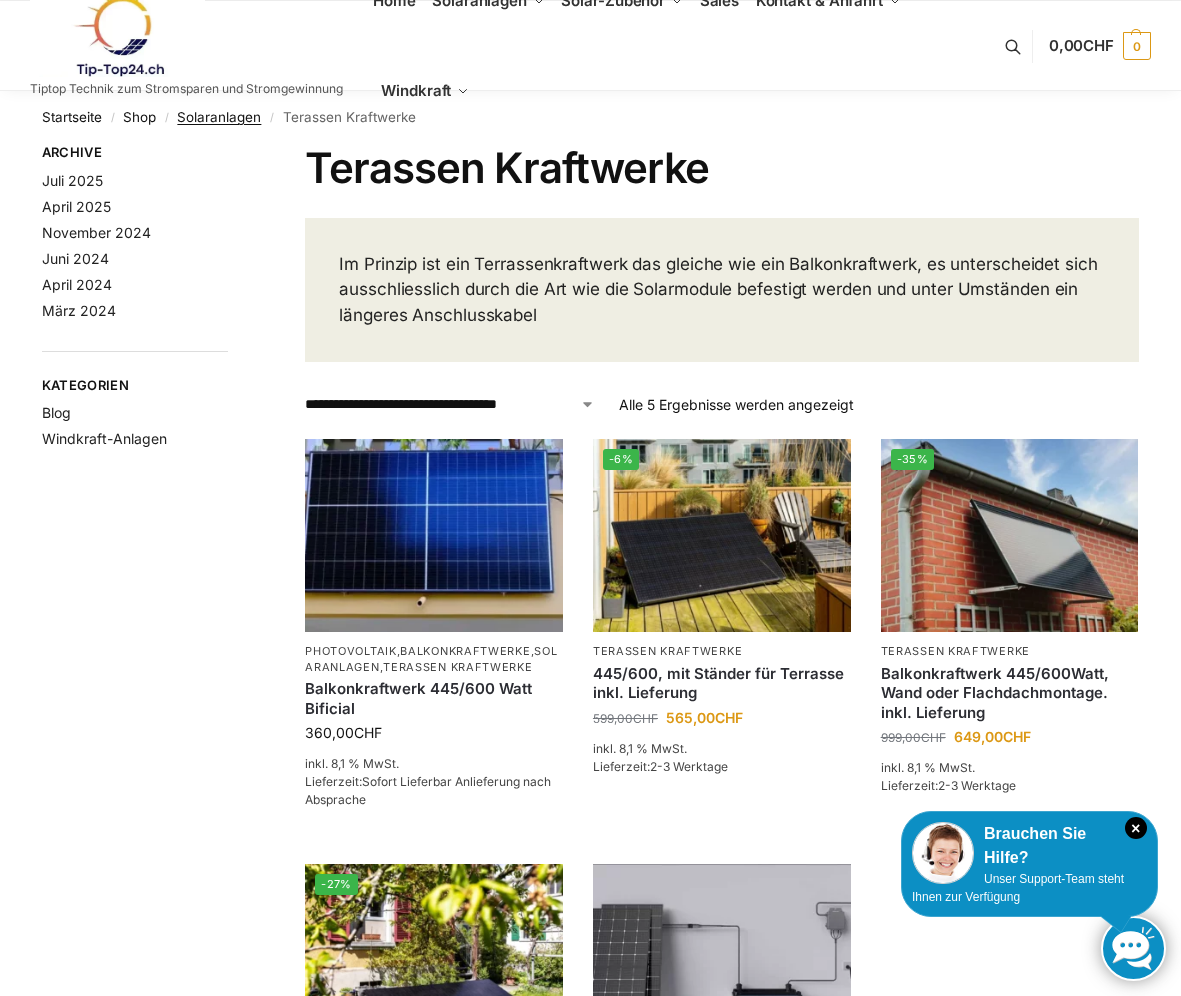 click on "Solaranlagen" at bounding box center (219, 117) 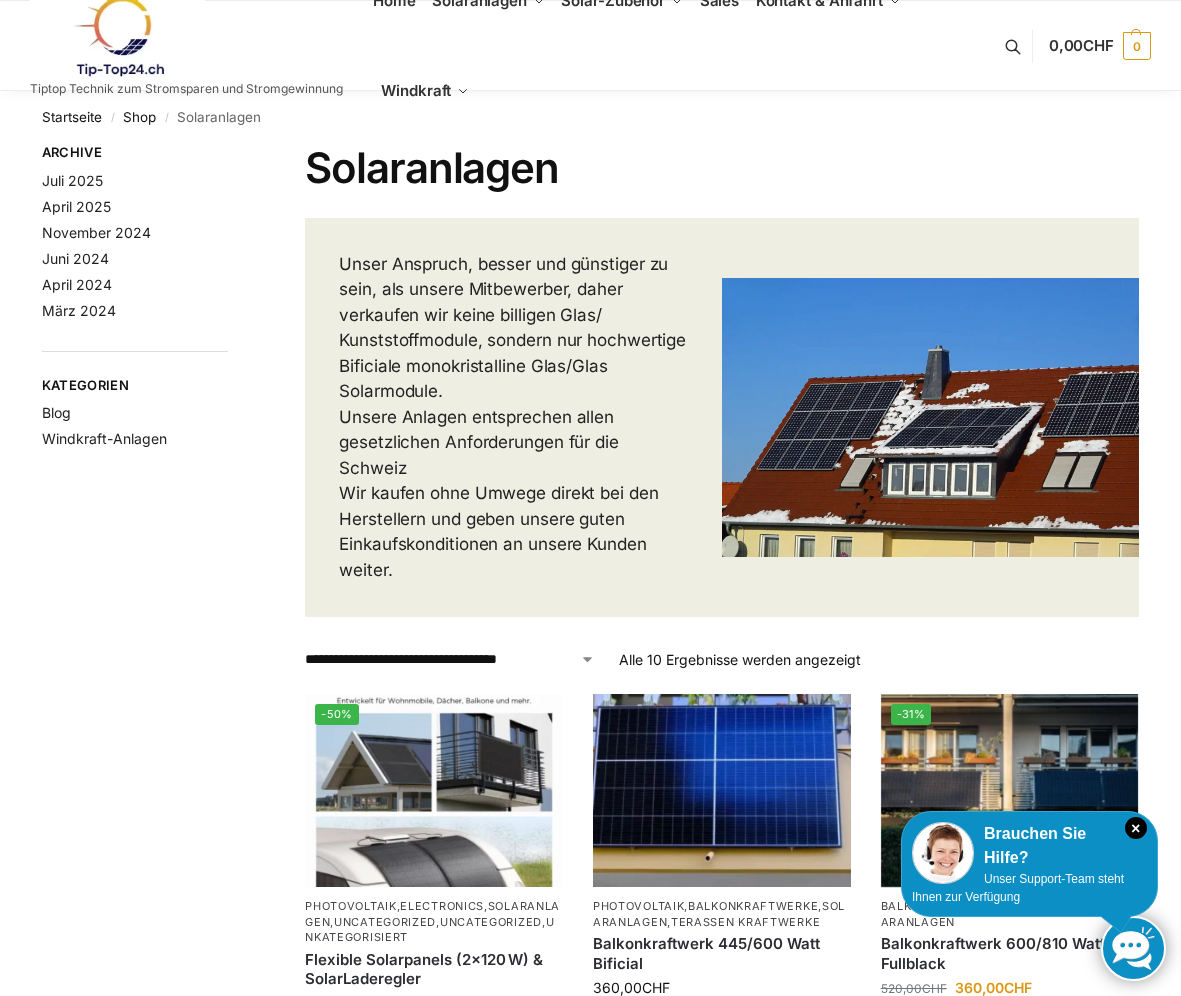 scroll, scrollTop: 0, scrollLeft: 0, axis: both 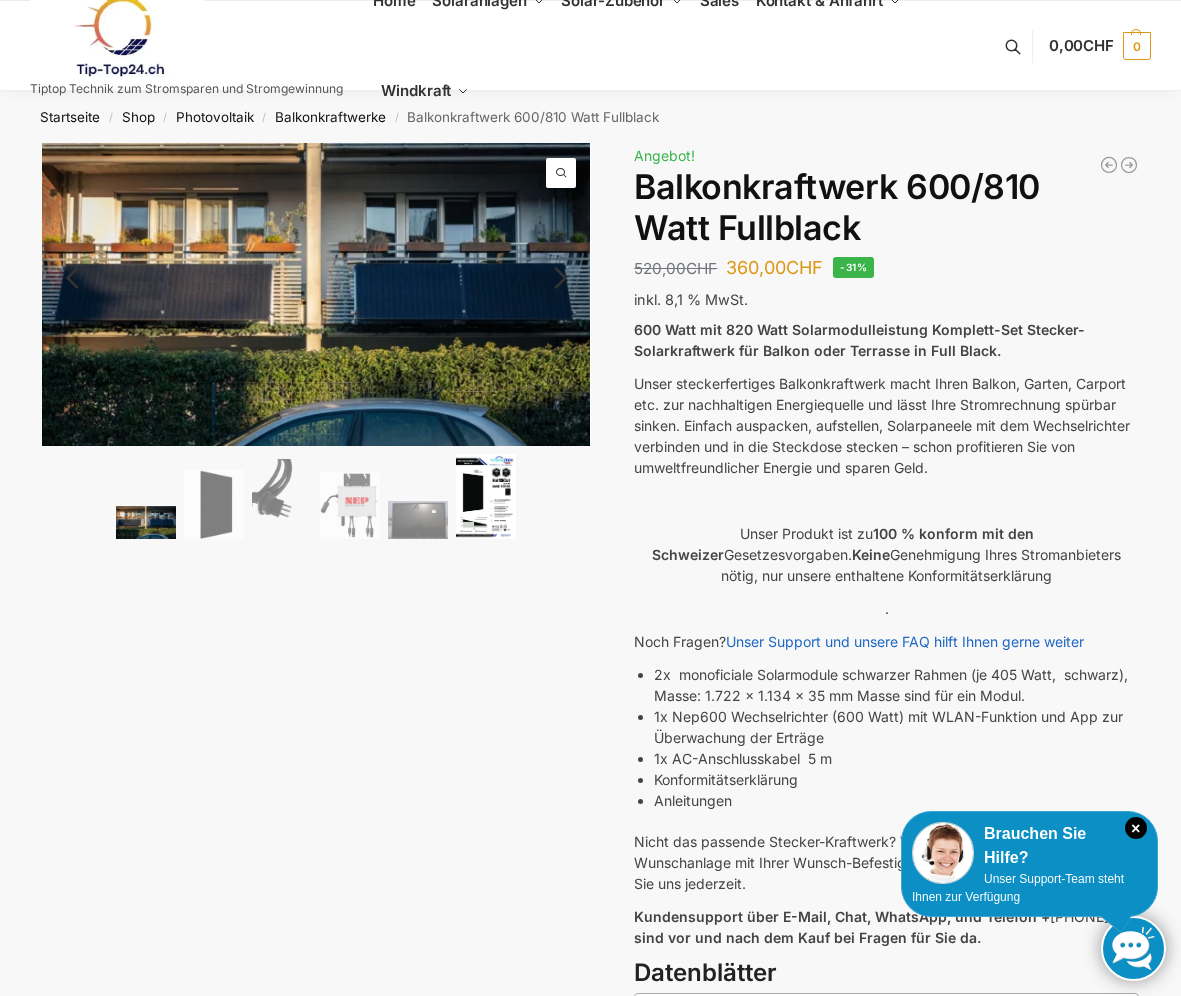 click at bounding box center [486, 496] 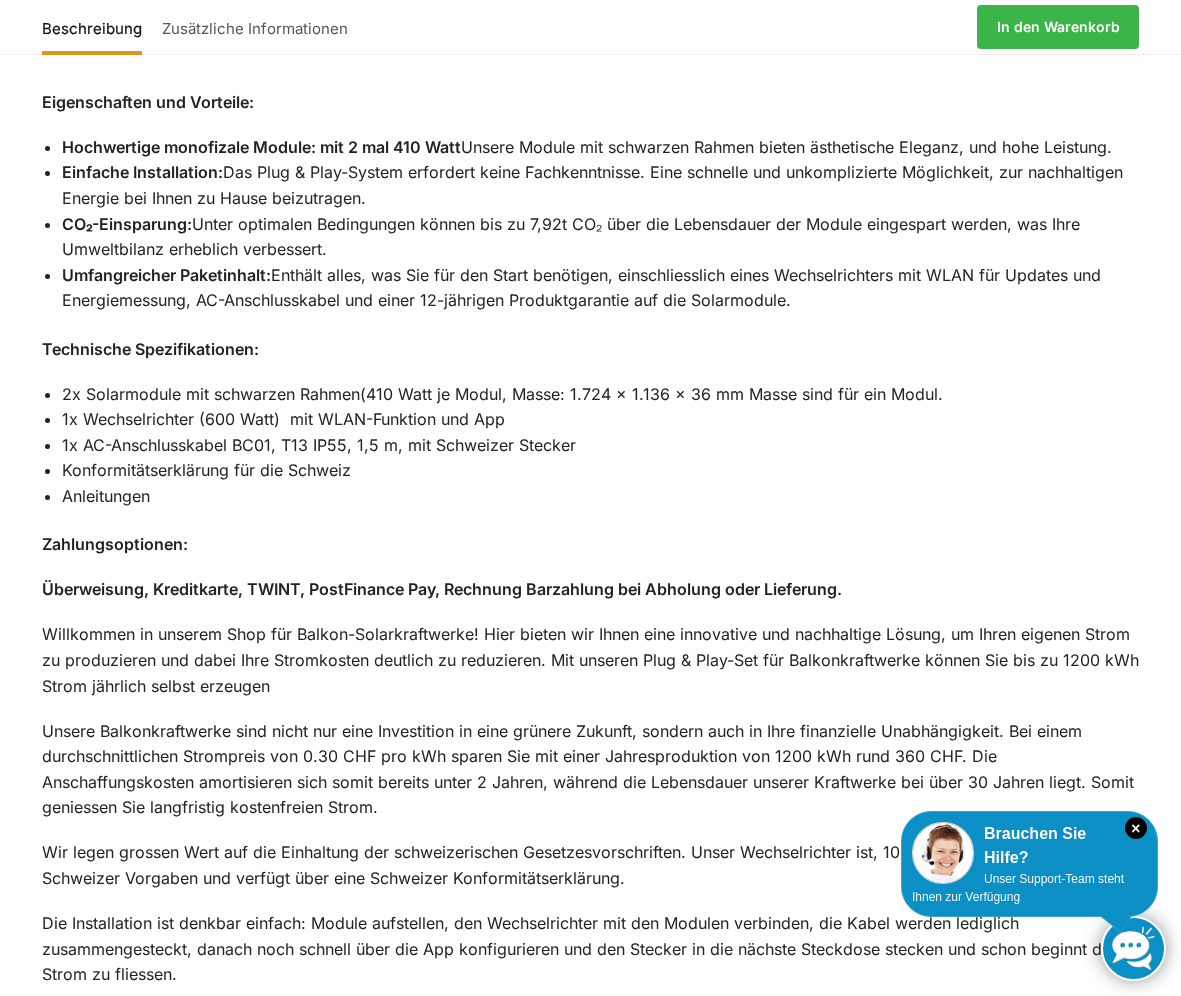 scroll, scrollTop: 1680, scrollLeft: 0, axis: vertical 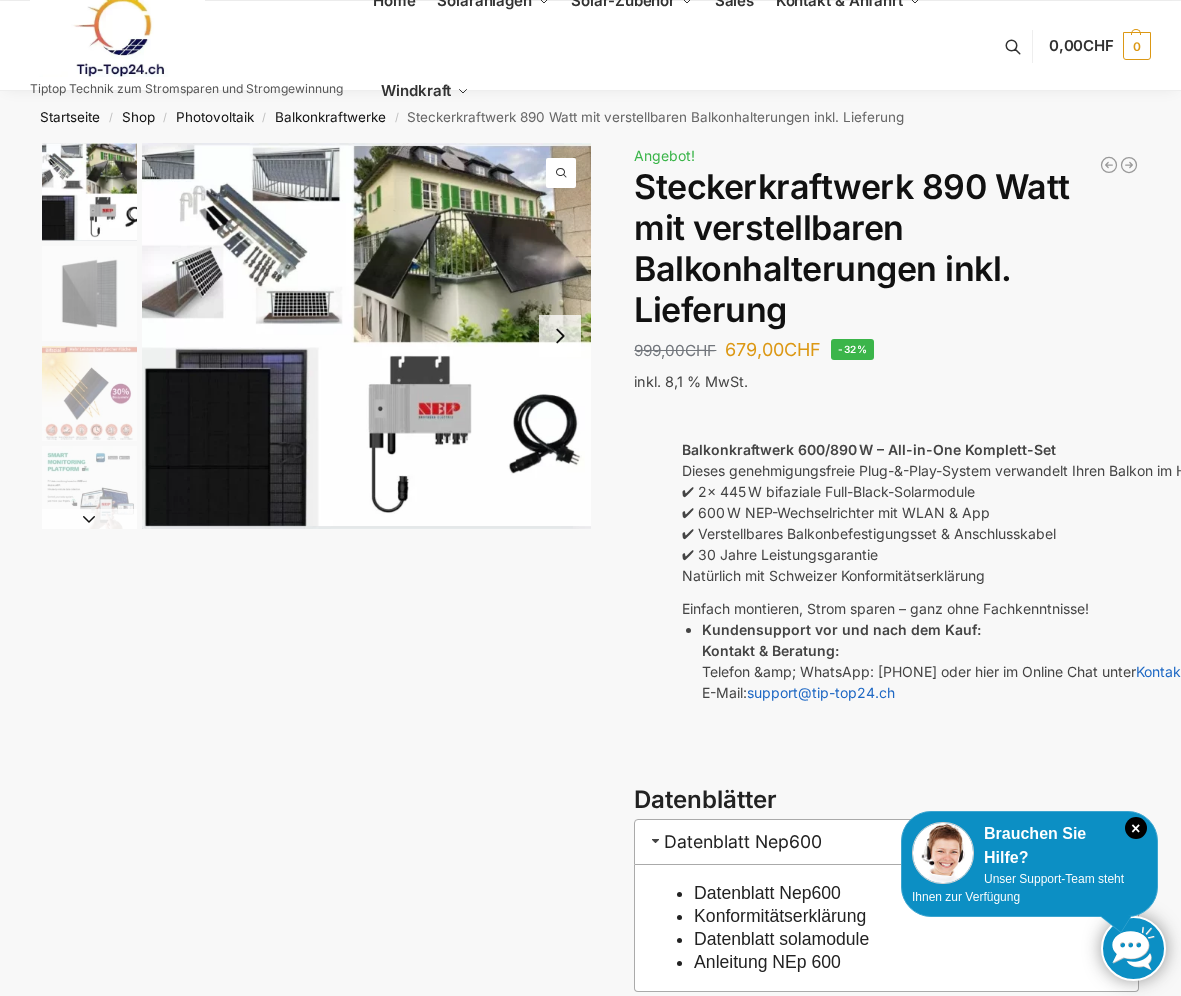 click at bounding box center [366, 336] 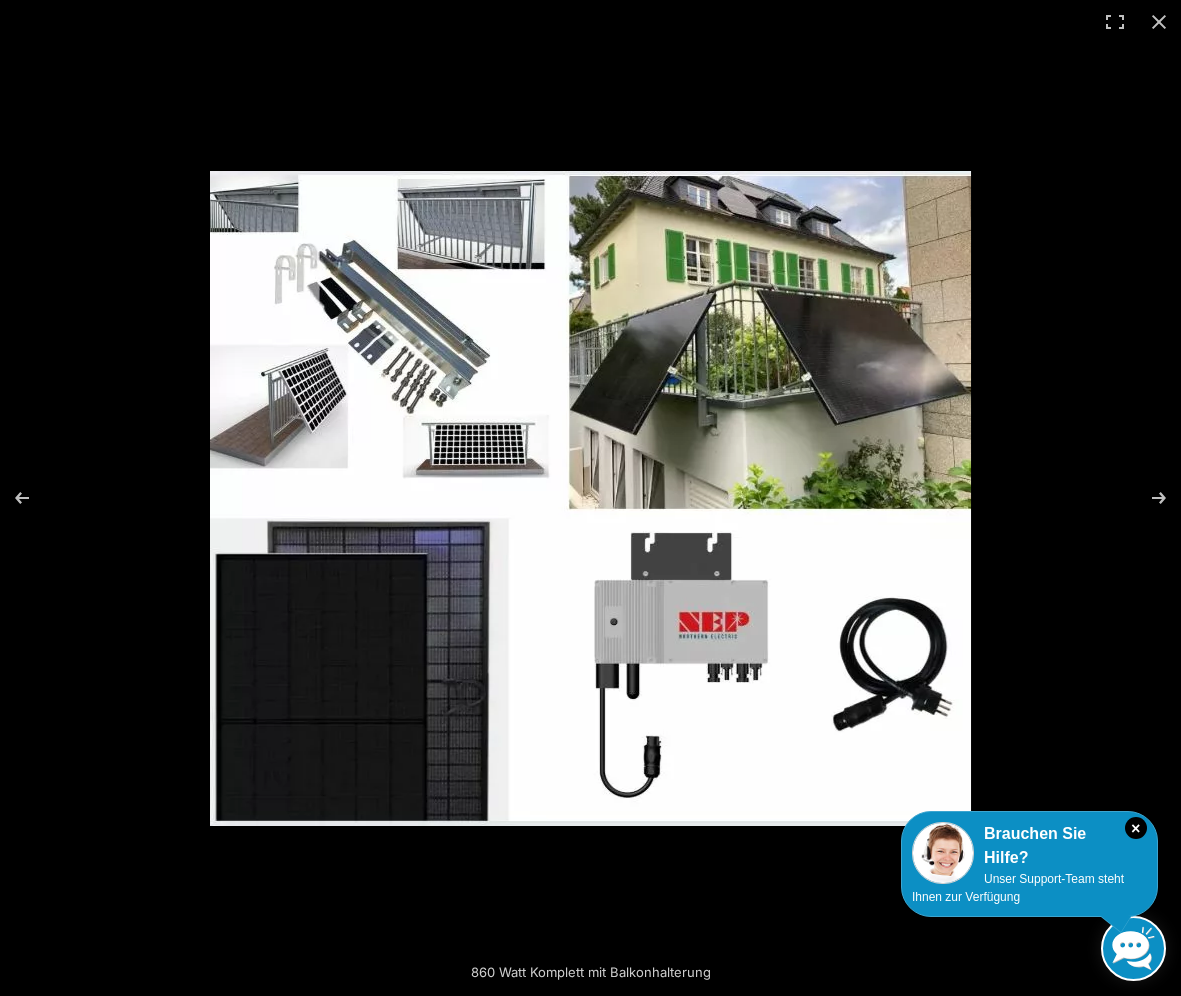 click at bounding box center [590, 498] 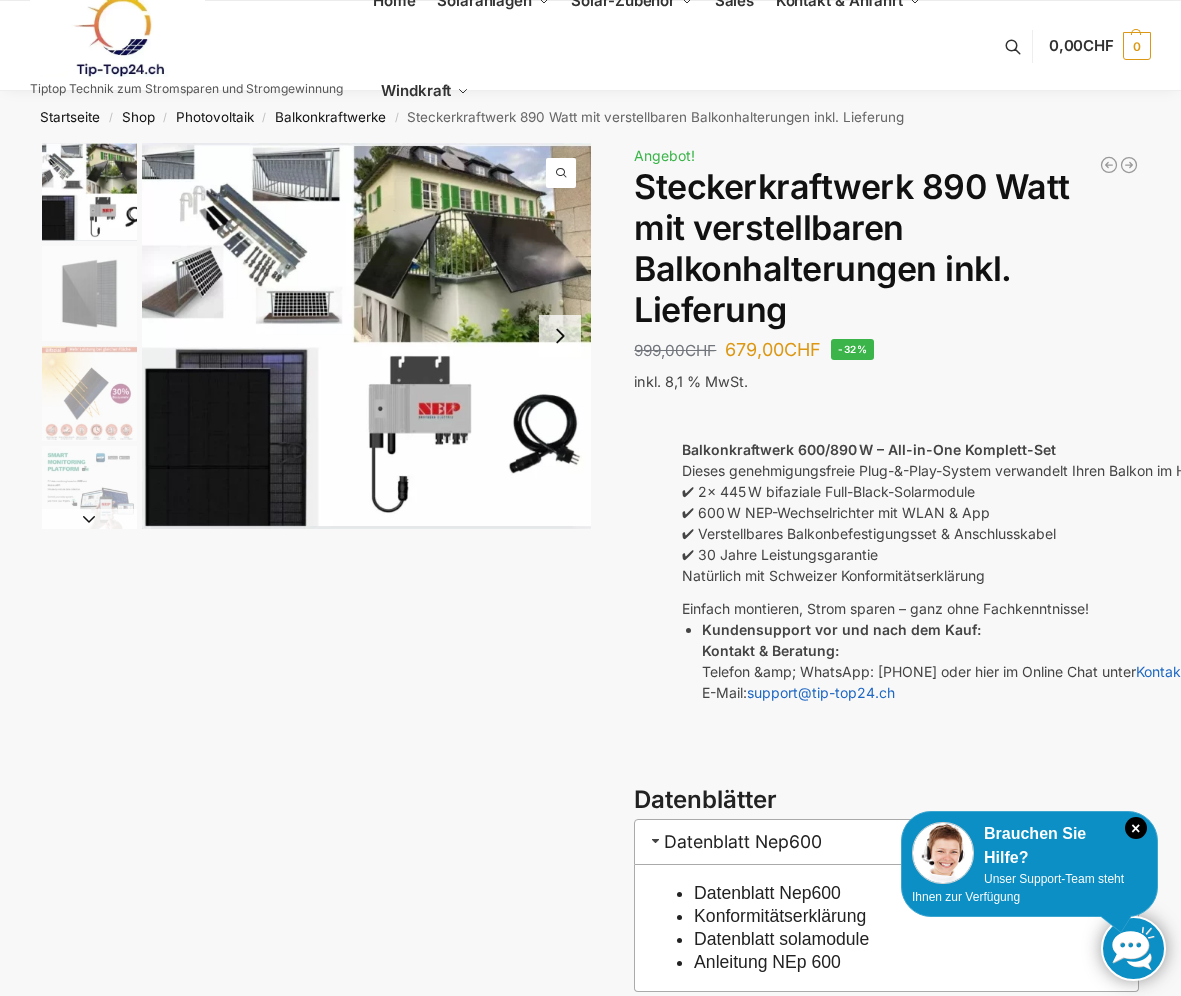 click at bounding box center (366, 336) 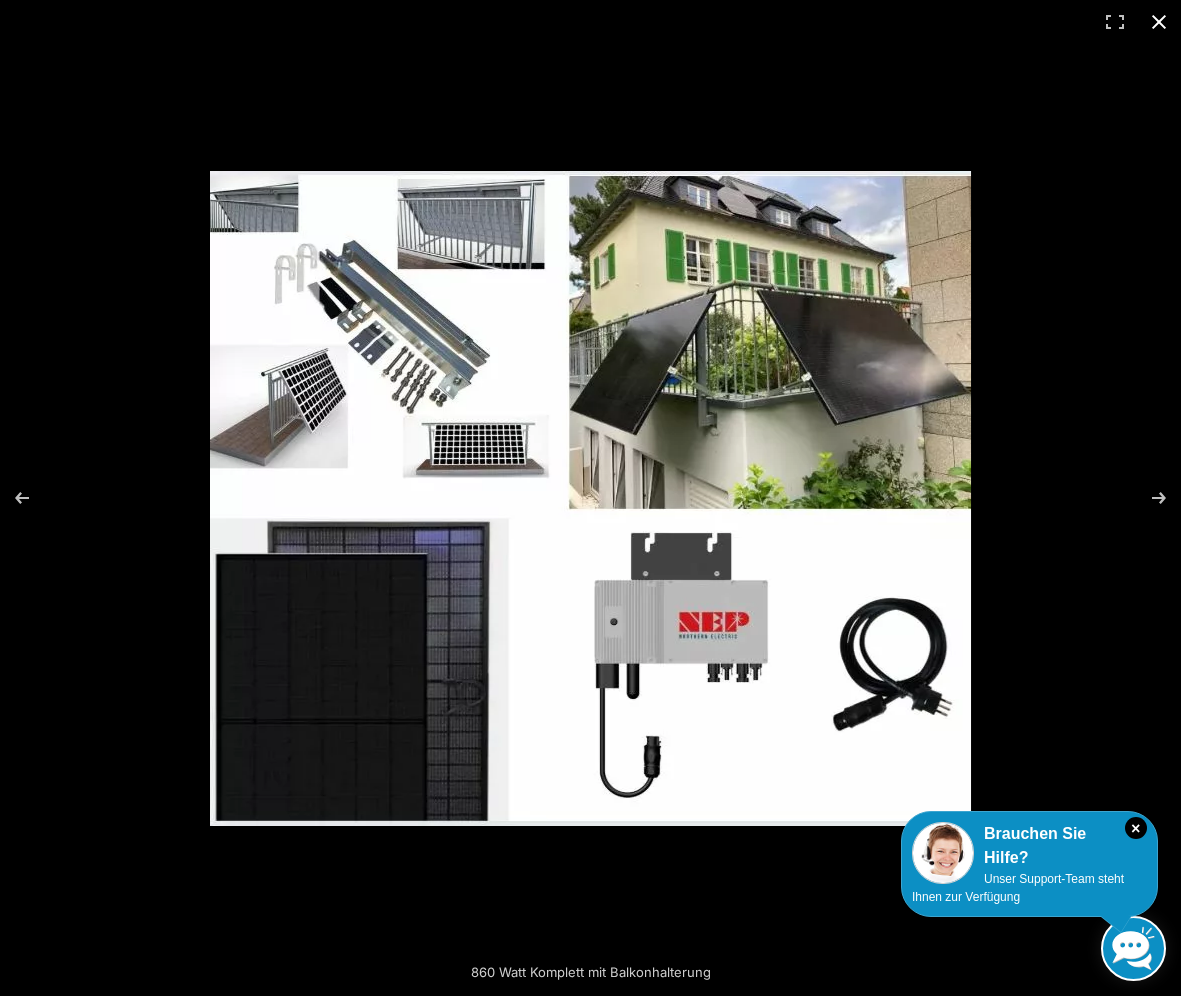 click at bounding box center (1159, 22) 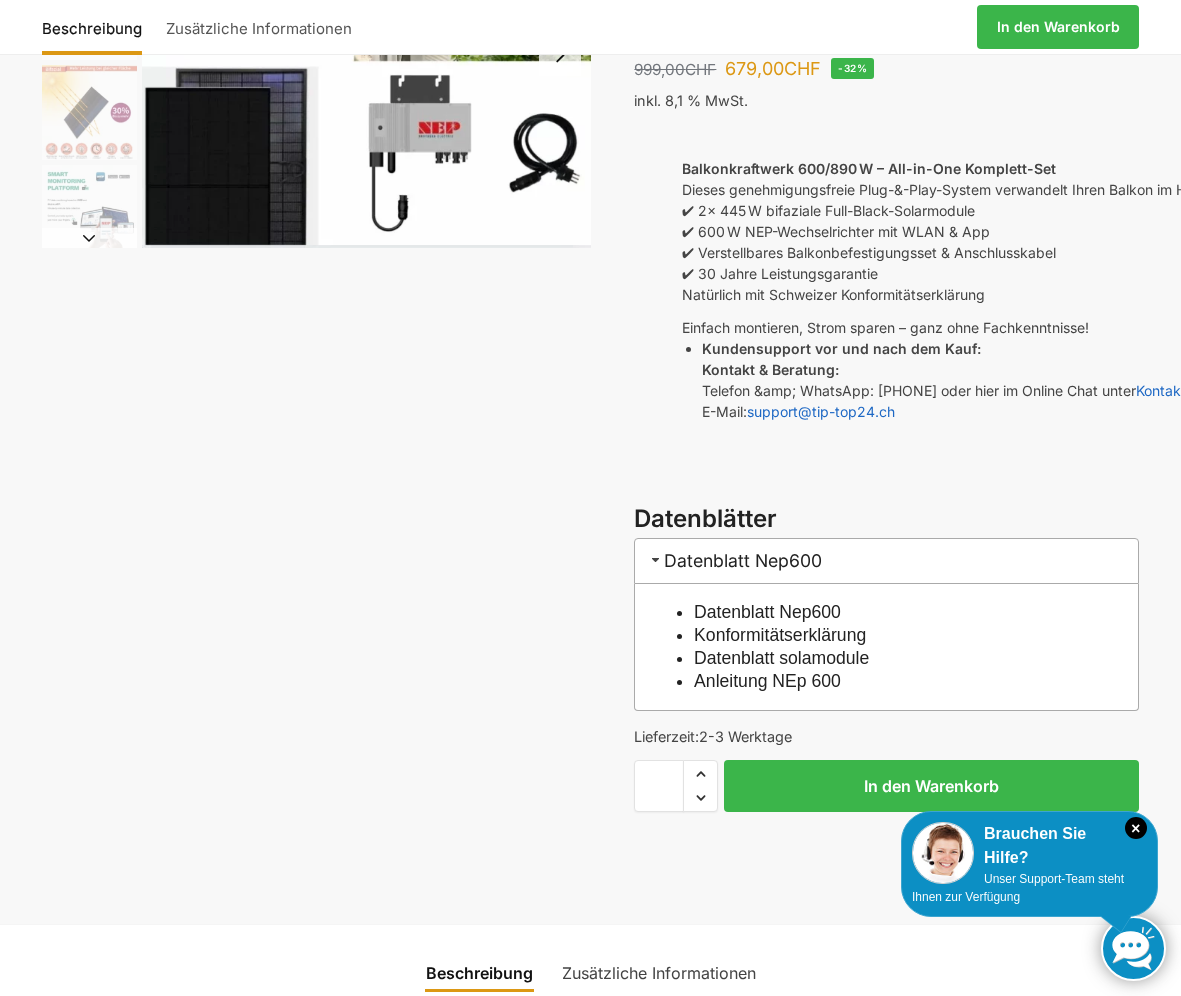 scroll, scrollTop: 240, scrollLeft: 0, axis: vertical 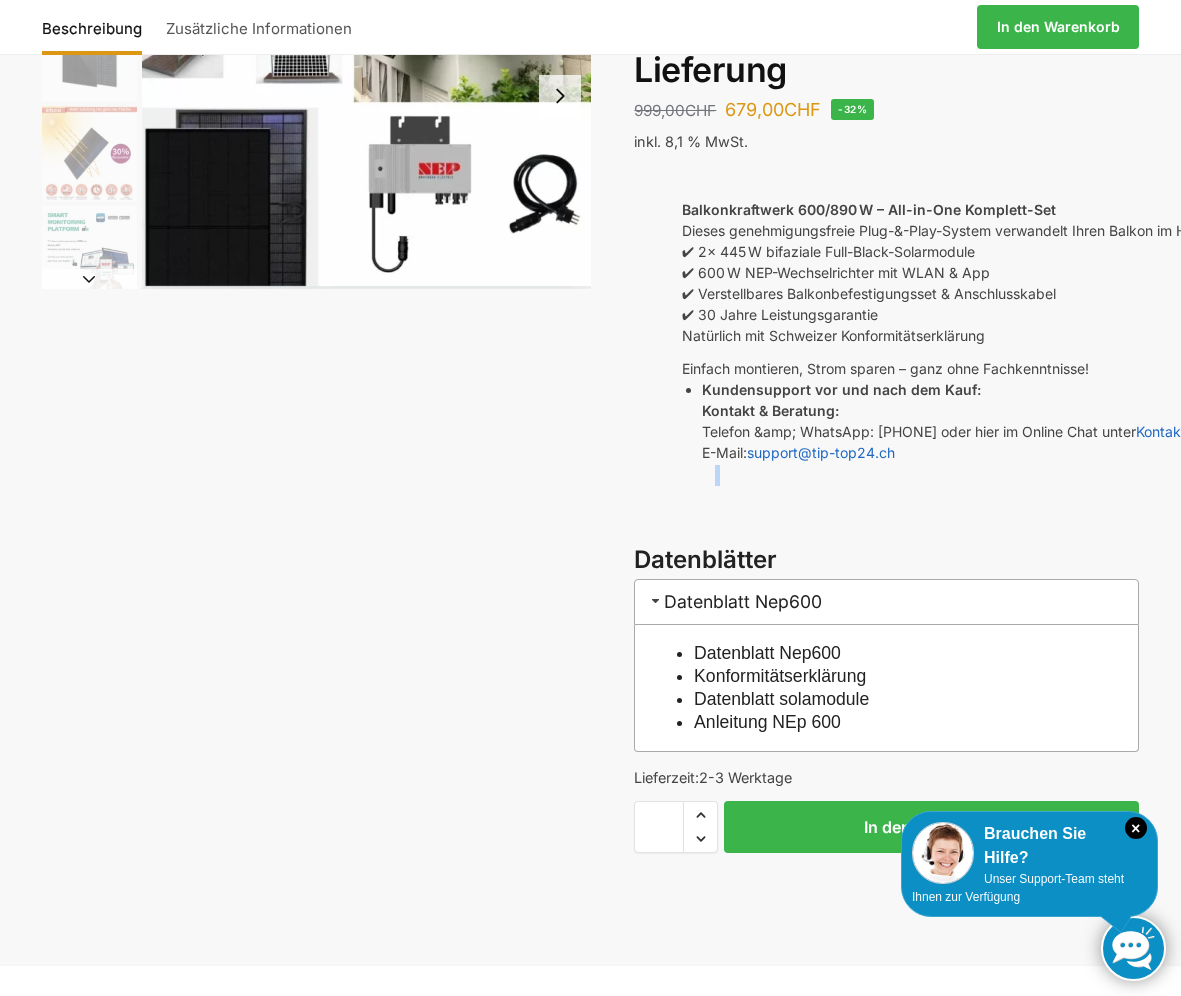 click on "Balkonkraftwerk 600/890 W – All-in-One Komplett-Set Dieses genehmigungsfreie Plug-&-Play-System verwandelt Ihren Balkon im Handumdrehen in eine Stromquelle. ✔ 2x 445 W bifaziale Full-Black-Solarmodule ✔ 600 W NEP-Wechselrichter mit WLAN & App ✔ Verstellbares Balkonbefestigungsset & Anschlusskabel ✔ 30 Jahre Leistungsgarantie
Natürlich mit Schweizer Konformitätserklärung
Einfach montieren, Strom sparen – ganz ohne Fachkenntnisse!
Kundensupport vor und nach dem Kauf: Kontakt & Beratung: Telefon & WhatsApp: 0784701155 oder hier im Online Chat unter  Kontakt E-Mail:  support@tip-top24.ch" at bounding box center [886, 352] 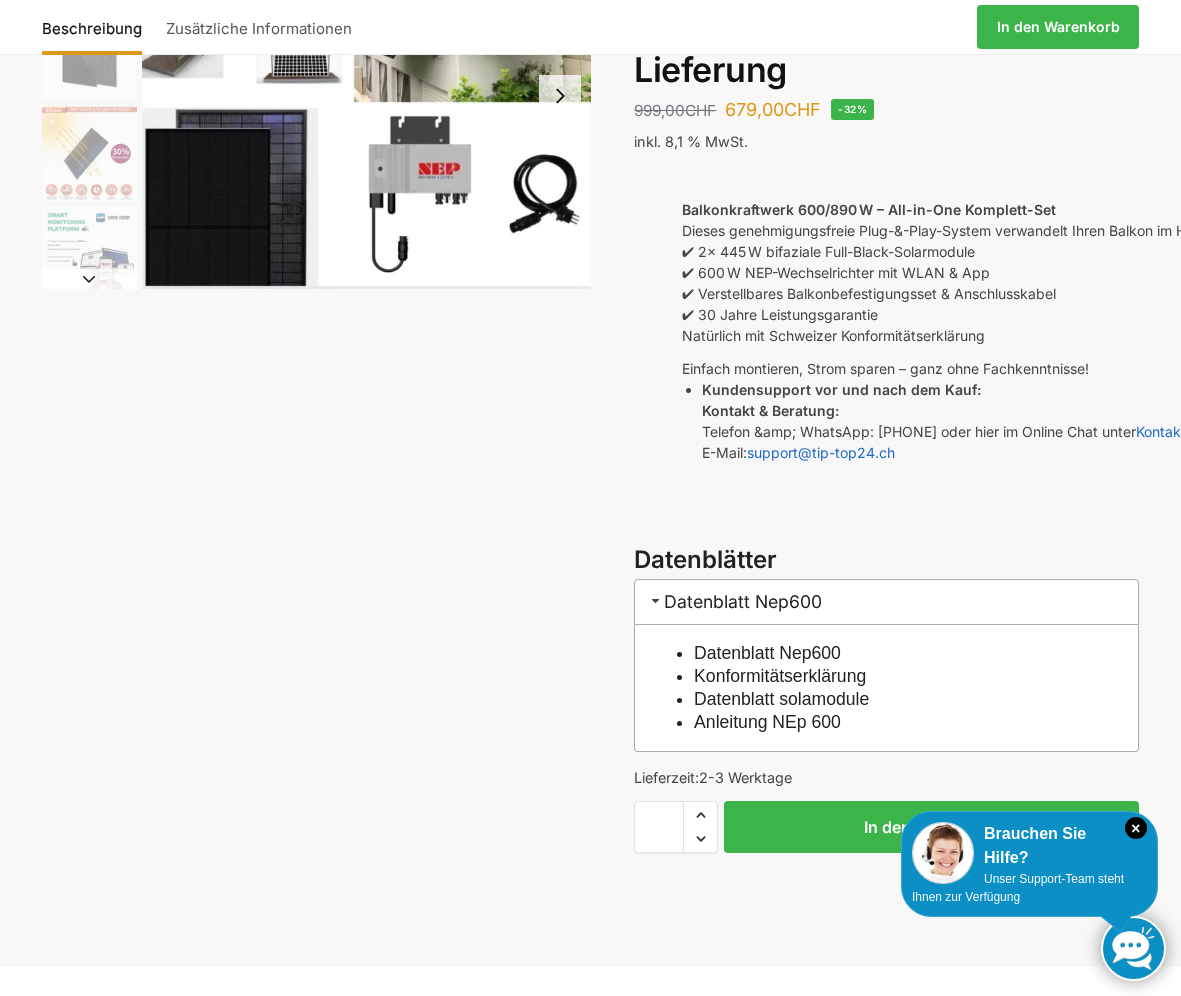 click on "860 Watt Komplett mit Balkonhalterung
Beschreibung
Zusätzliche Informationen
999,00  CHF   Ursprünglicher Preis war: 999,00 CHF 679,00  CHF Aktueller Preis ist: 679,00 CHF.
In den Warenkorb
1.399,00  CHF 360,00" at bounding box center (590, 434) 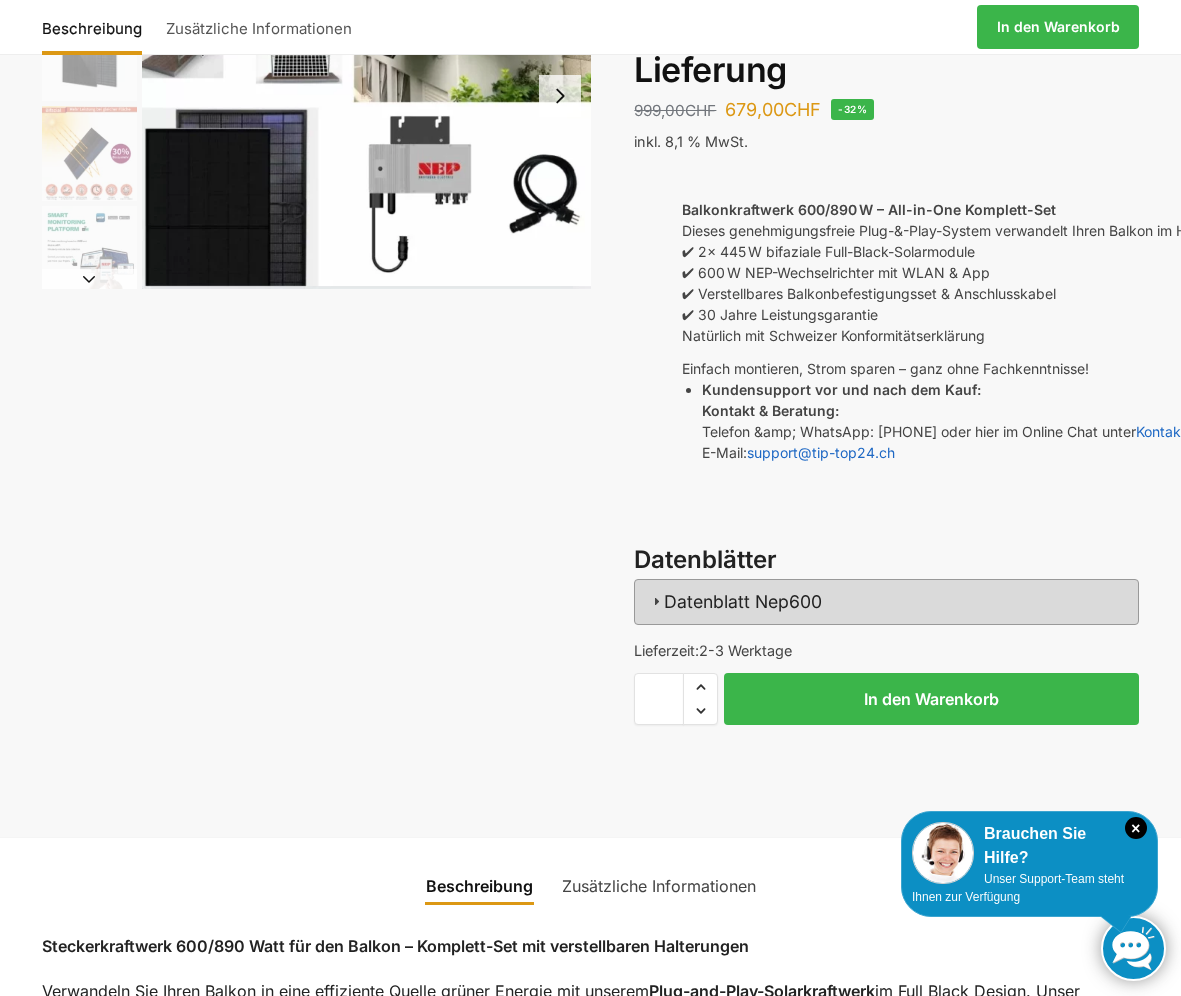 click on "Datenblatt Nep600" at bounding box center [886, 601] 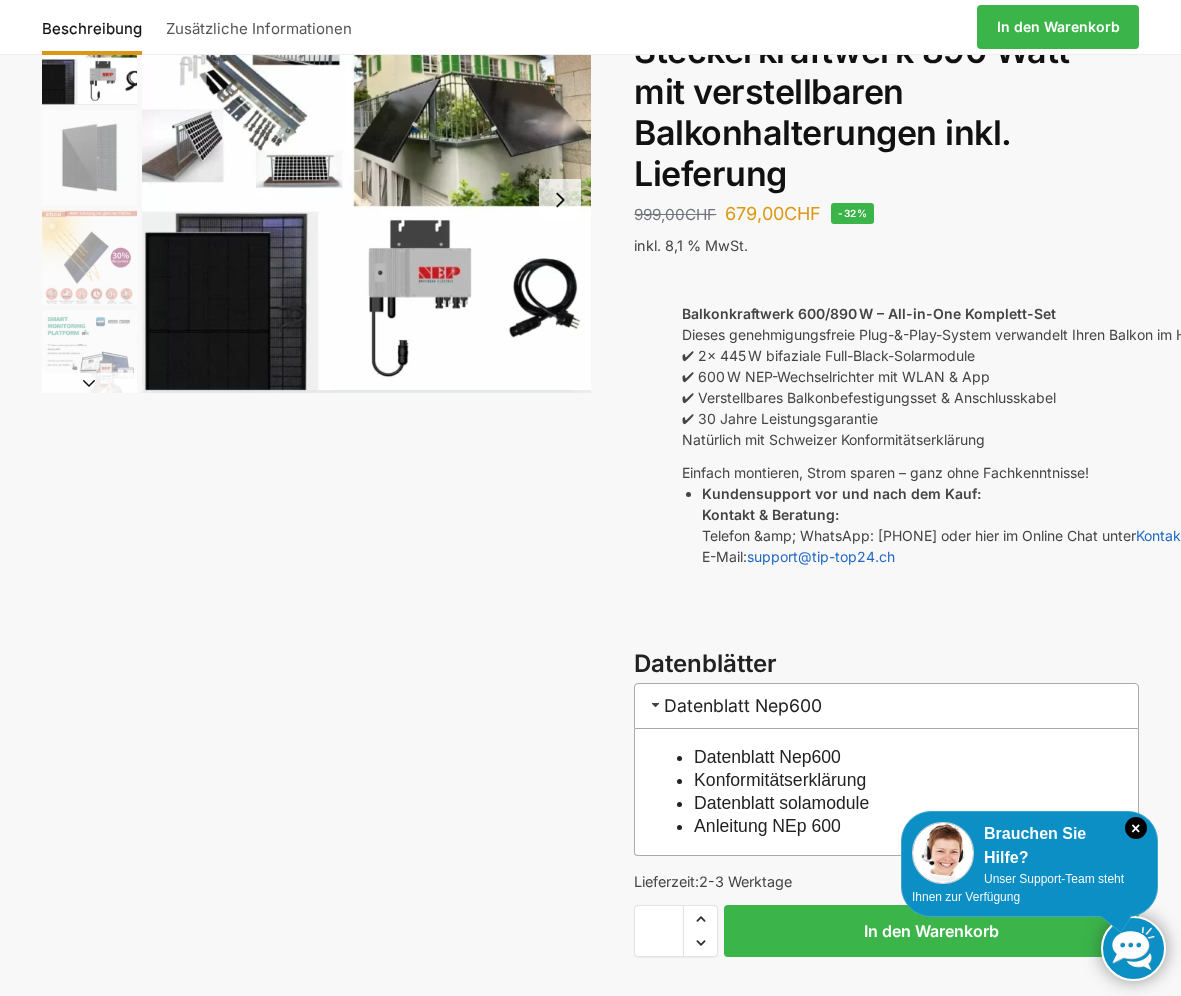 scroll, scrollTop: 120, scrollLeft: 0, axis: vertical 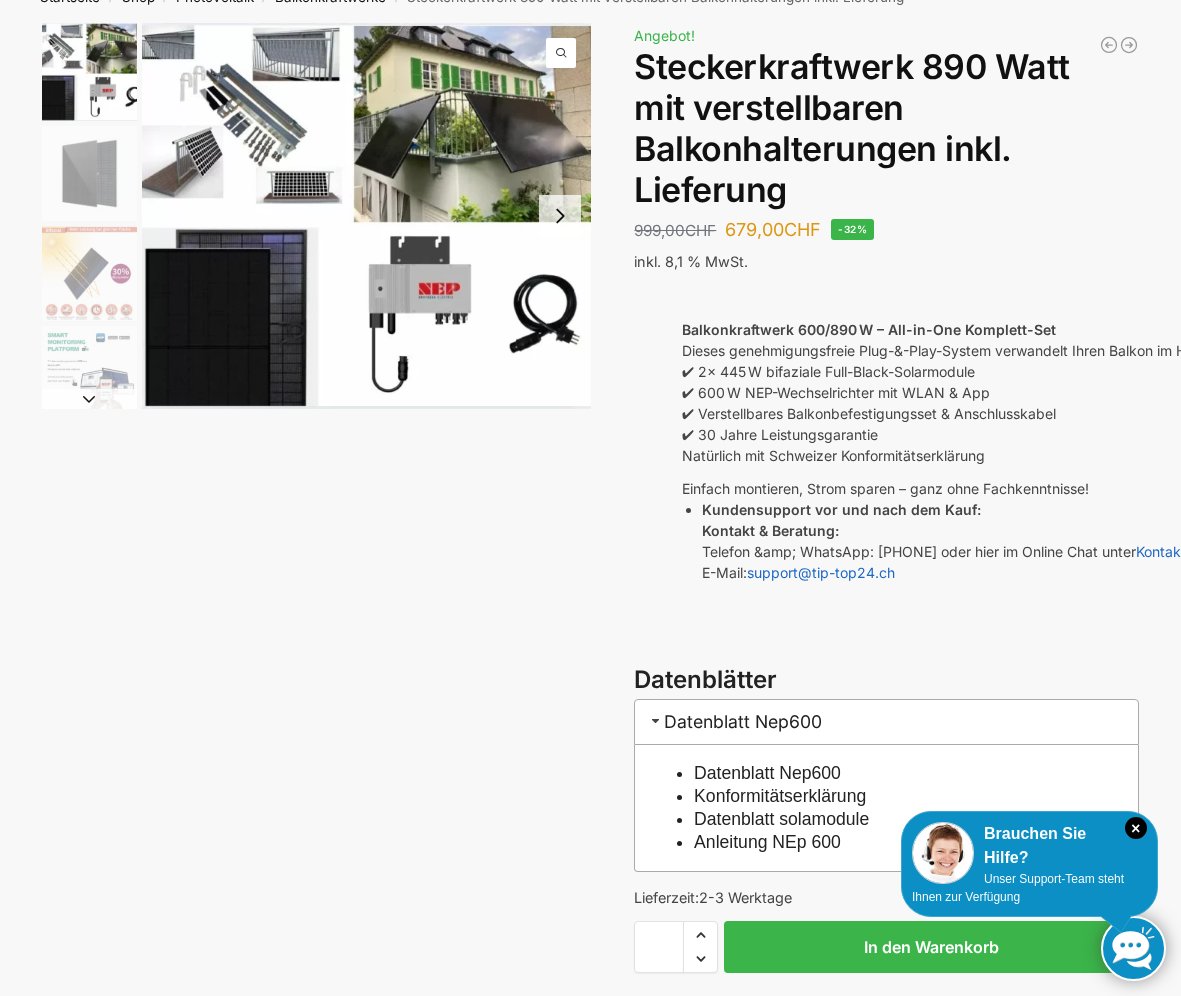 click at bounding box center (366, 216) 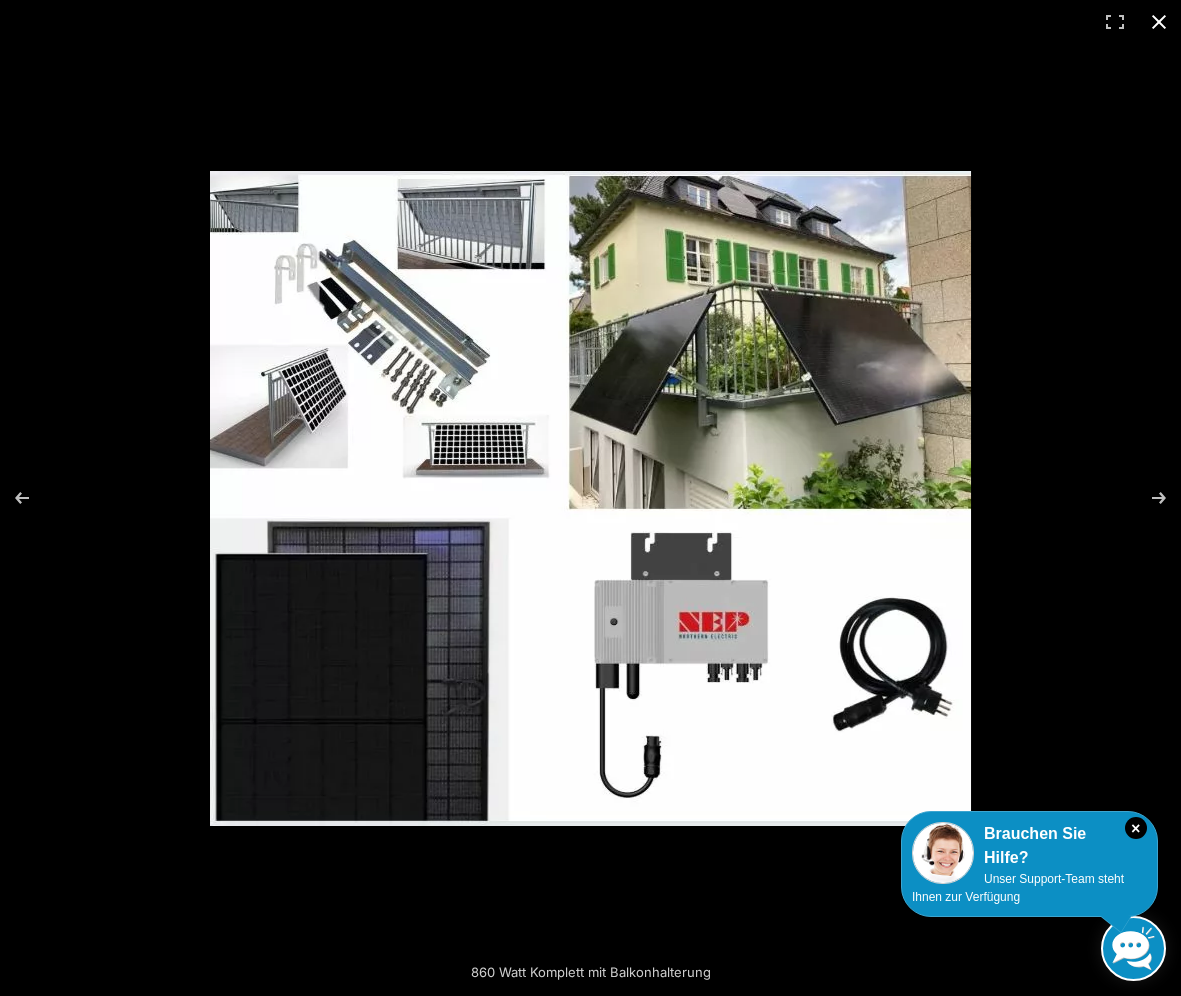 click at bounding box center [1159, 22] 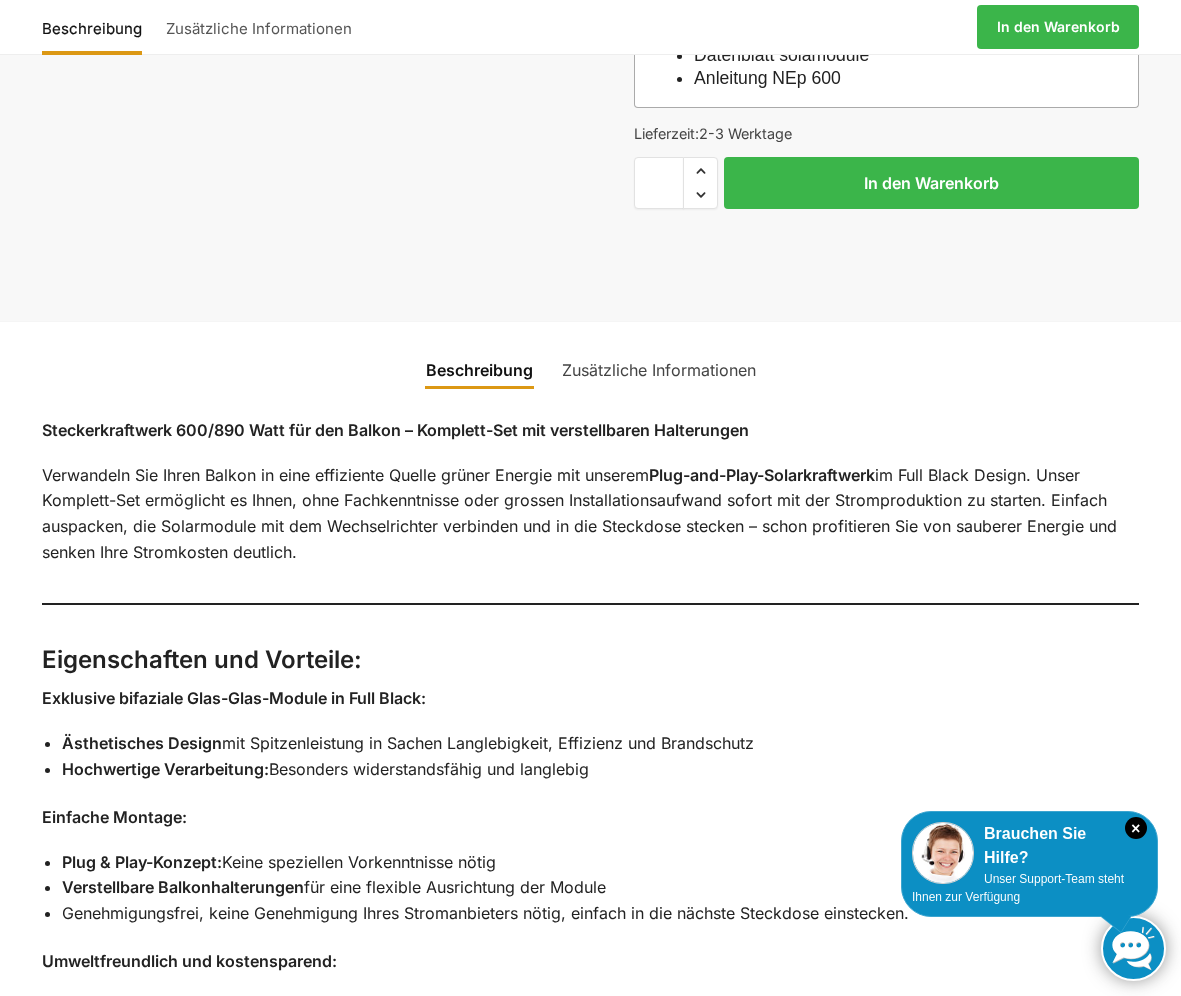 scroll, scrollTop: 840, scrollLeft: 0, axis: vertical 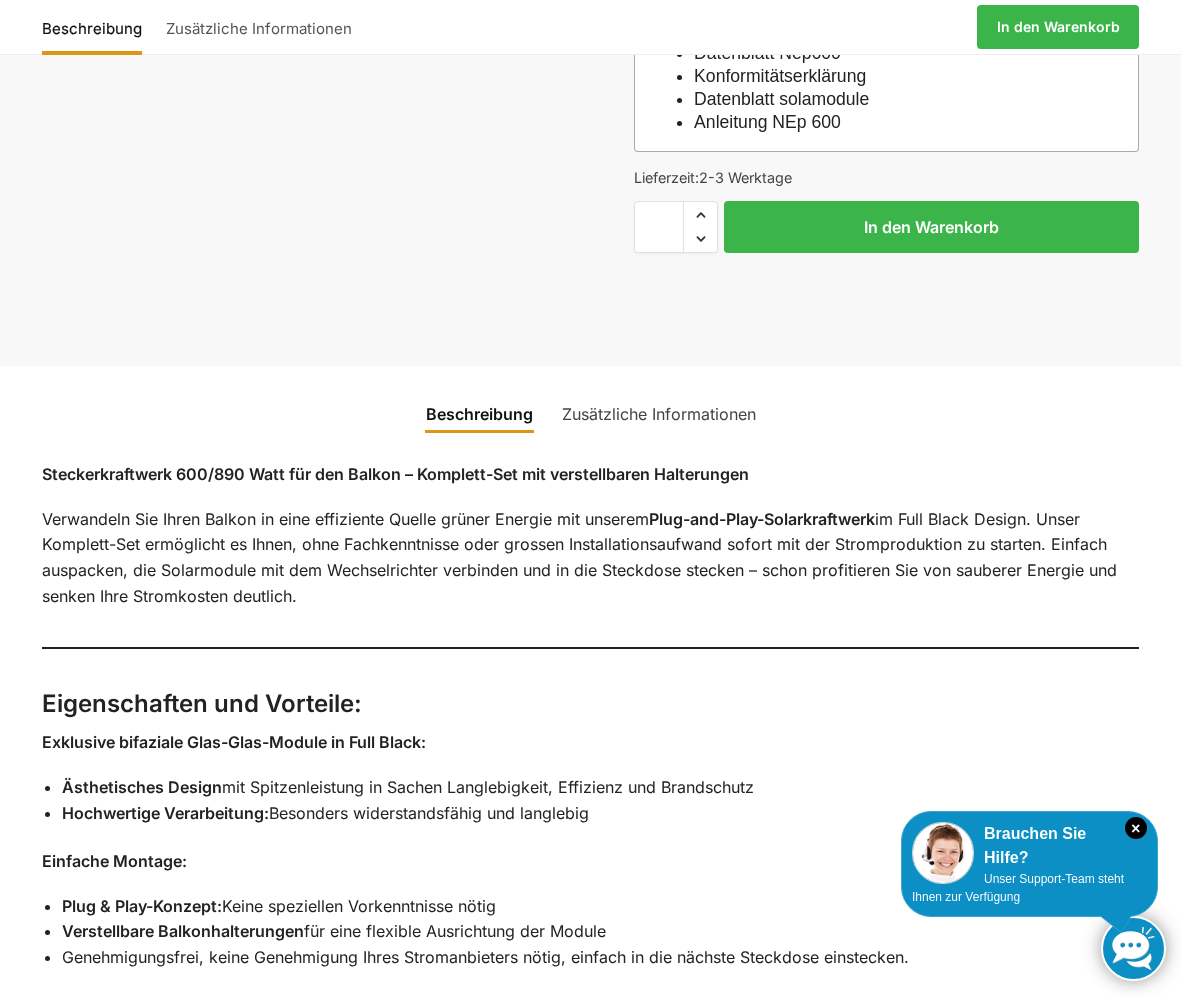 click on "Verwandeln Sie Ihren Balkon in eine effiziente Quelle grüner Energie mit unserem  Plug-and-Play-Solarkraftwerk  im Full Black Design. Unser Komplett-Set ermöglicht es Ihnen, ohne Fachkenntnisse oder grossen Installationsaufwand sofort mit der Stromproduktion zu starten. Einfach auspacken, die Solarmodule mit dem Wechselrichter verbinden und in die Steckdose stecken – schon profitieren Sie von sauberer Energie und senken Ihre Stromkosten deutlich." at bounding box center [590, 558] 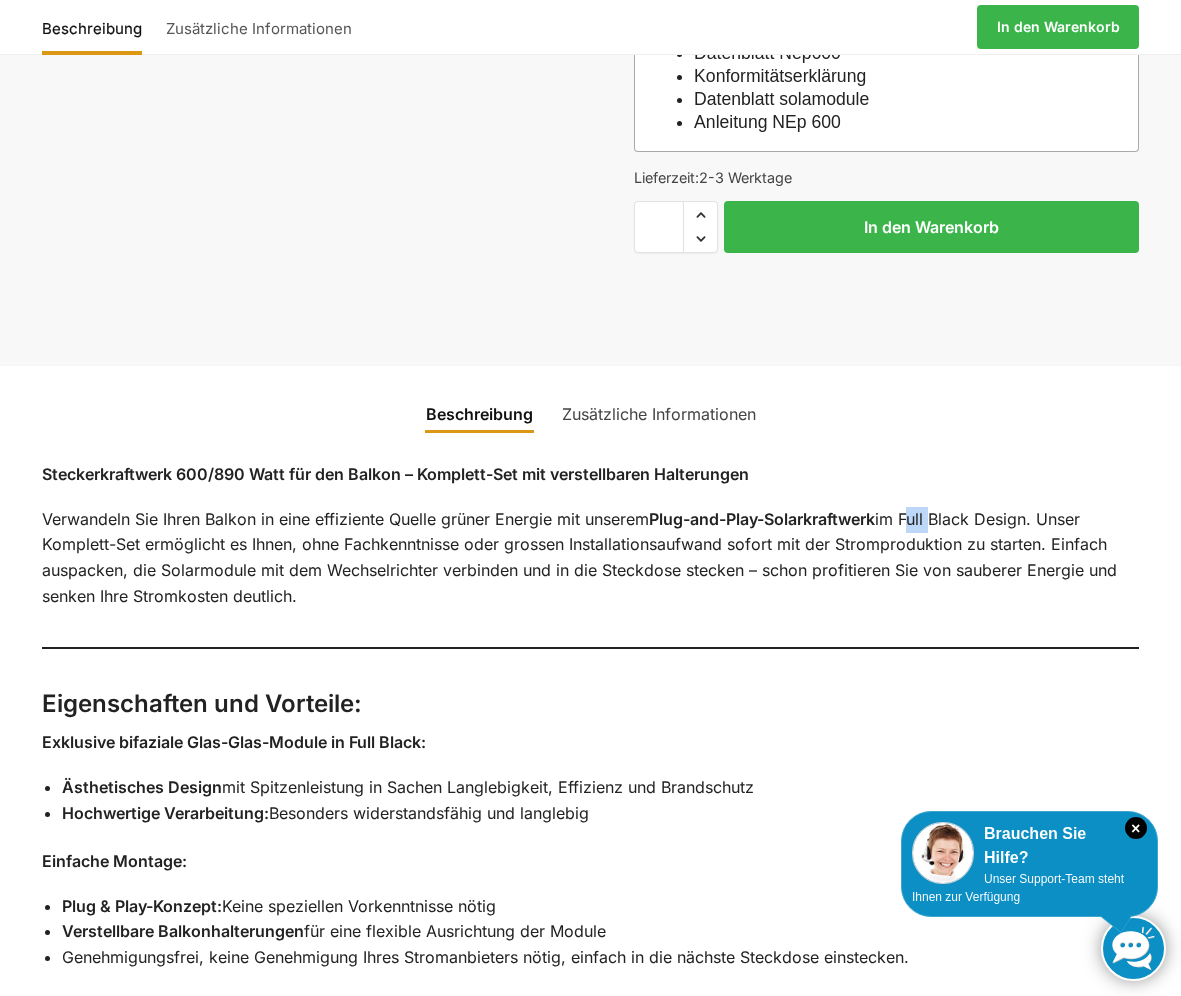 click on "Verwandeln Sie Ihren Balkon in eine effiziente Quelle grüner Energie mit unserem  Plug-and-Play-Solarkraftwerk  im Full Black Design. Unser Komplett-Set ermöglicht es Ihnen, ohne Fachkenntnisse oder grossen Installationsaufwand sofort mit der Stromproduktion zu starten. Einfach auspacken, die Solarmodule mit dem Wechselrichter verbinden und in die Steckdose stecken – schon profitieren Sie von sauberer Energie und senken Ihre Stromkosten deutlich." at bounding box center (590, 558) 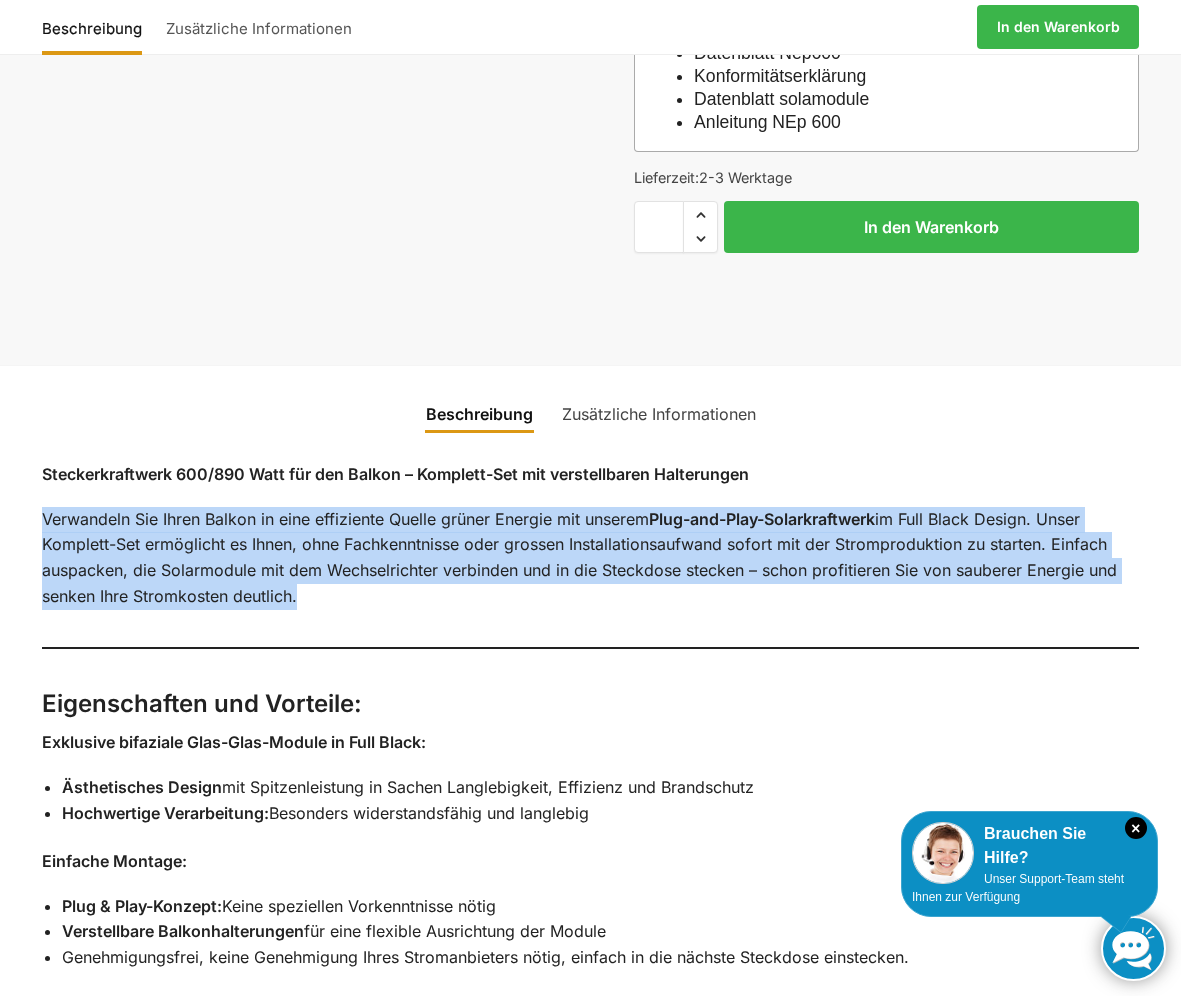 click on "Verwandeln Sie Ihren Balkon in eine effiziente Quelle grüner Energie mit unserem  Plug-and-Play-Solarkraftwerk  im Full Black Design. Unser Komplett-Set ermöglicht es Ihnen, ohne Fachkenntnisse oder grossen Installationsaufwand sofort mit der Stromproduktion zu starten. Einfach auspacken, die Solarmodule mit dem Wechselrichter verbinden und in die Steckdose stecken – schon profitieren Sie von sauberer Energie und senken Ihre Stromkosten deutlich." at bounding box center (590, 558) 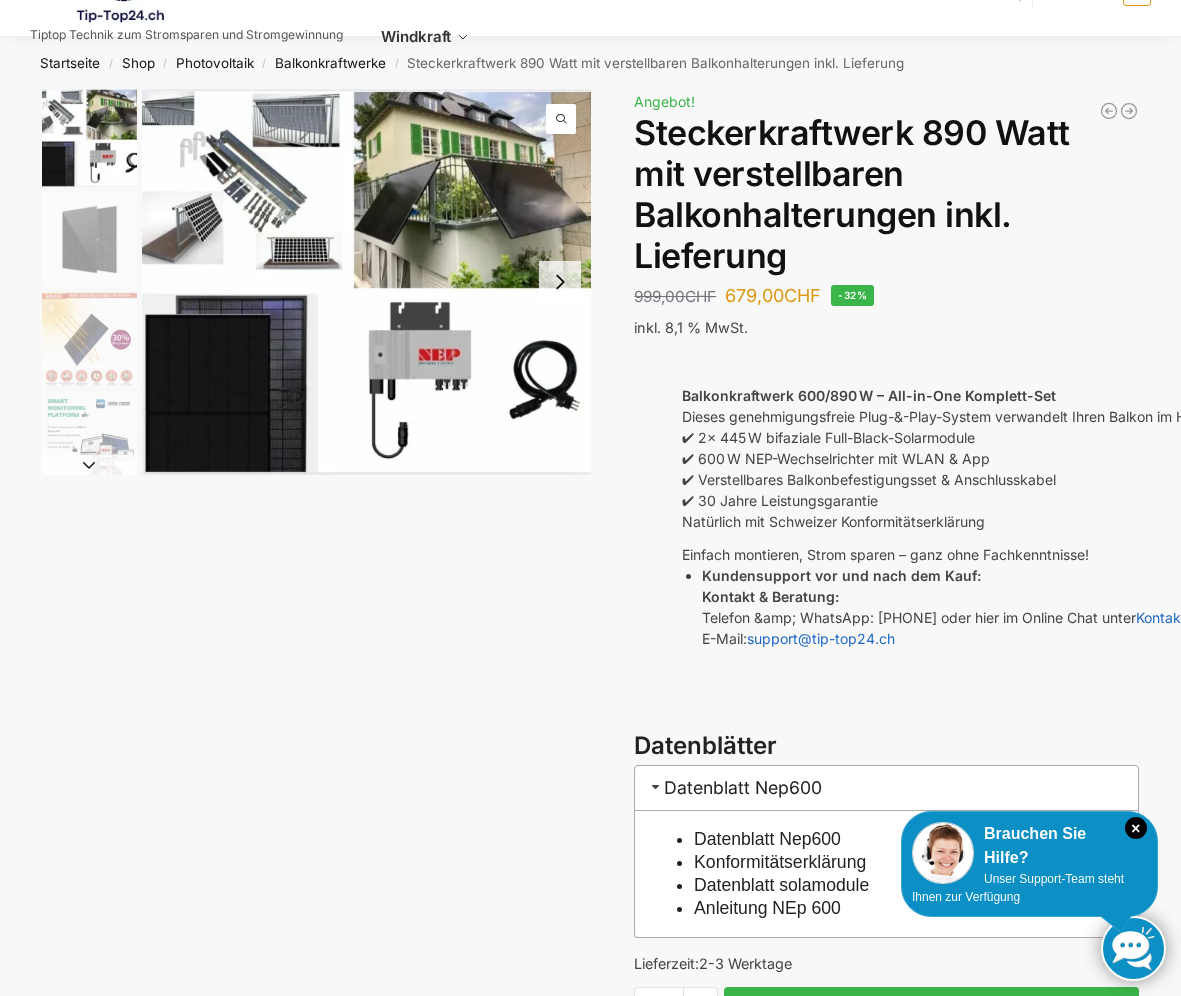scroll, scrollTop: 0, scrollLeft: 0, axis: both 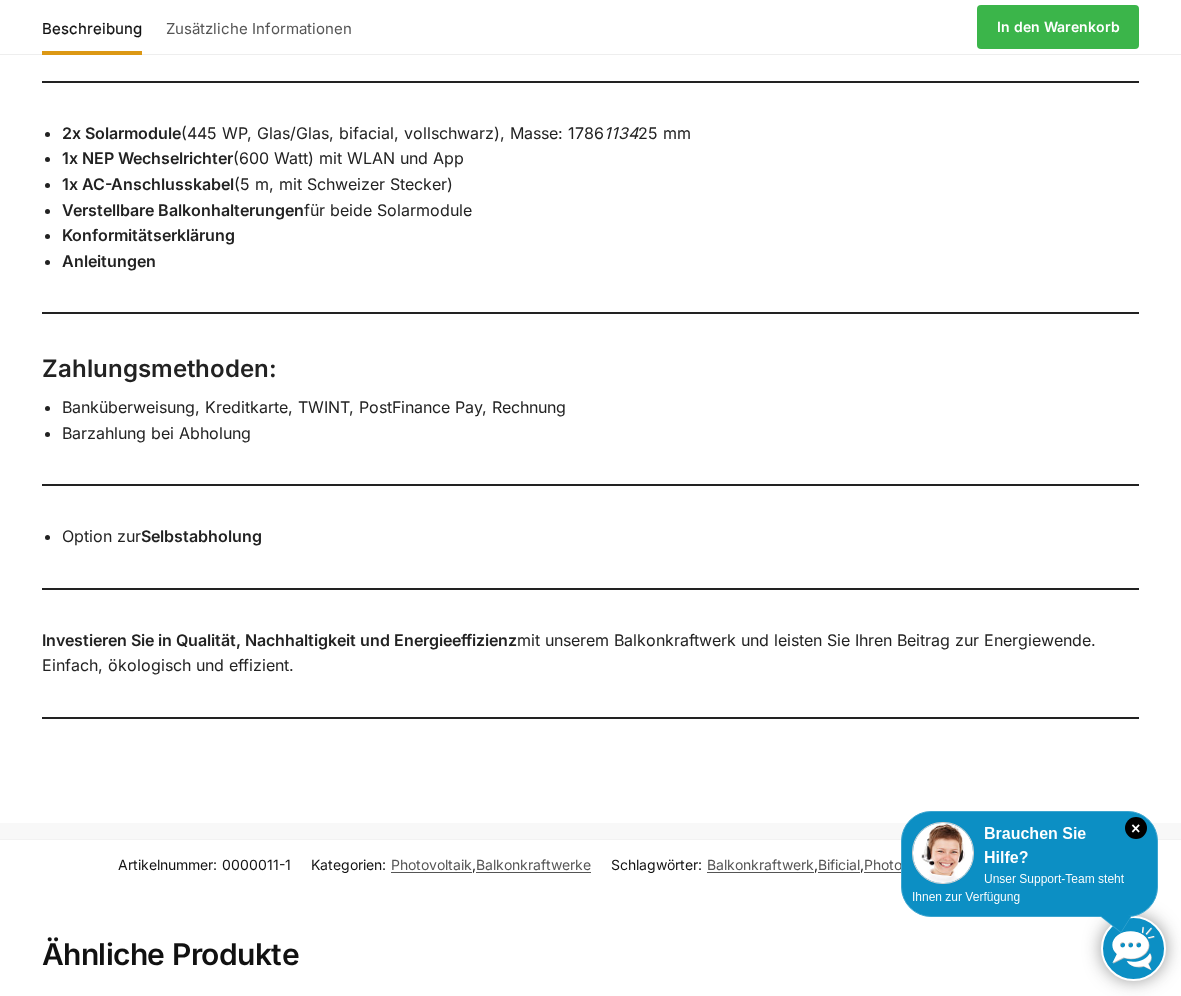 click on "Zusätzliche Informationen" at bounding box center (259, 27) 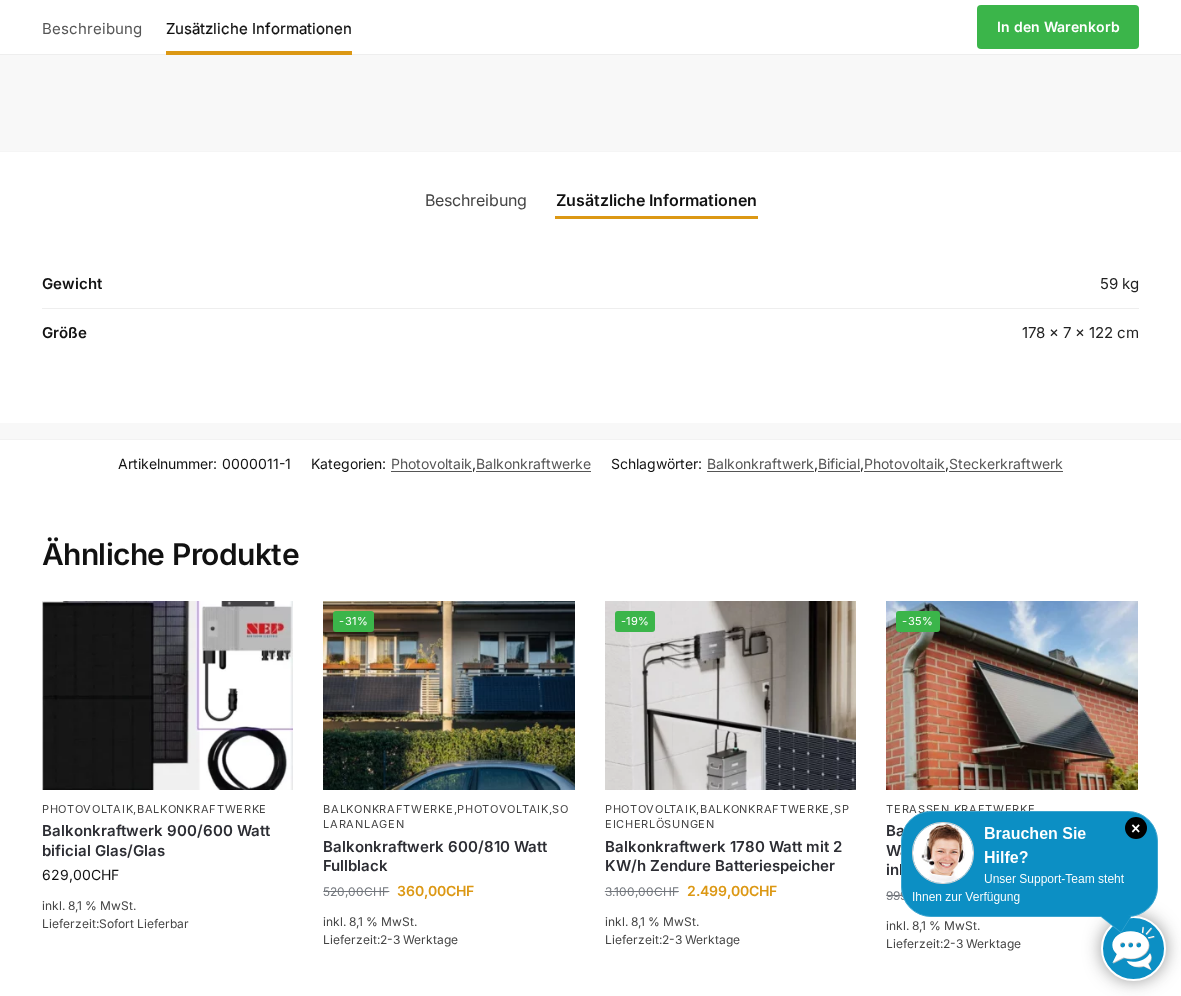 scroll, scrollTop: 845, scrollLeft: 0, axis: vertical 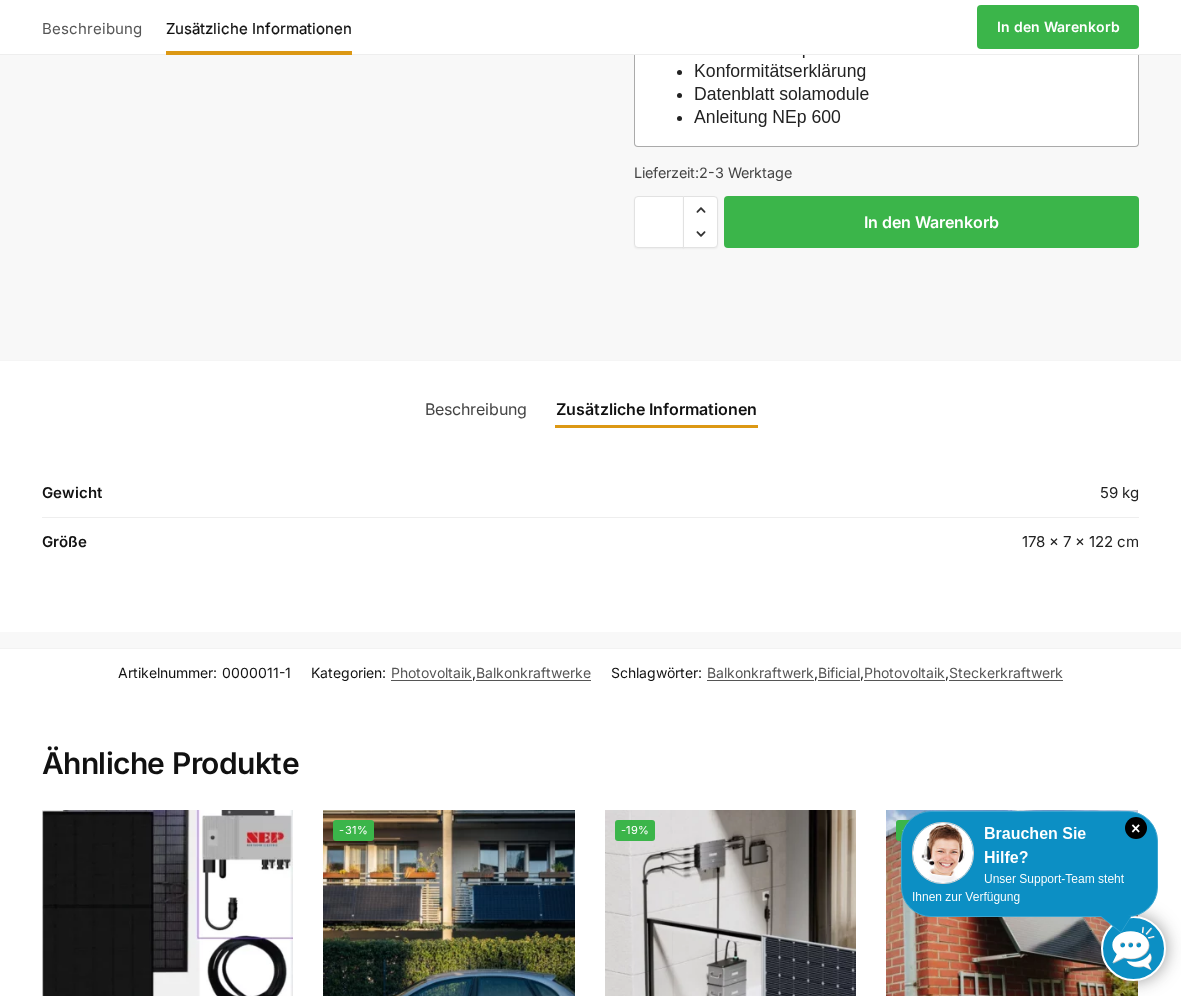click on "Beschreibung" at bounding box center [476, 409] 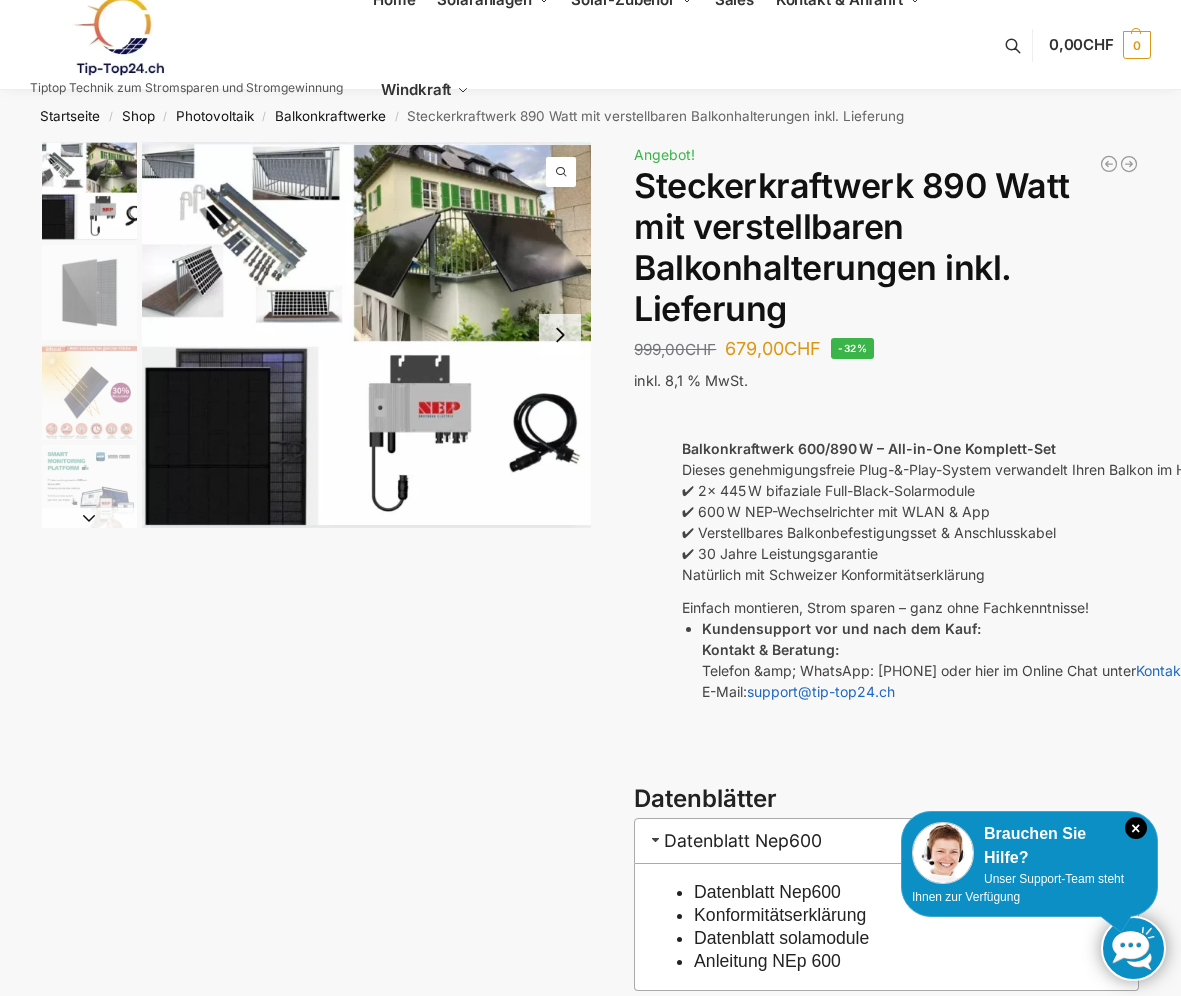 scroll, scrollTop: 0, scrollLeft: 0, axis: both 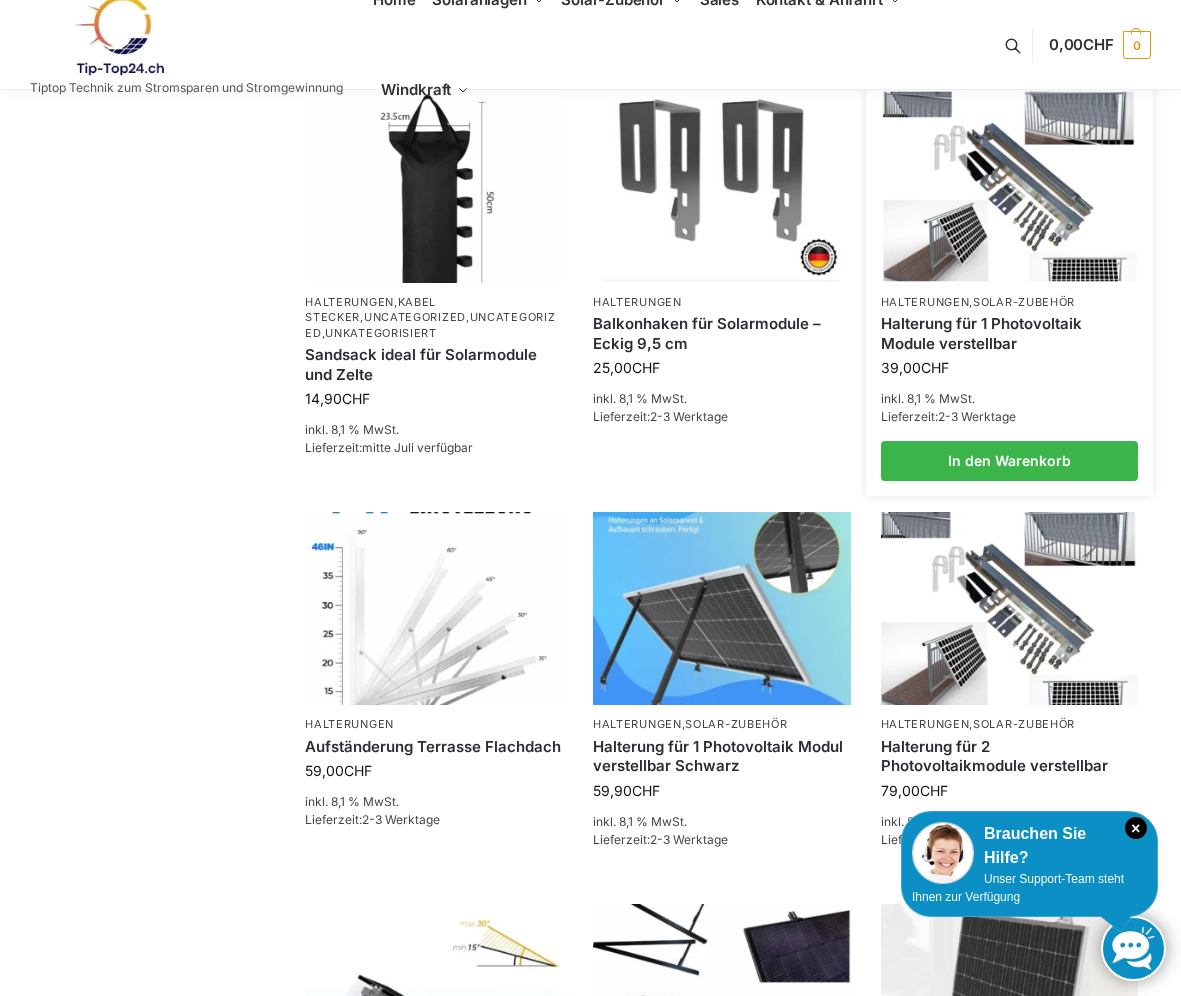 click at bounding box center [1009, 186] 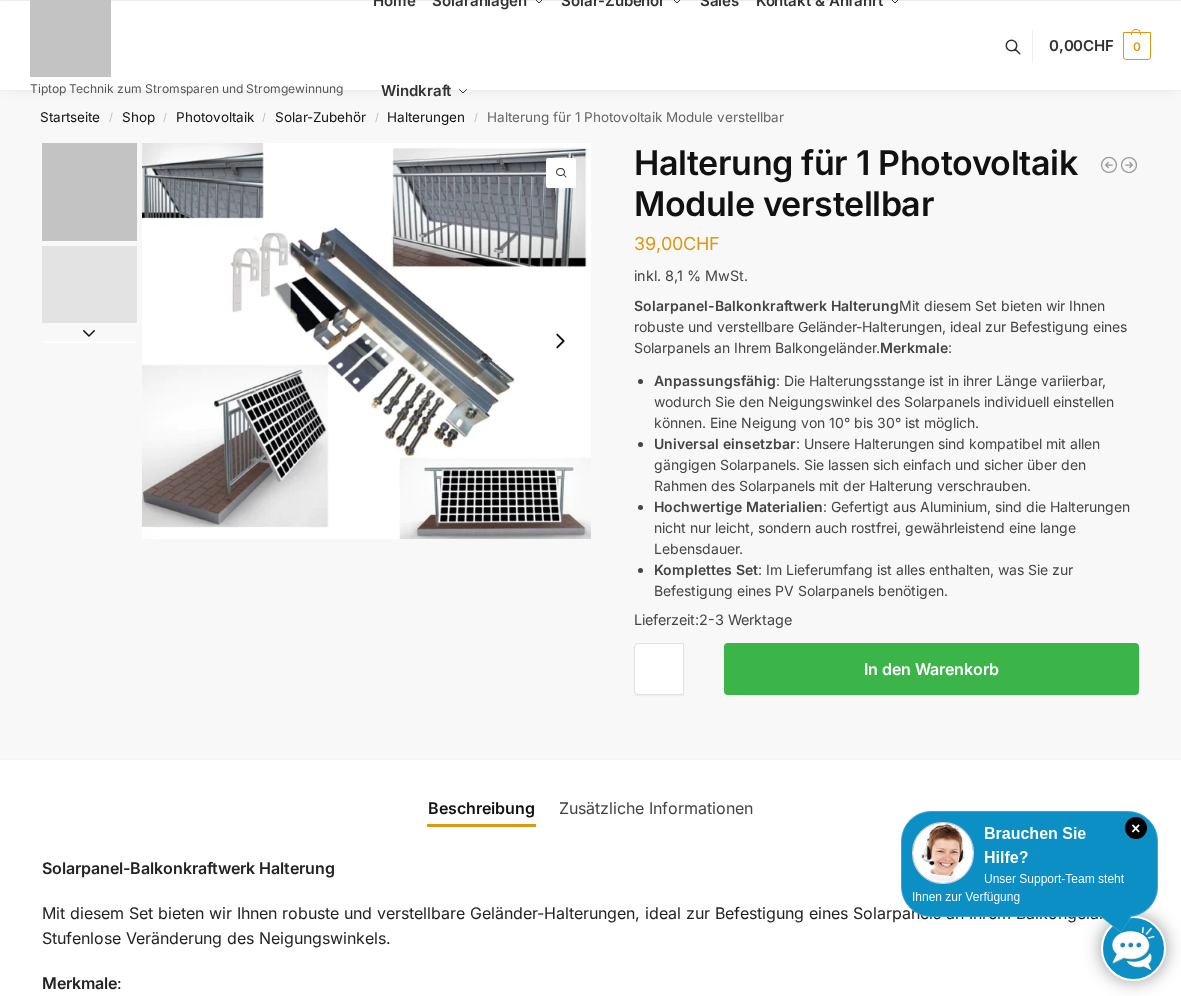 scroll, scrollTop: 0, scrollLeft: 0, axis: both 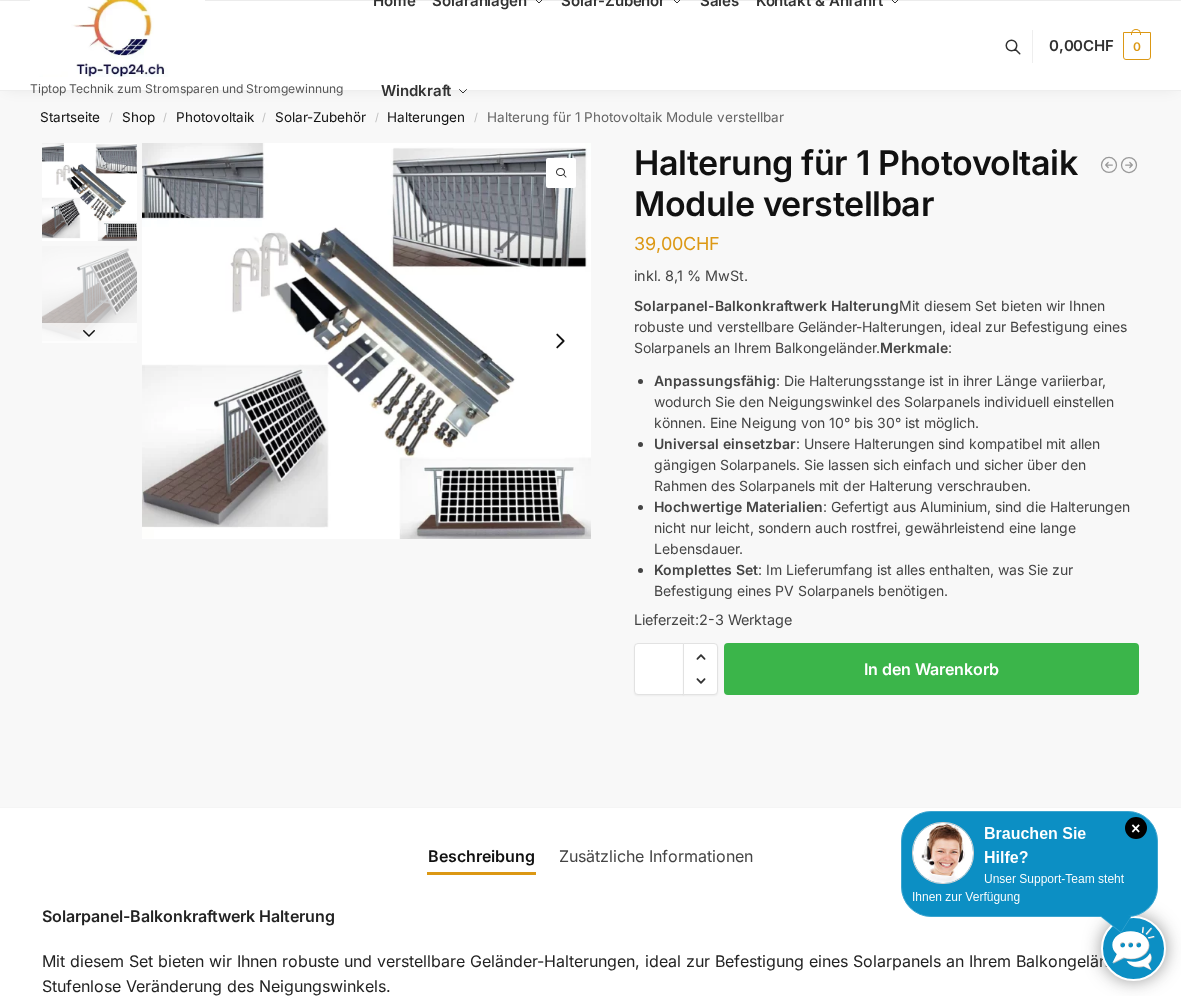 click at bounding box center [89, 192] 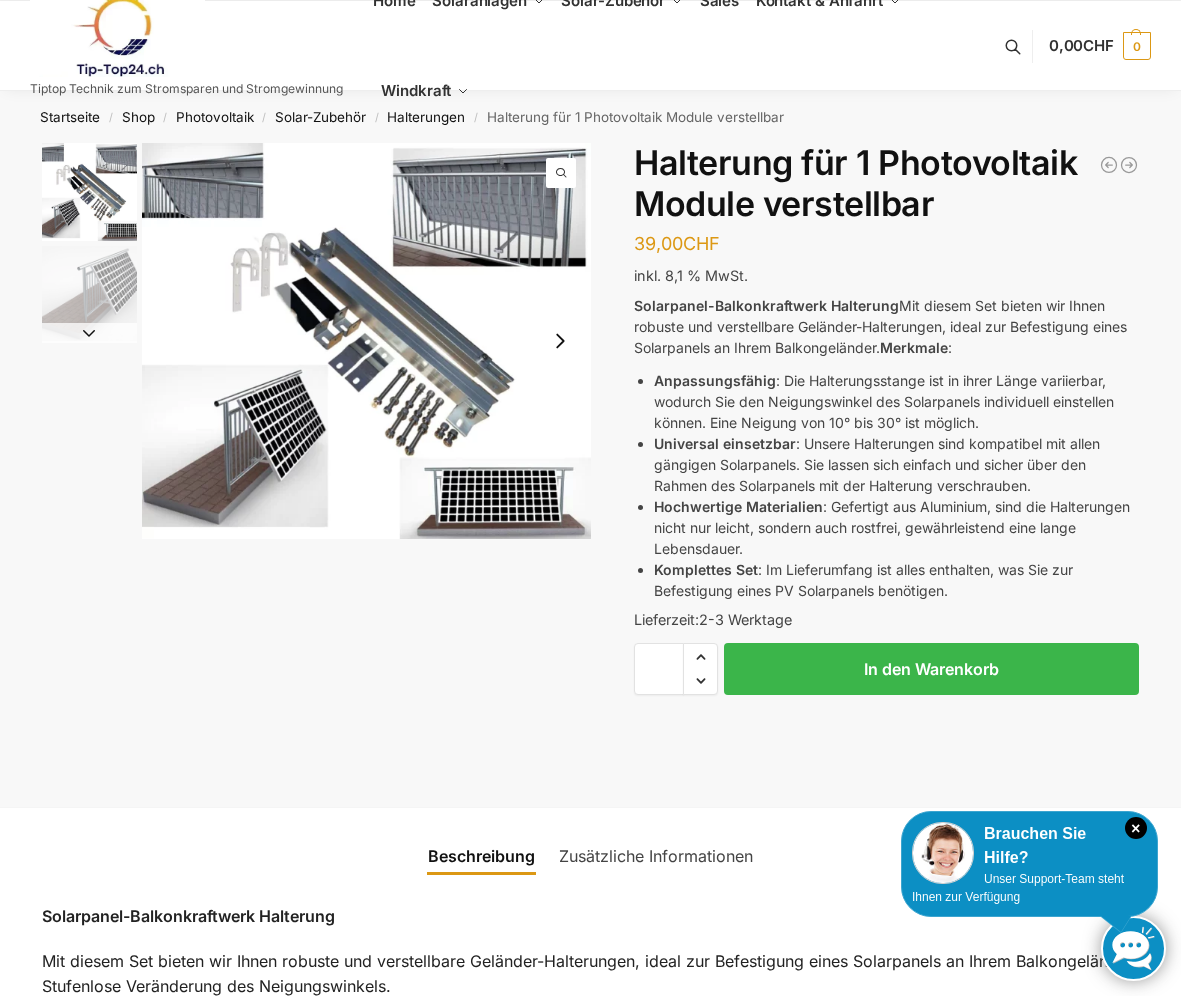 click at bounding box center [560, 341] 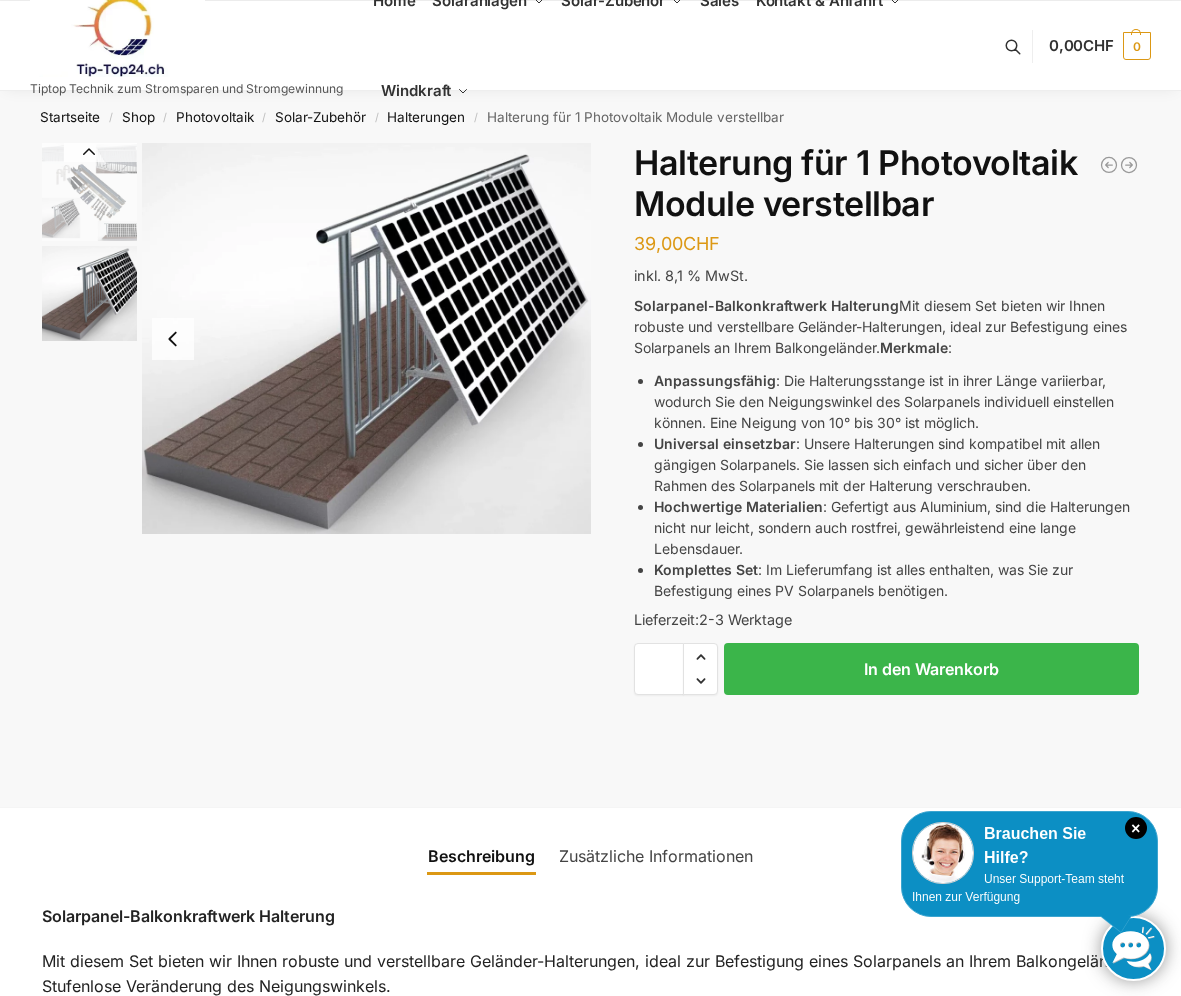 click at bounding box center (173, 339) 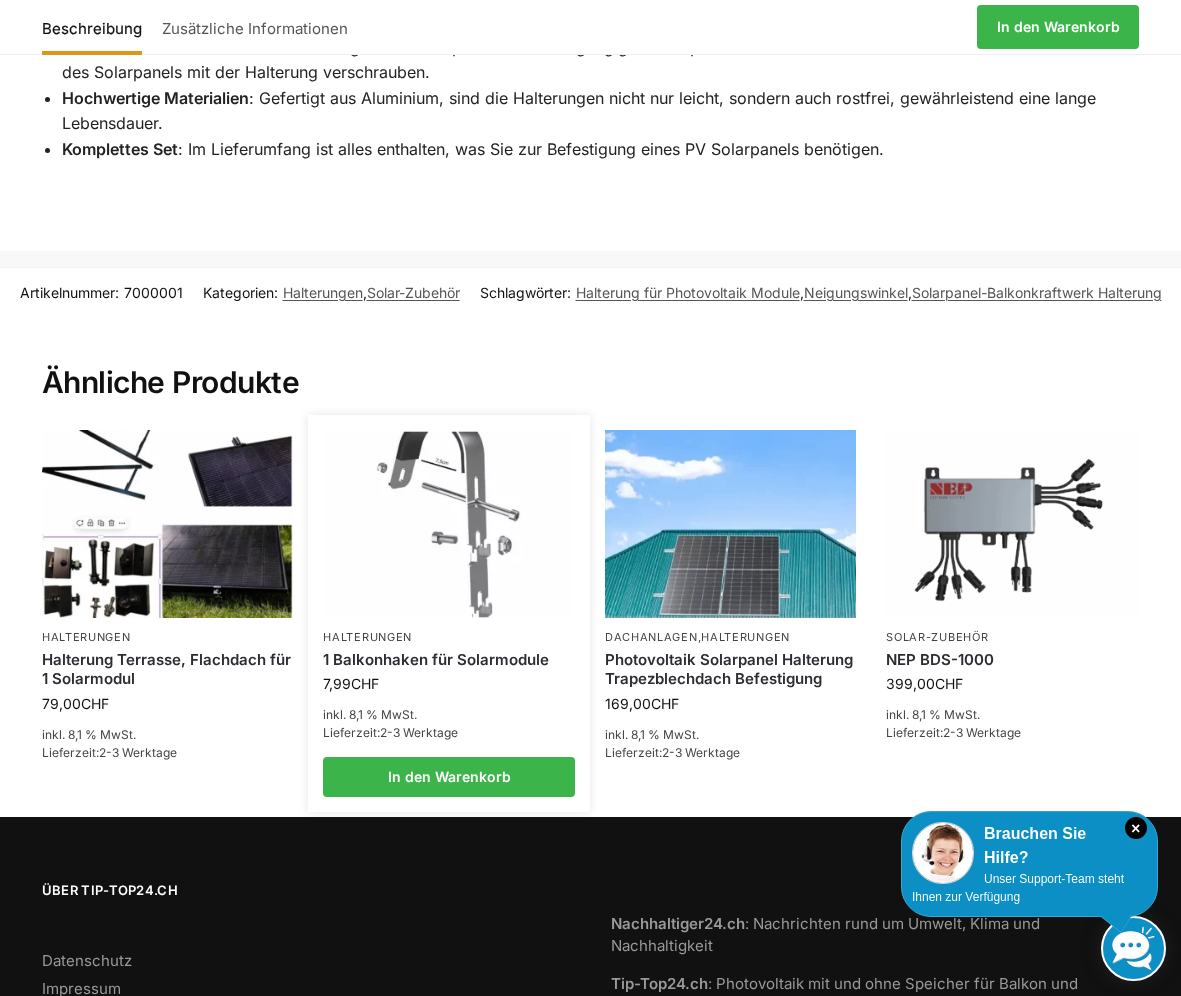 scroll, scrollTop: 1080, scrollLeft: 0, axis: vertical 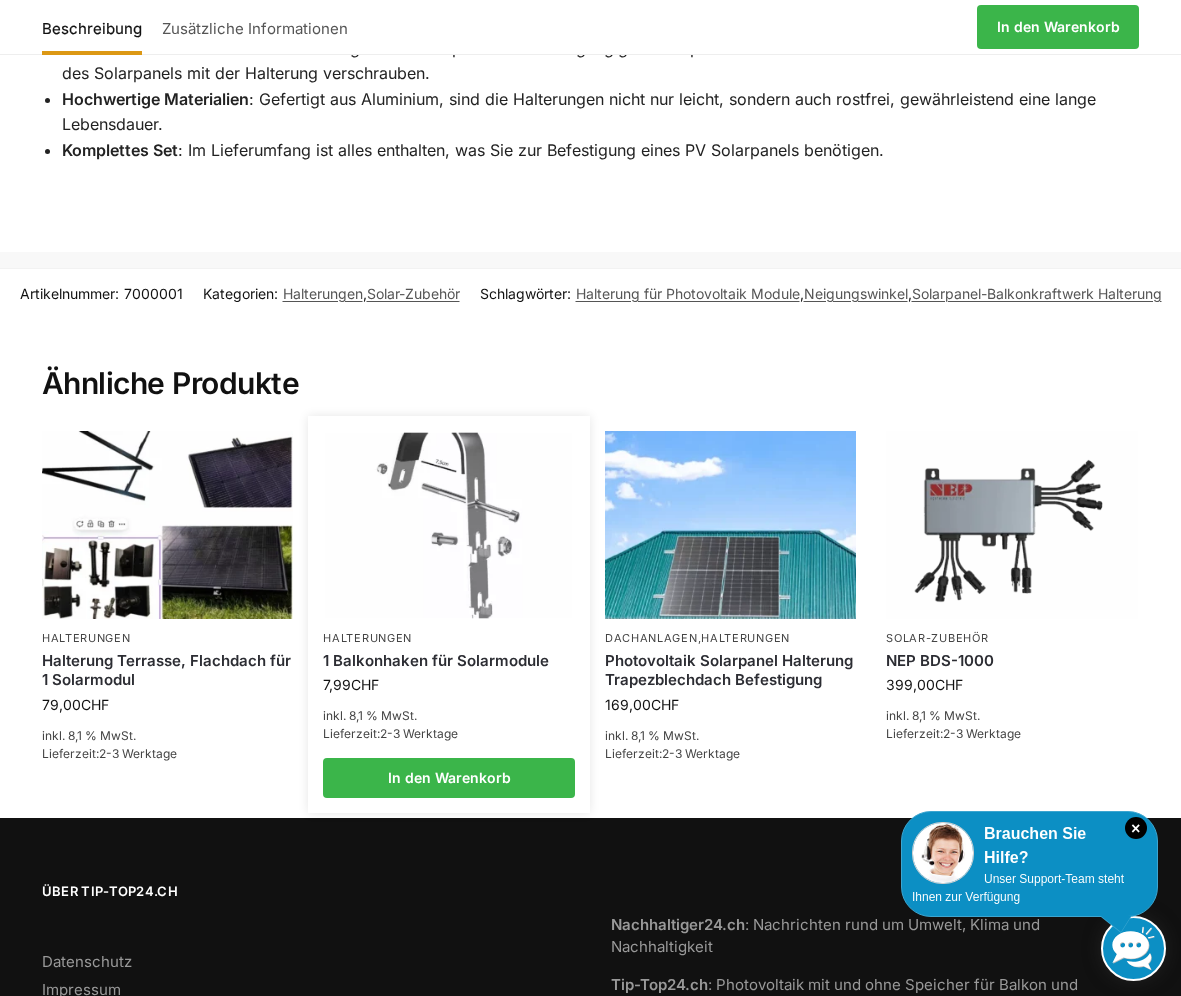 click at bounding box center [449, 524] 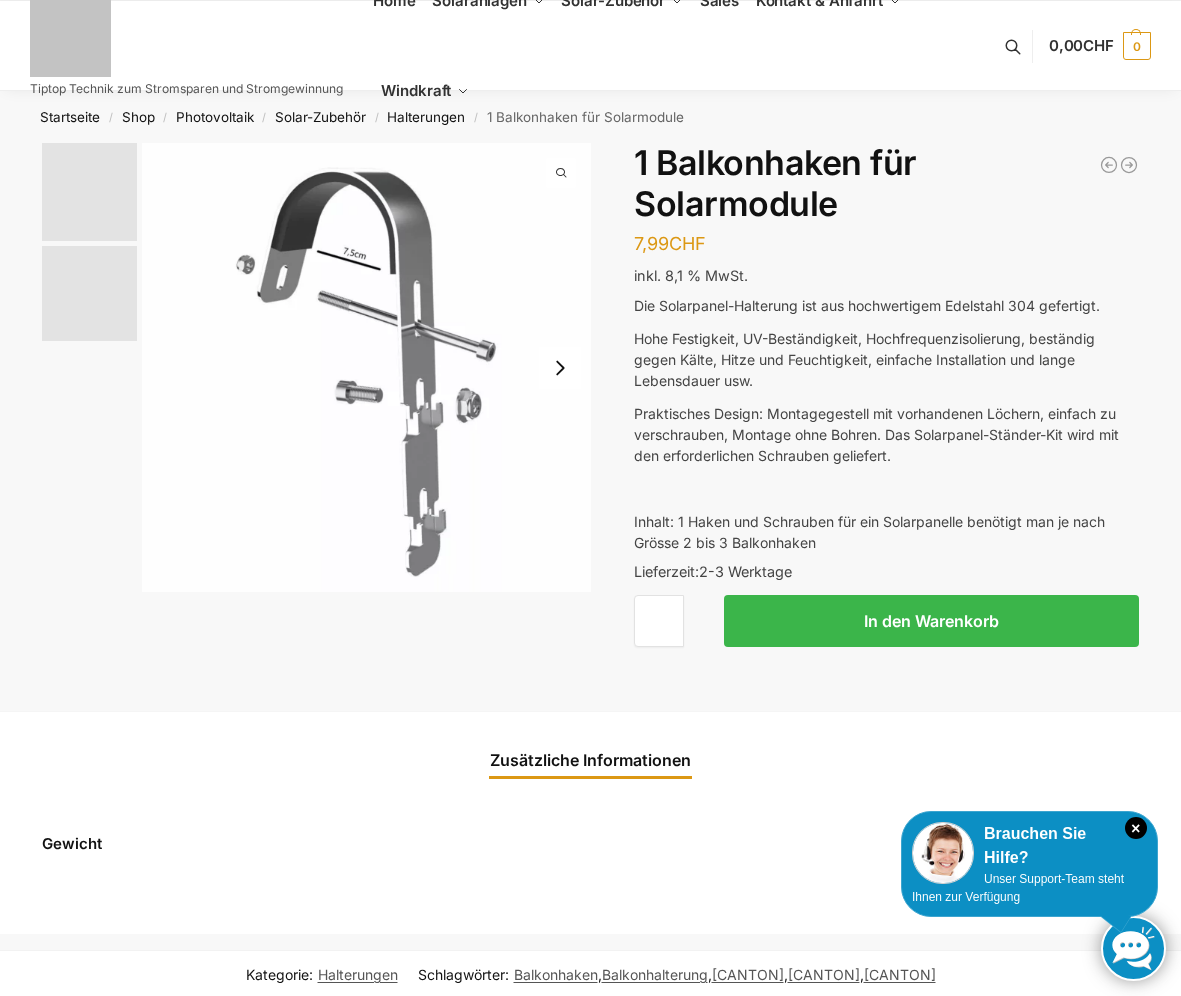 scroll, scrollTop: 0, scrollLeft: 0, axis: both 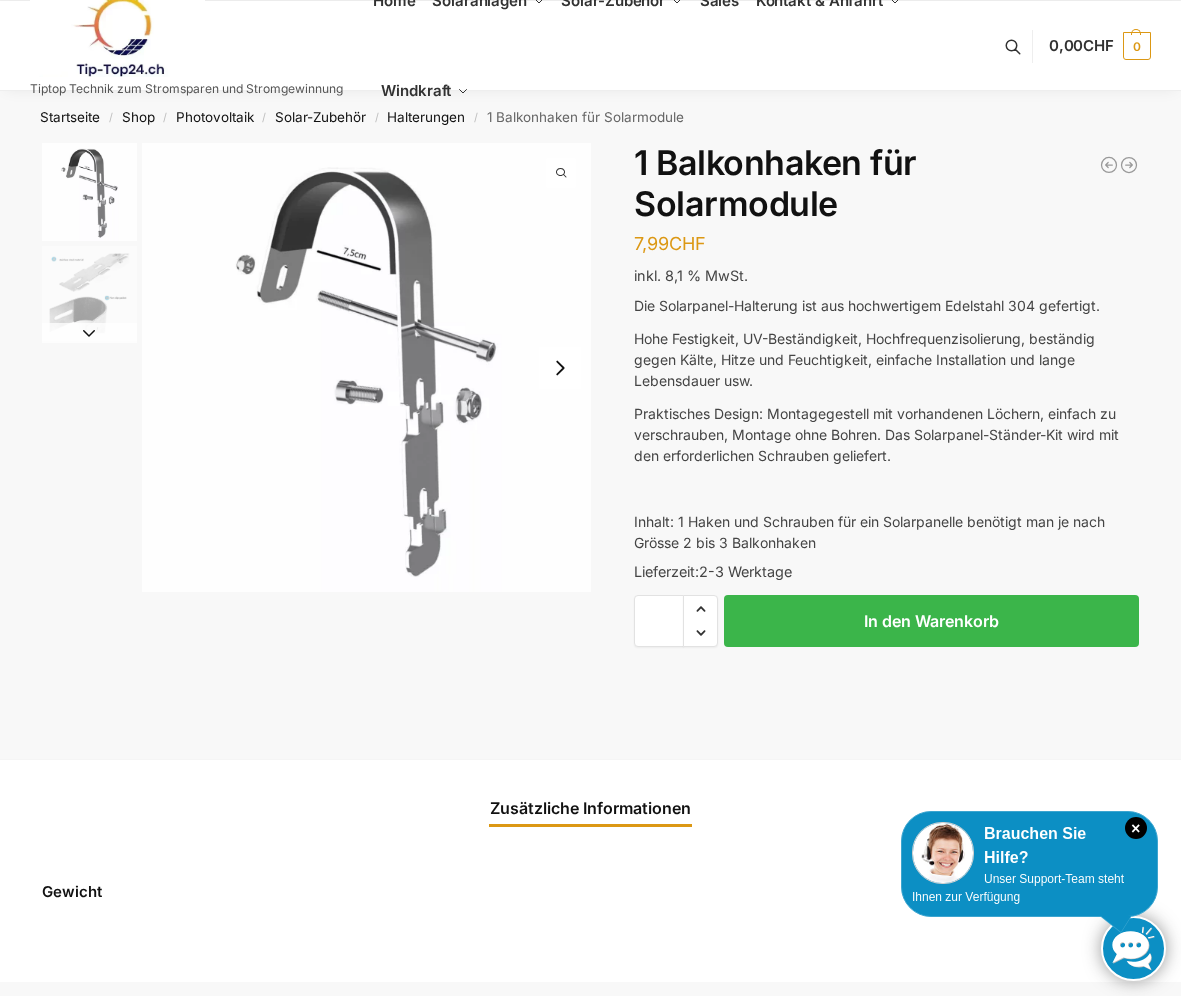 click at bounding box center [89, 293] 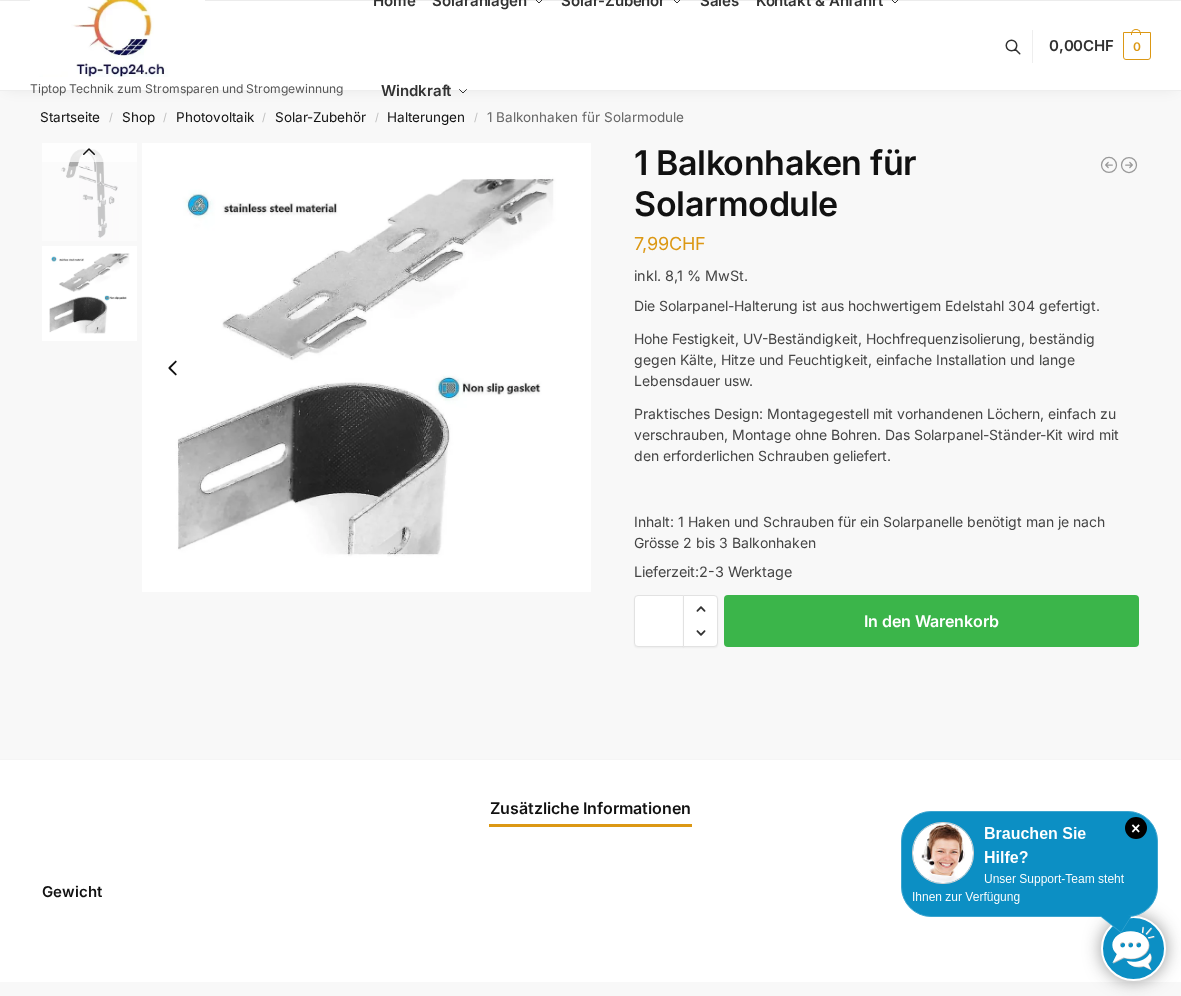 click at bounding box center [173, 368] 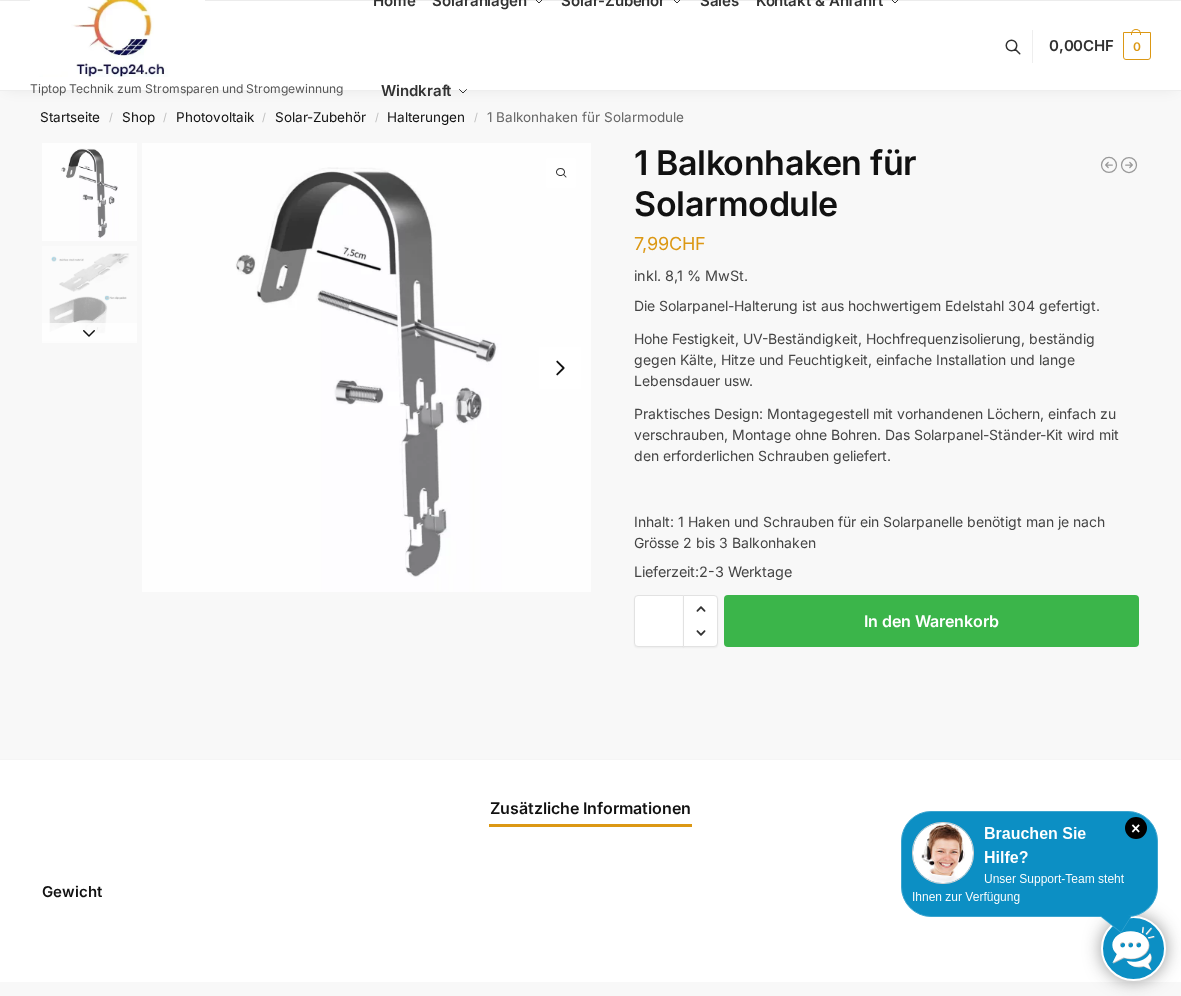 drag, startPoint x: 664, startPoint y: 164, endPoint x: 695, endPoint y: 152, distance: 33.24154 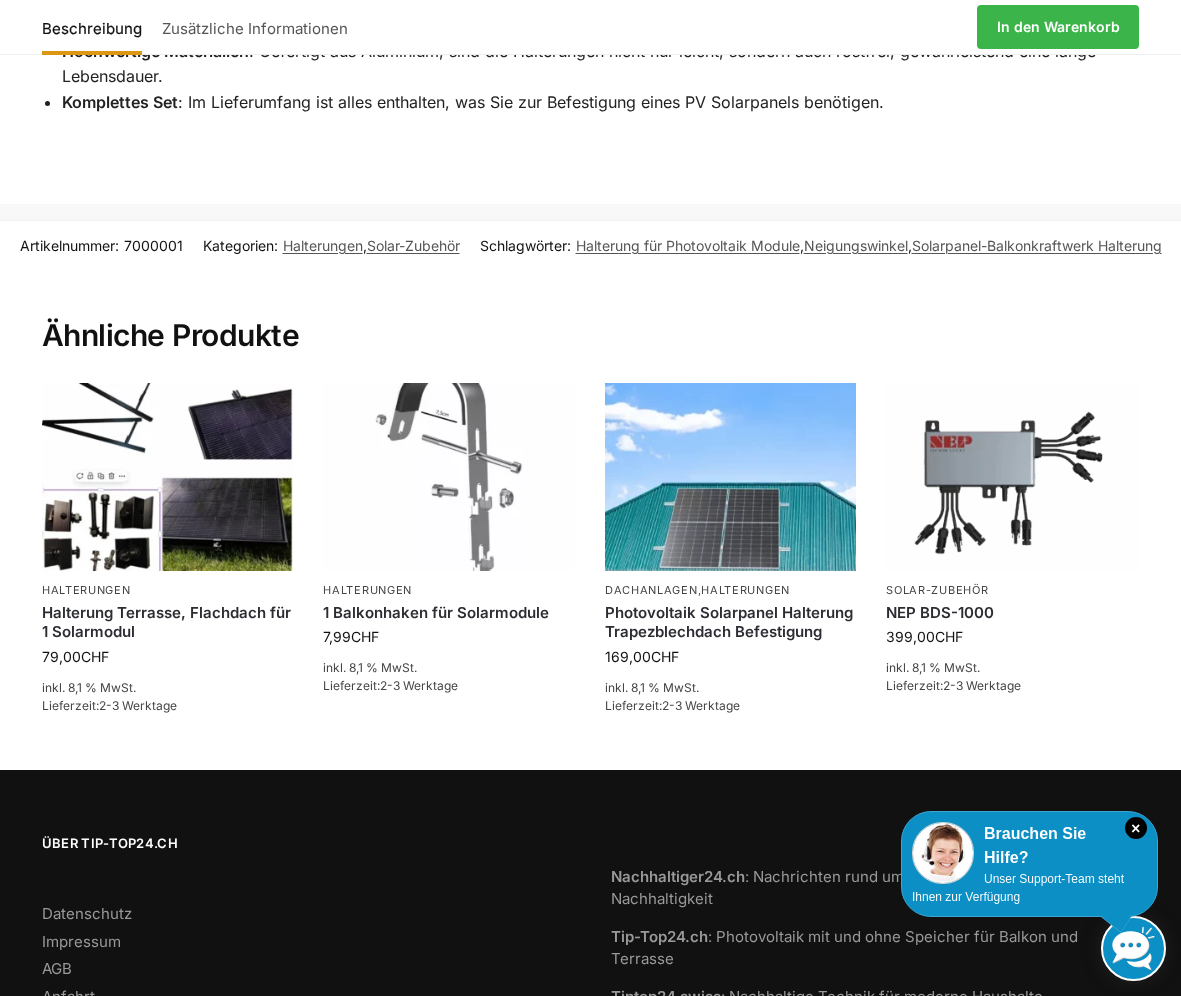 scroll, scrollTop: 674, scrollLeft: 0, axis: vertical 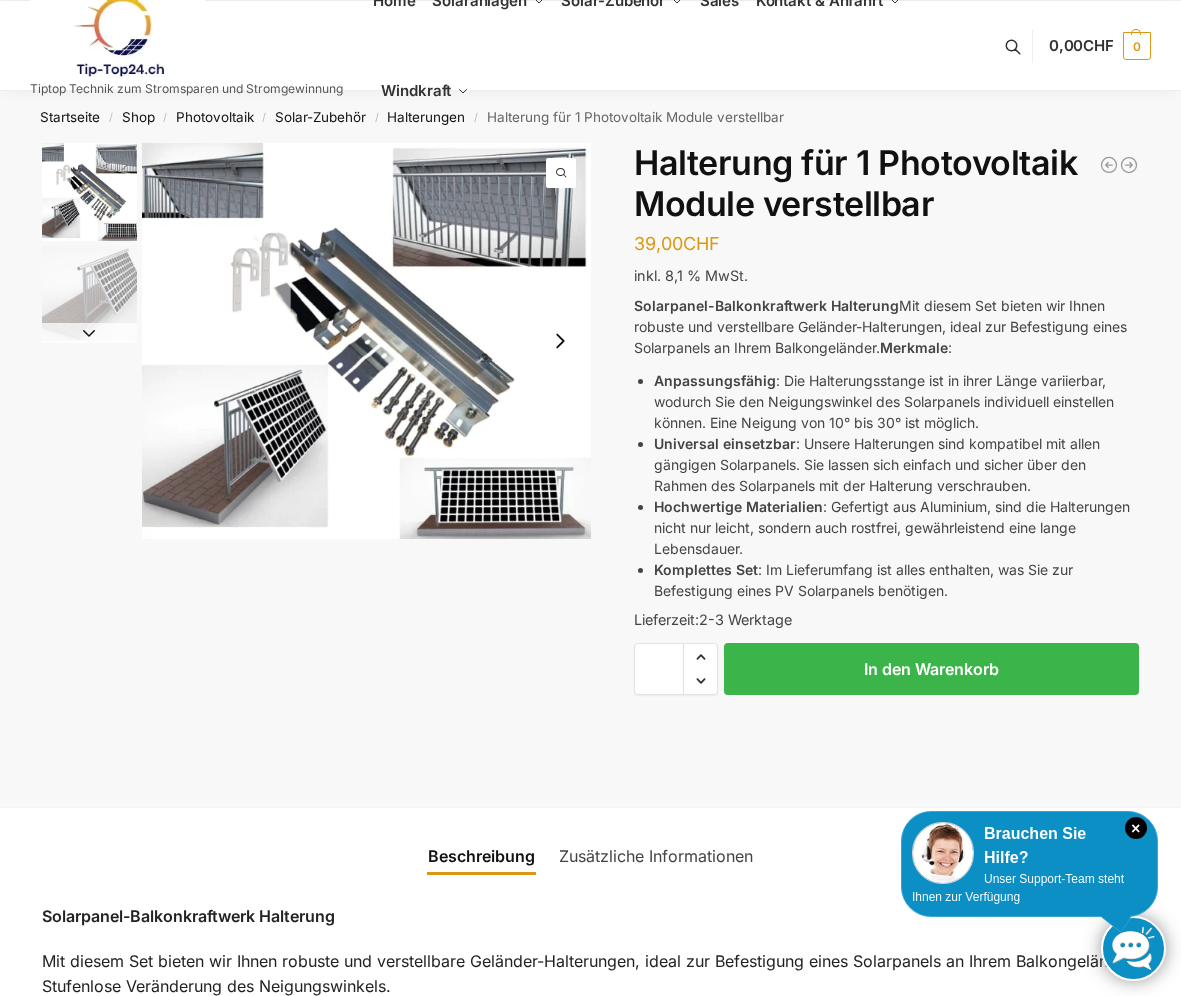 click at bounding box center (366, 341) 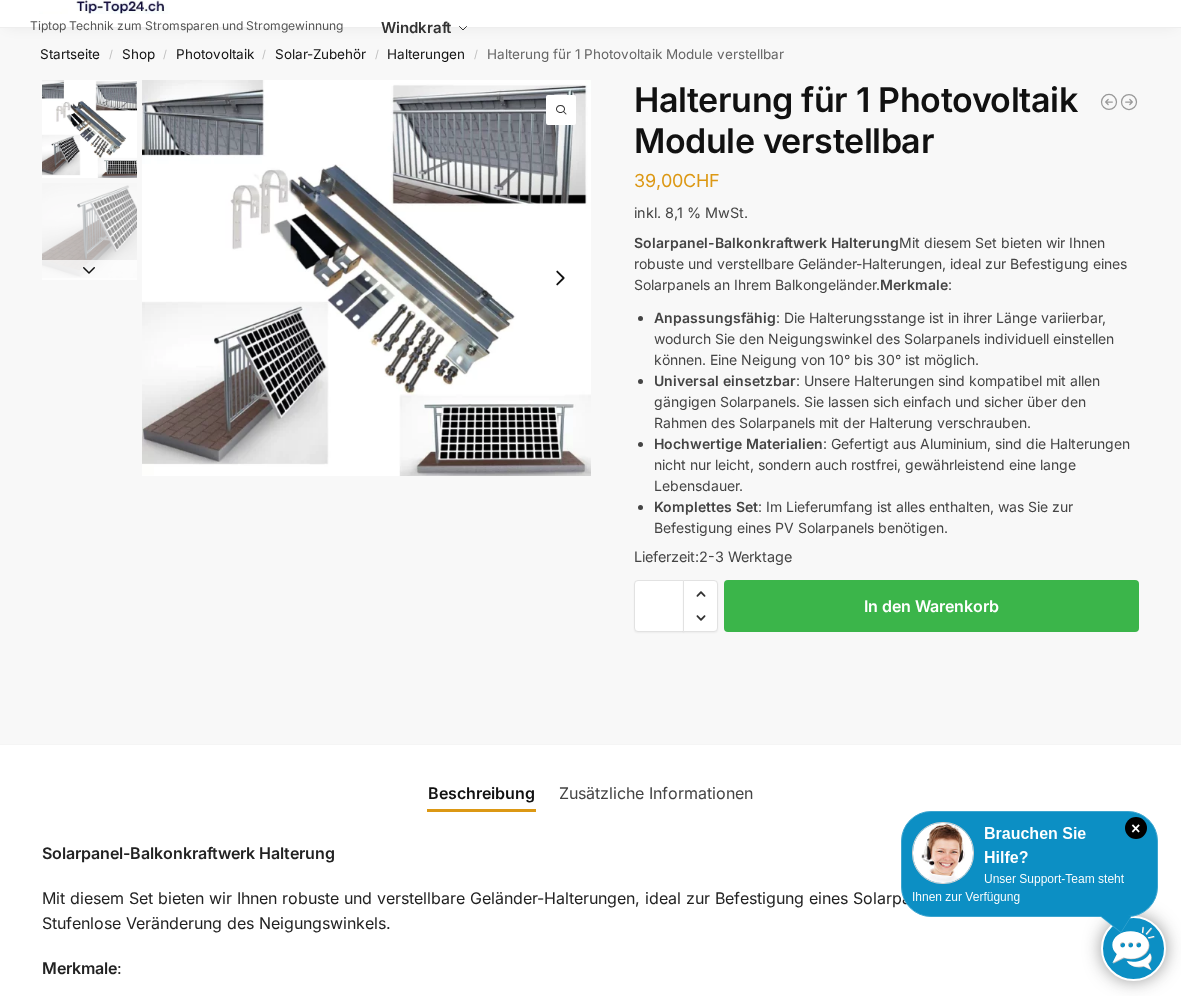 scroll, scrollTop: 0, scrollLeft: 0, axis: both 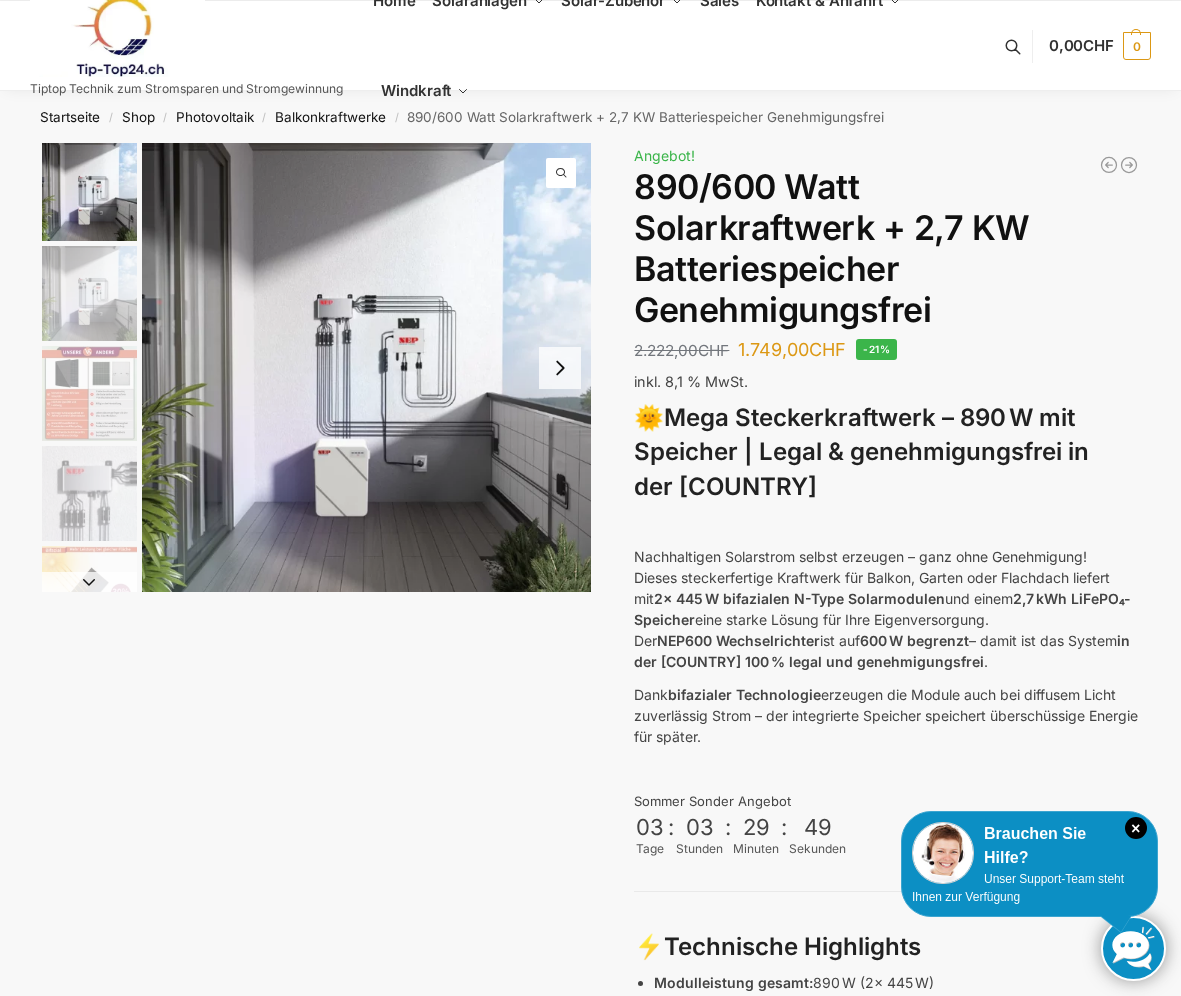 click at bounding box center (89, 293) 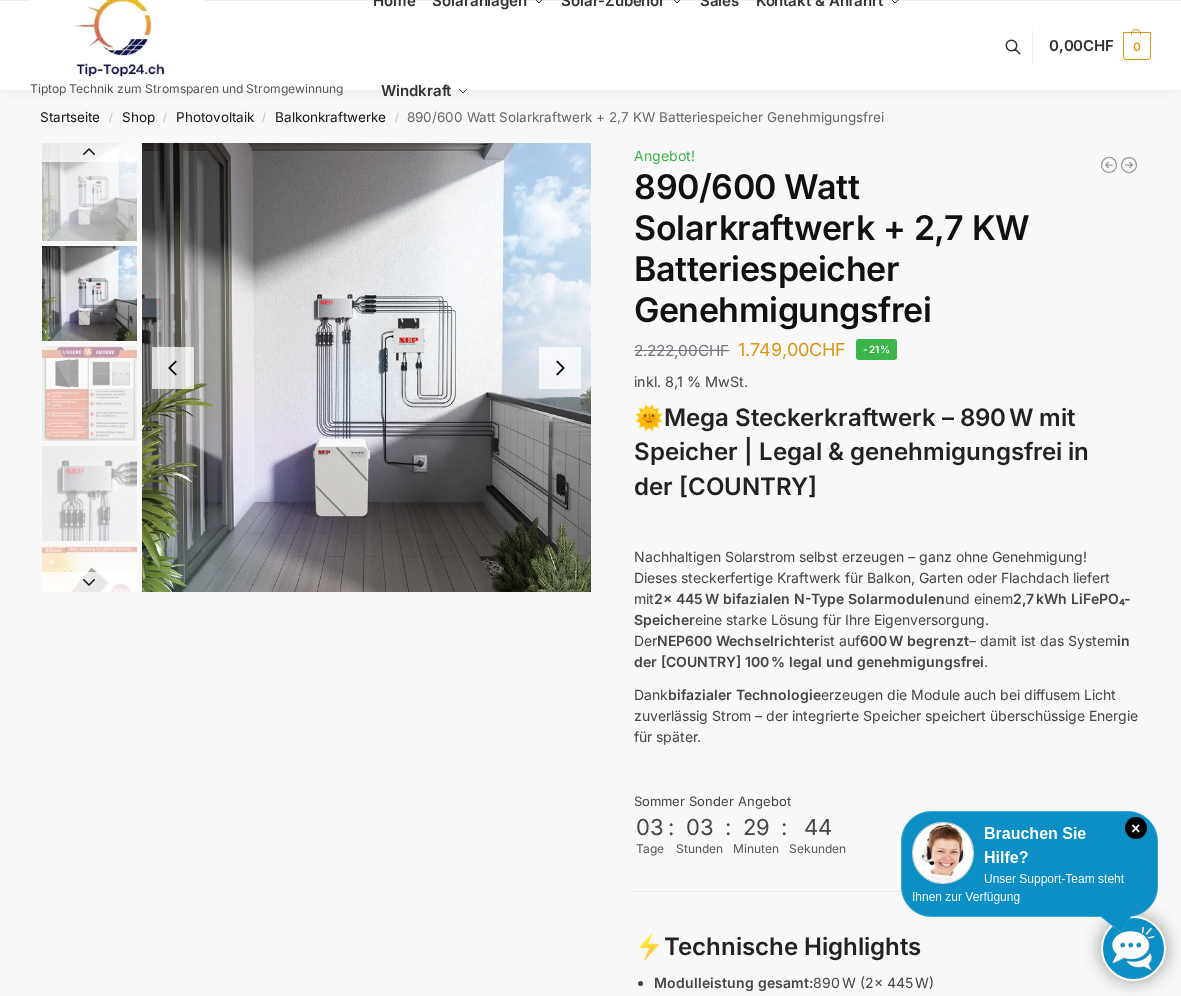 click at bounding box center (89, 393) 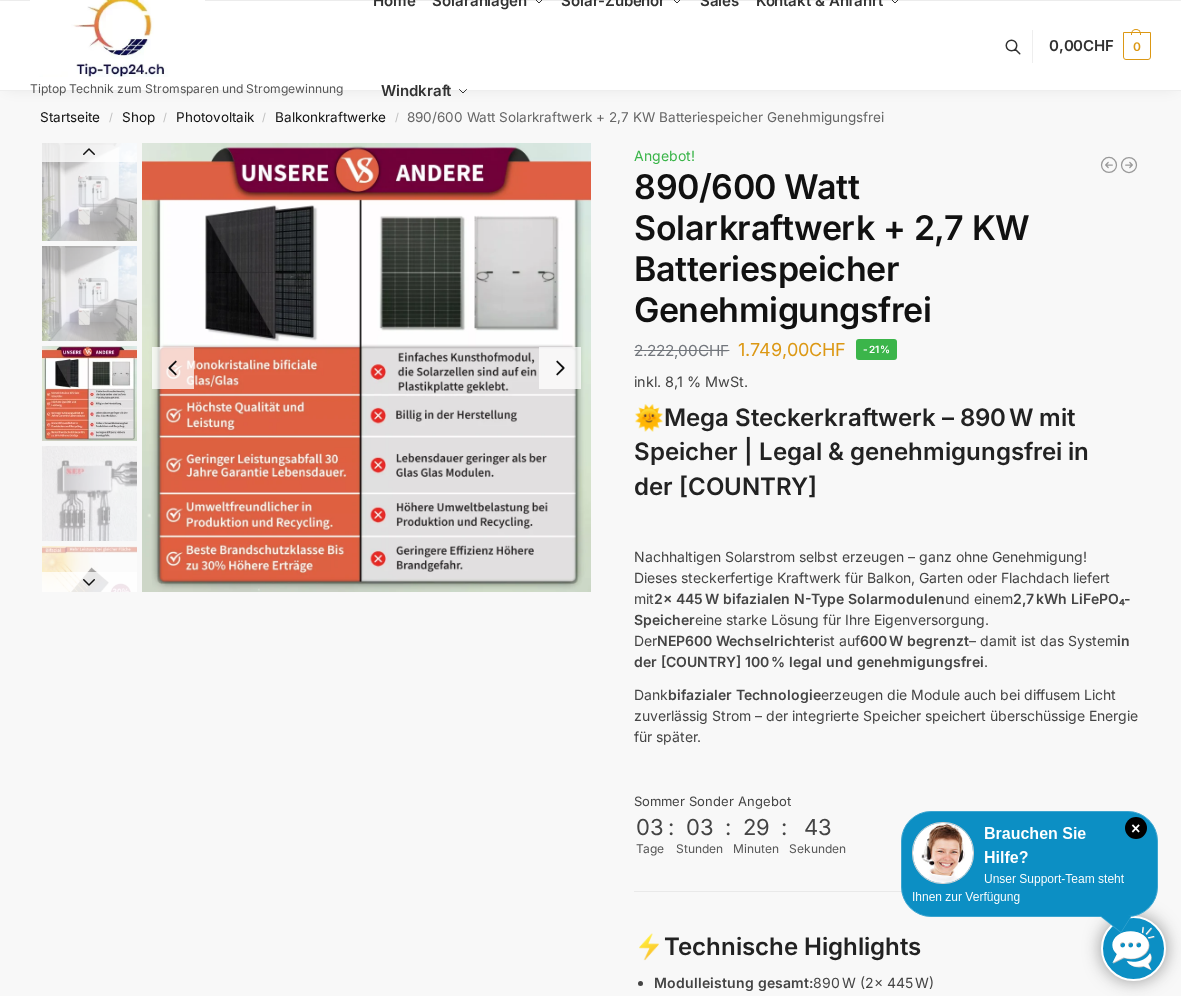 click at bounding box center (89, 493) 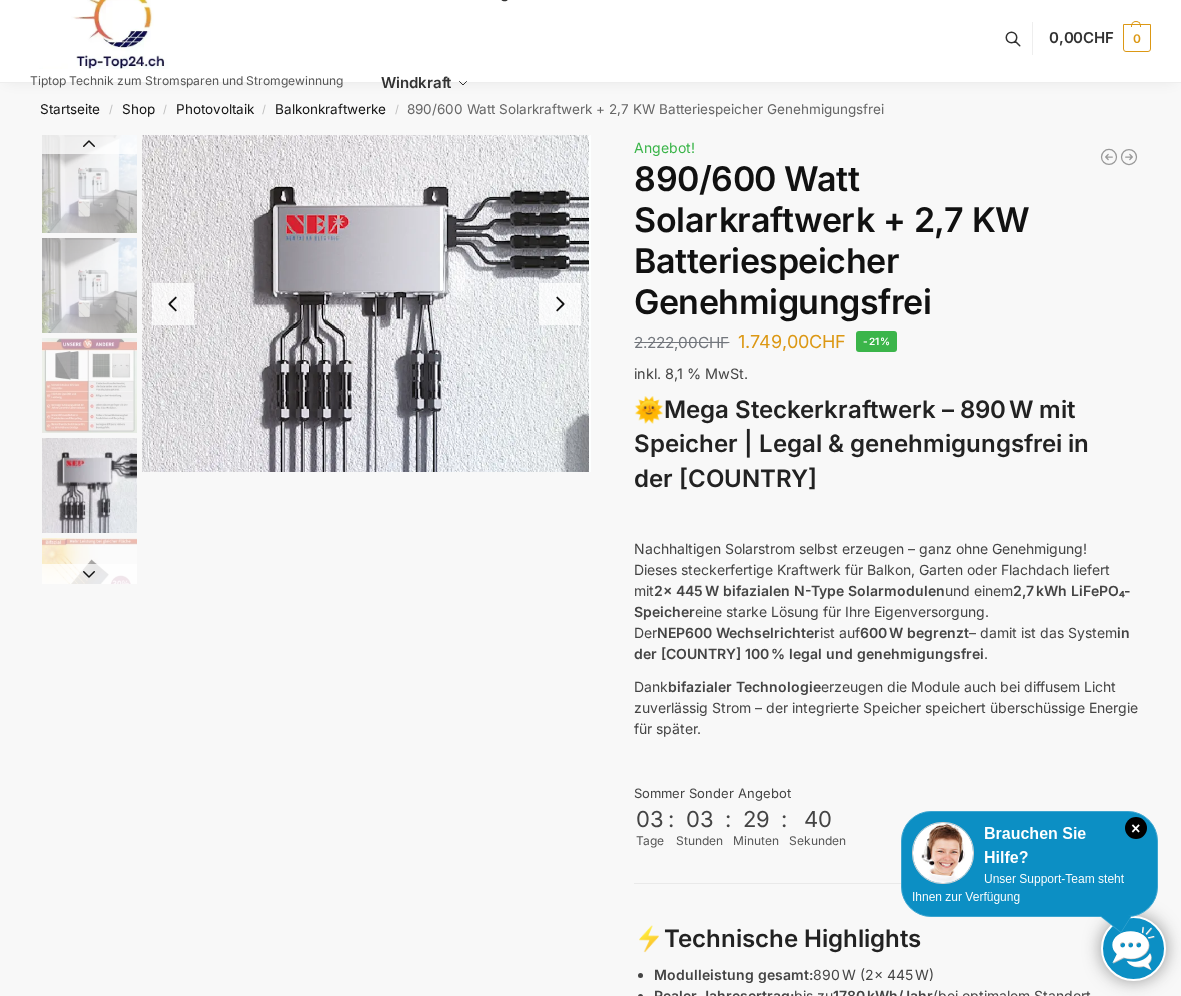 scroll, scrollTop: 0, scrollLeft: 0, axis: both 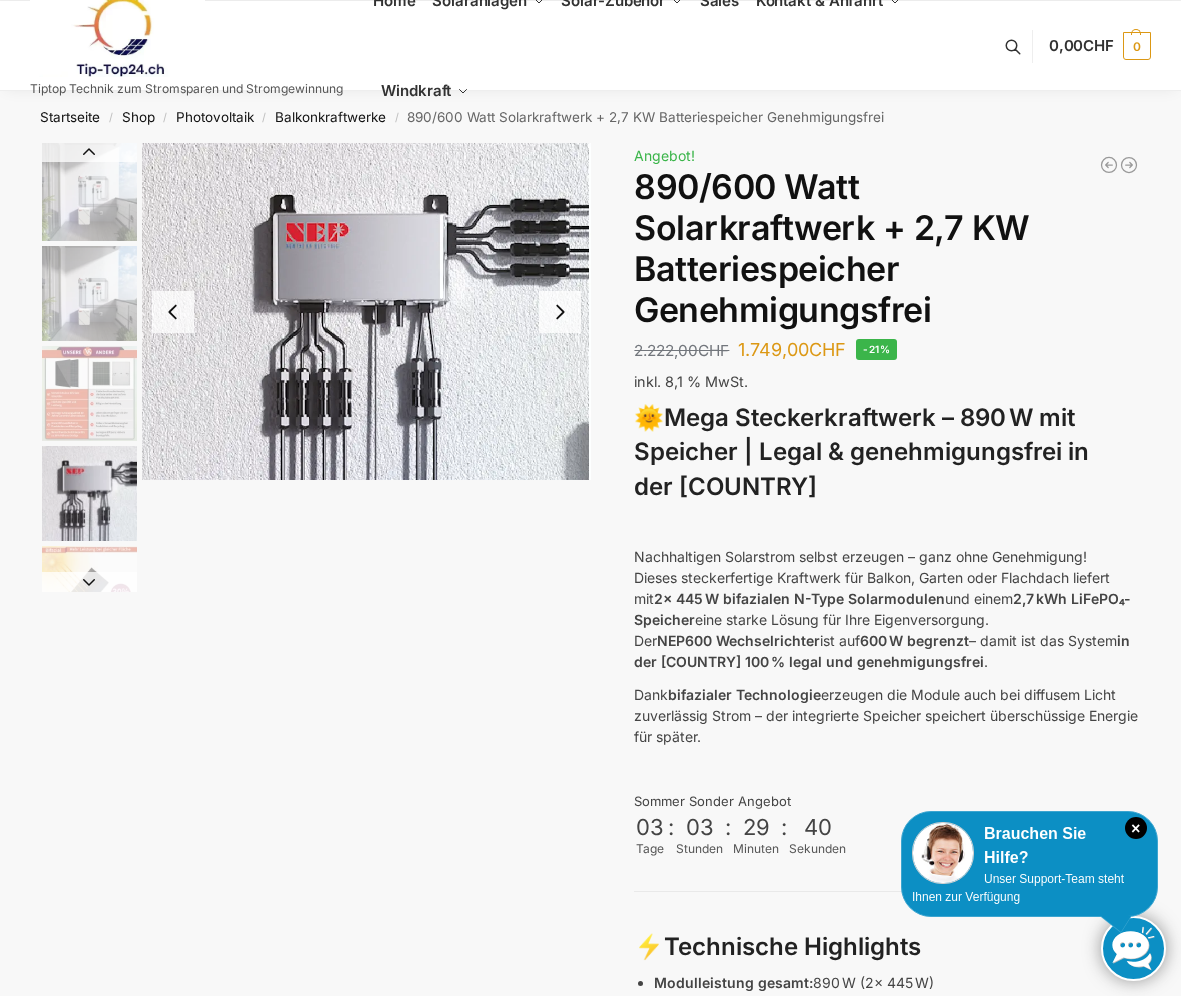 click at bounding box center [89, 582] 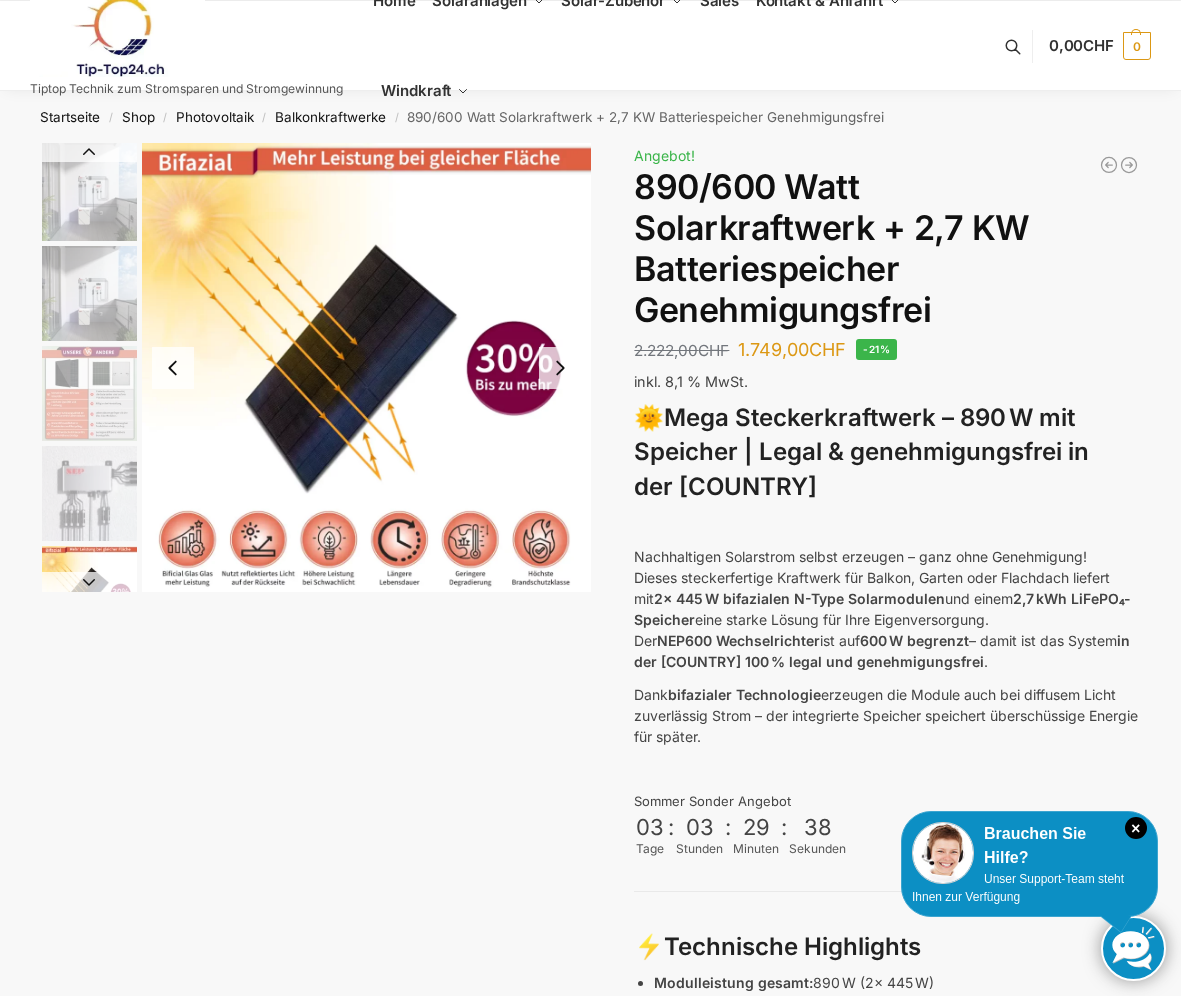 click at bounding box center (560, 368) 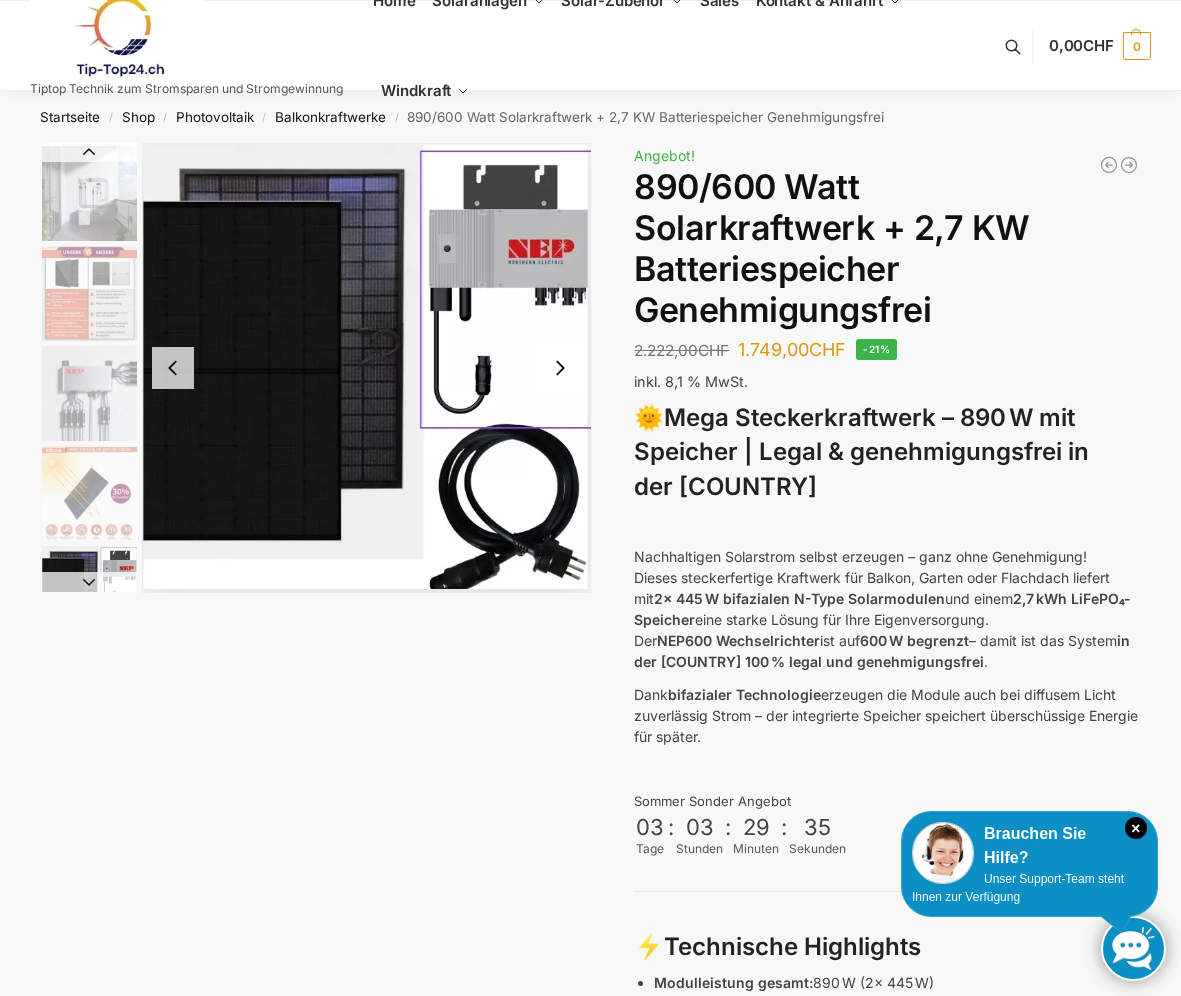 click at bounding box center (560, 368) 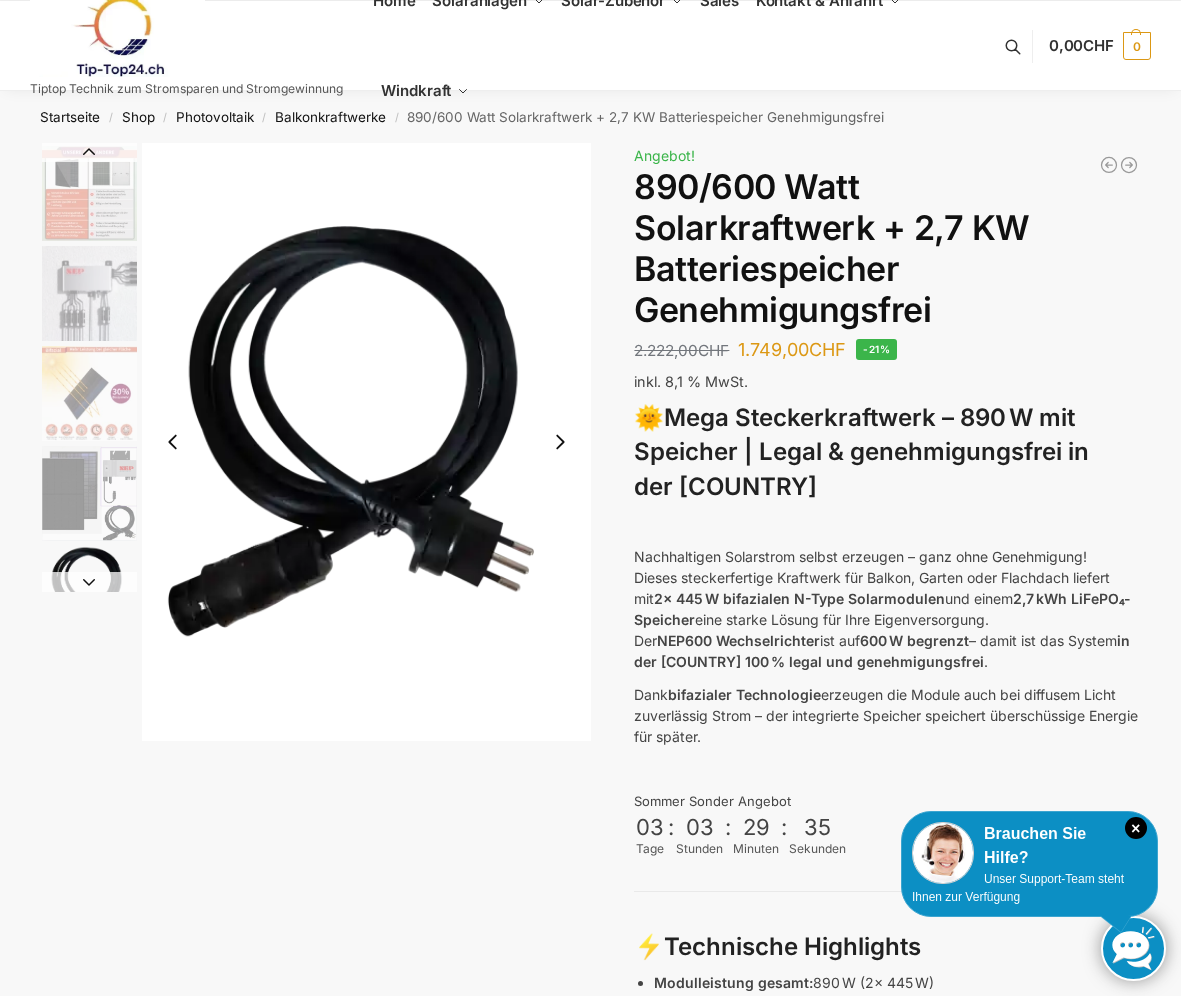 click at bounding box center [366, 442] 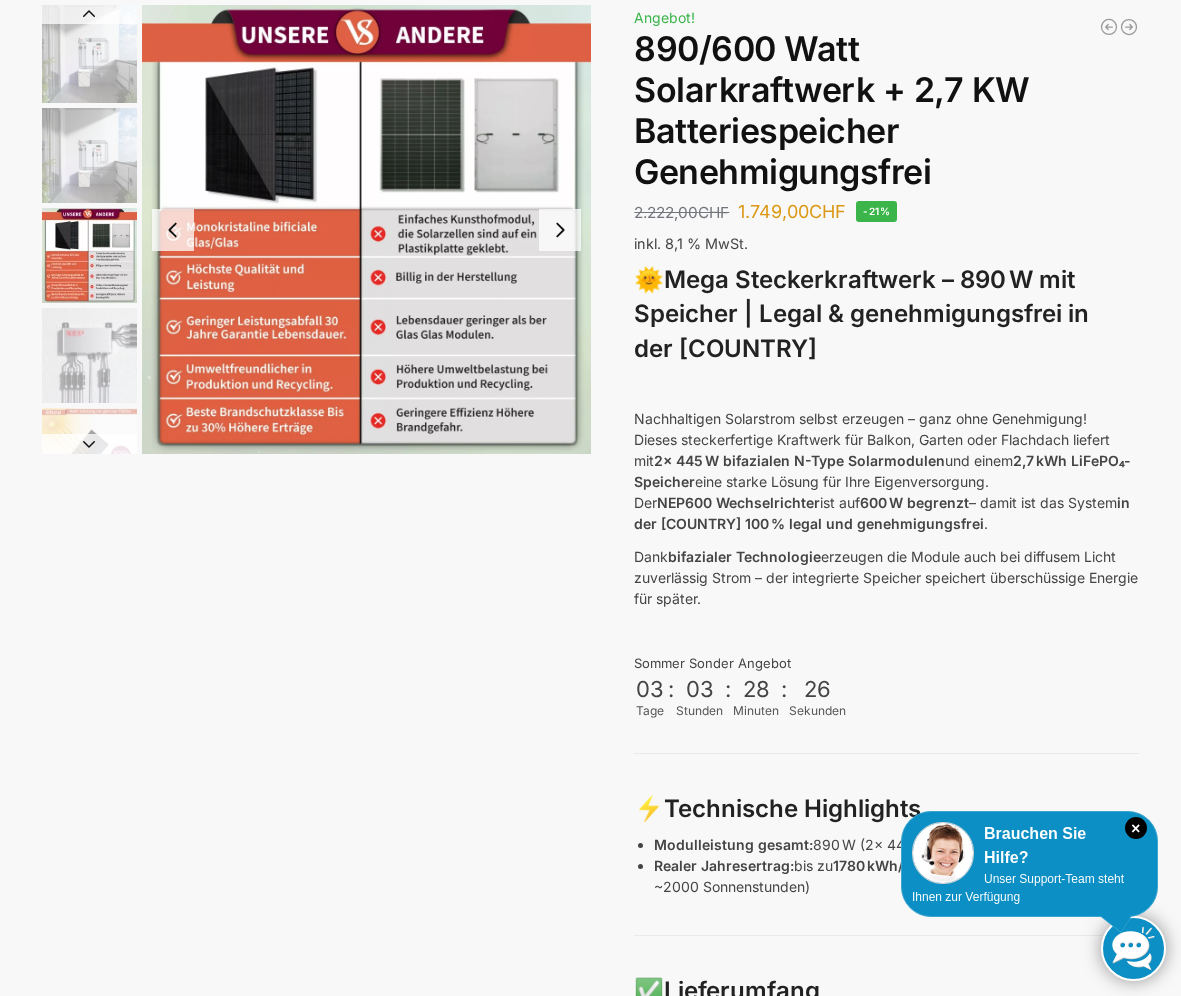 scroll, scrollTop: 0, scrollLeft: 0, axis: both 